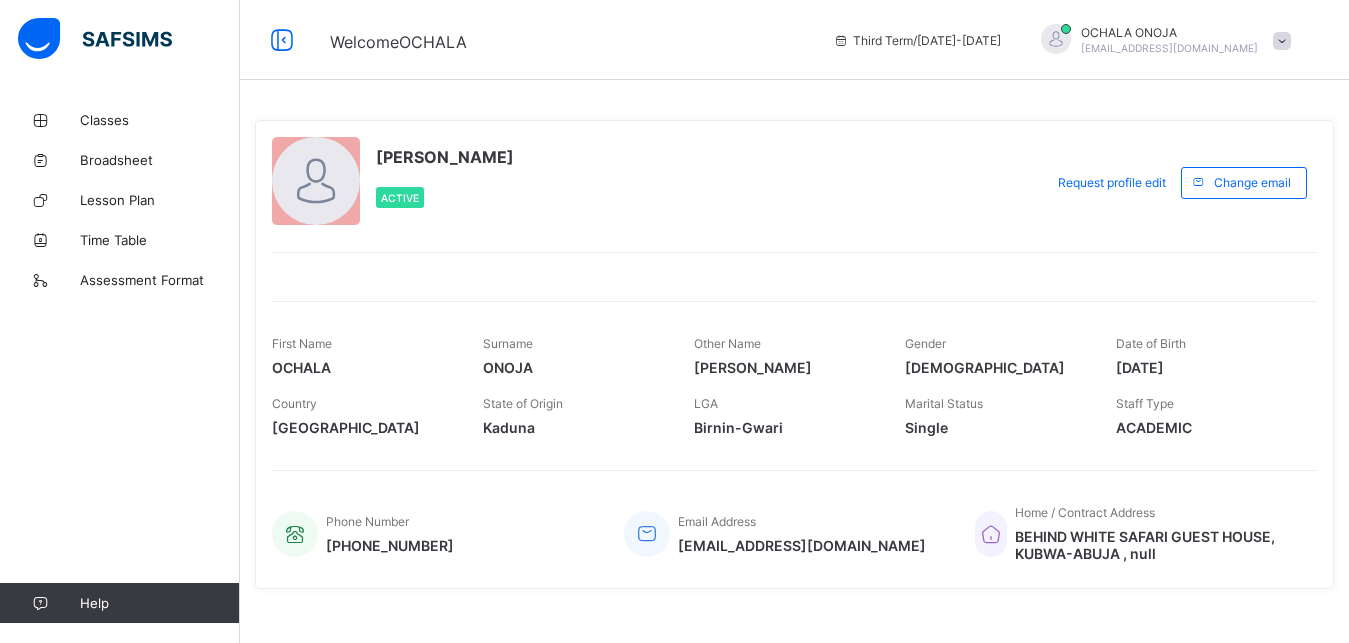 scroll, scrollTop: 0, scrollLeft: 0, axis: both 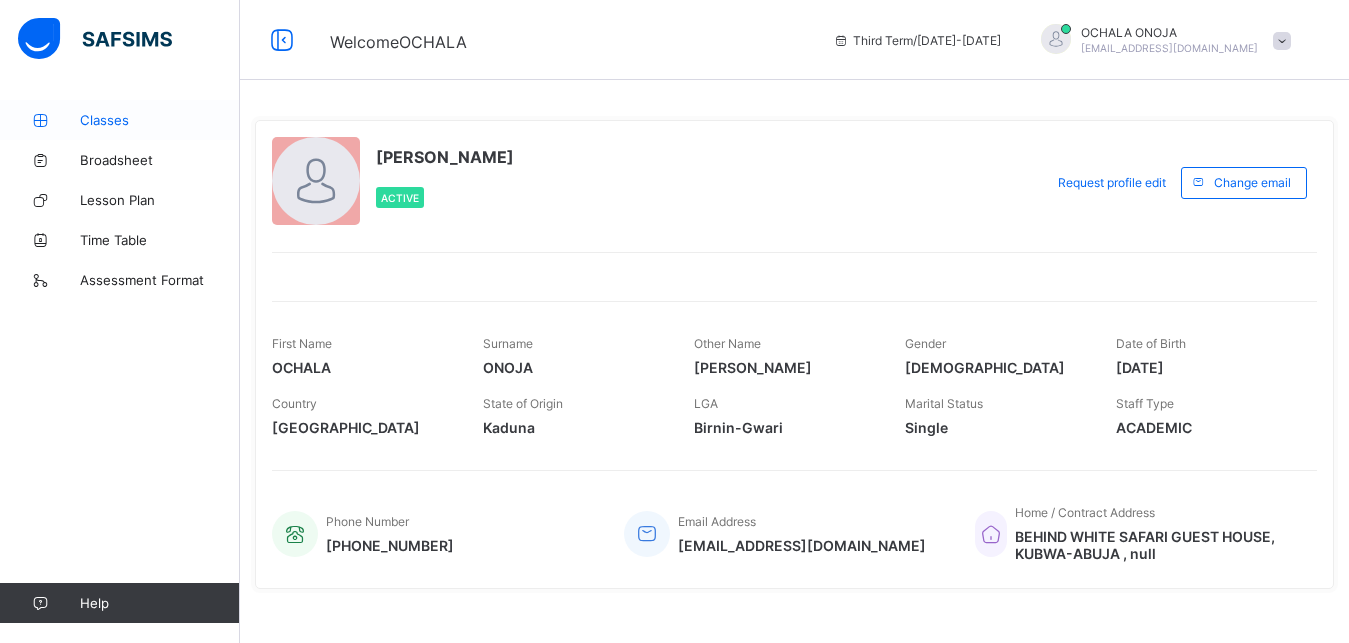 click on "Classes" at bounding box center [160, 120] 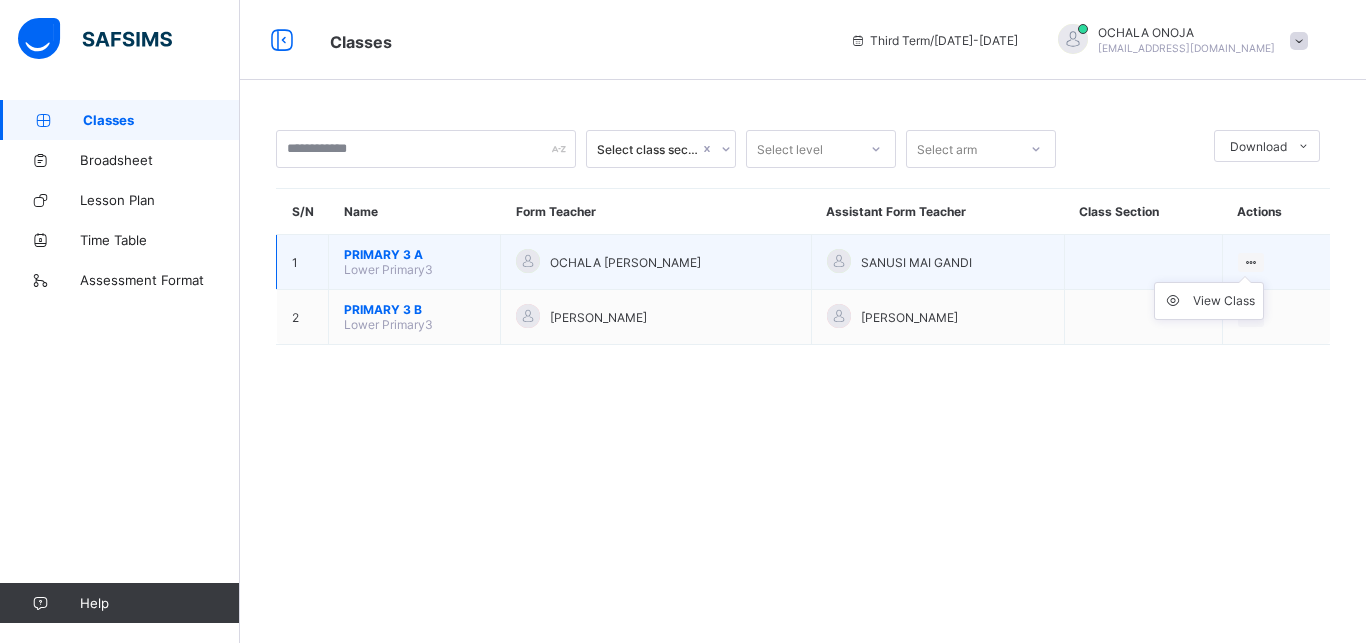 click on "View Class" at bounding box center (1209, 301) 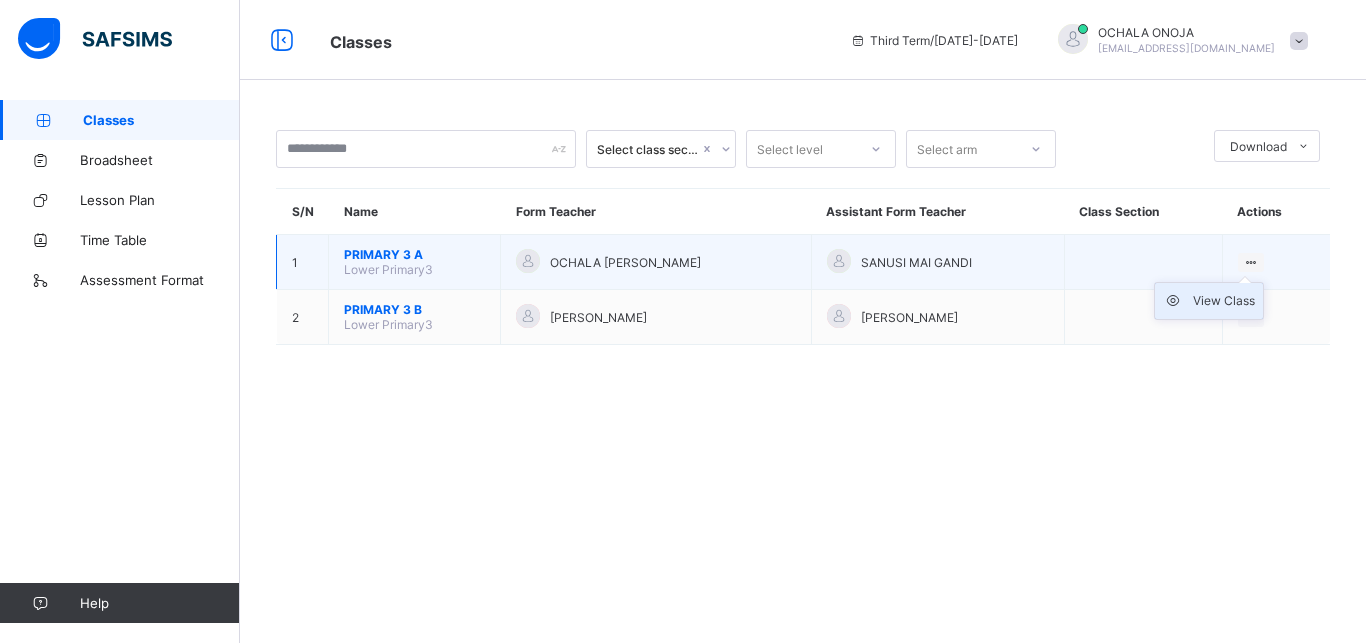 click on "View Class" at bounding box center (1224, 301) 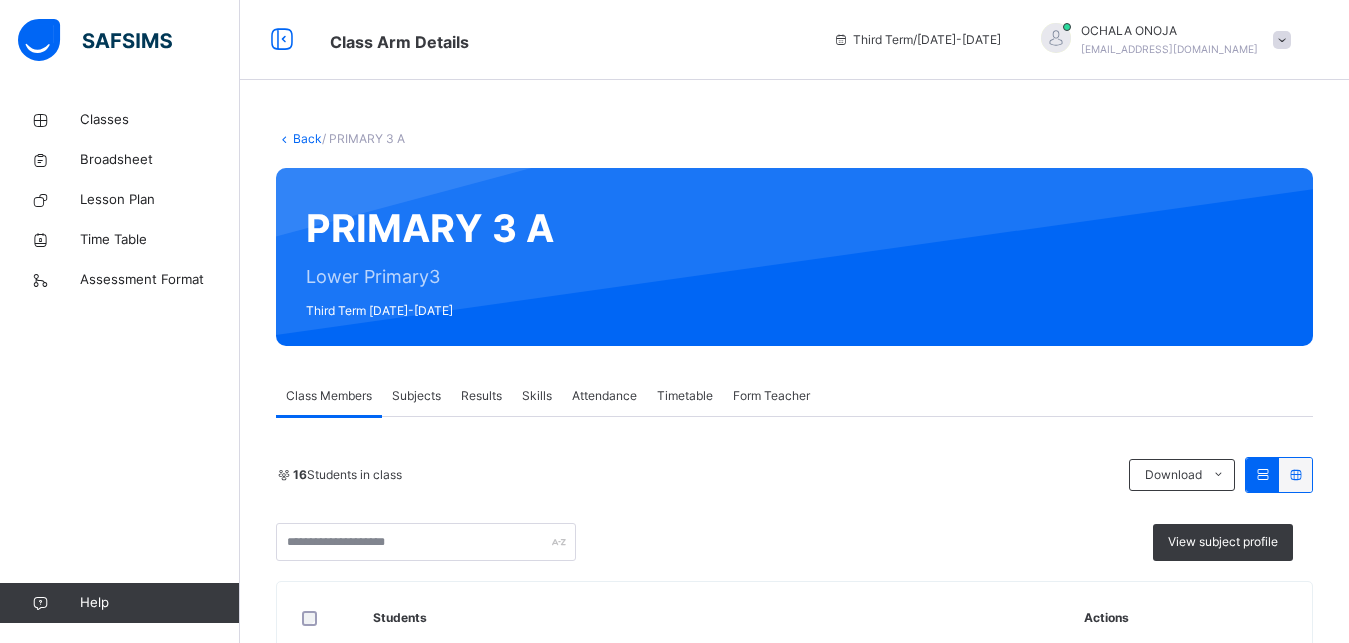 click on "Results" at bounding box center (481, 396) 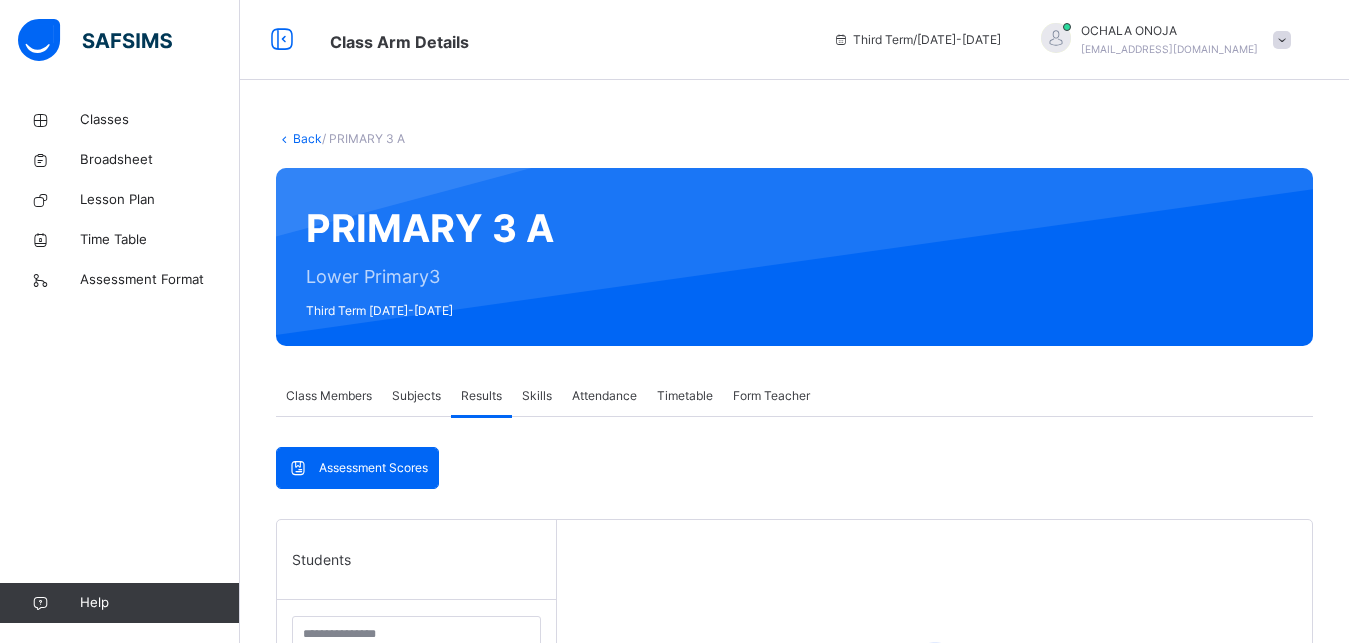 click on "Assessment Scores" at bounding box center (357, 468) 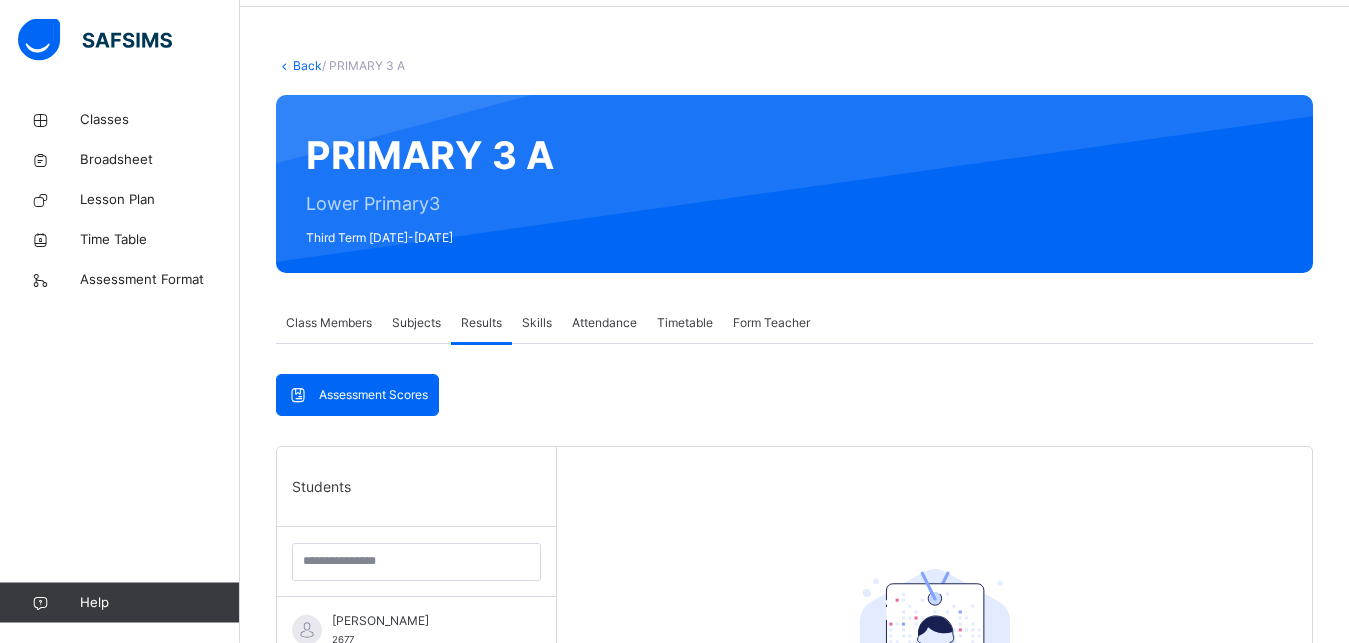 scroll, scrollTop: 0, scrollLeft: 0, axis: both 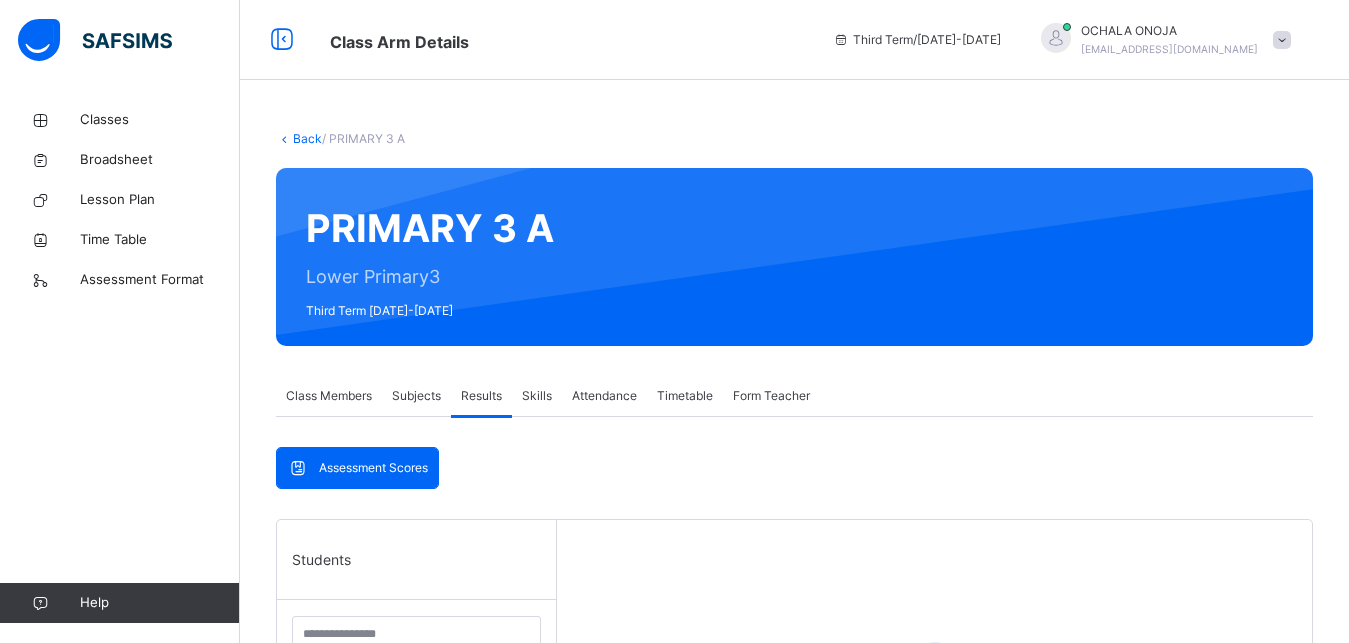 click on "Results" at bounding box center [481, 396] 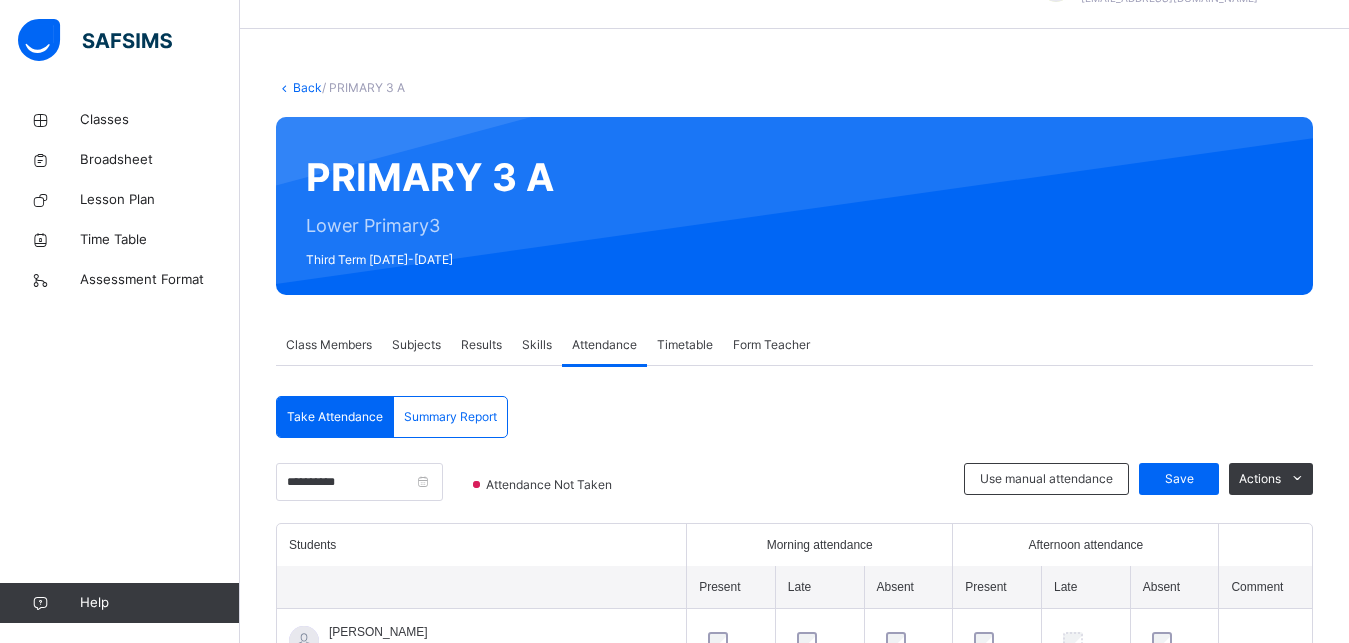 scroll, scrollTop: 0, scrollLeft: 0, axis: both 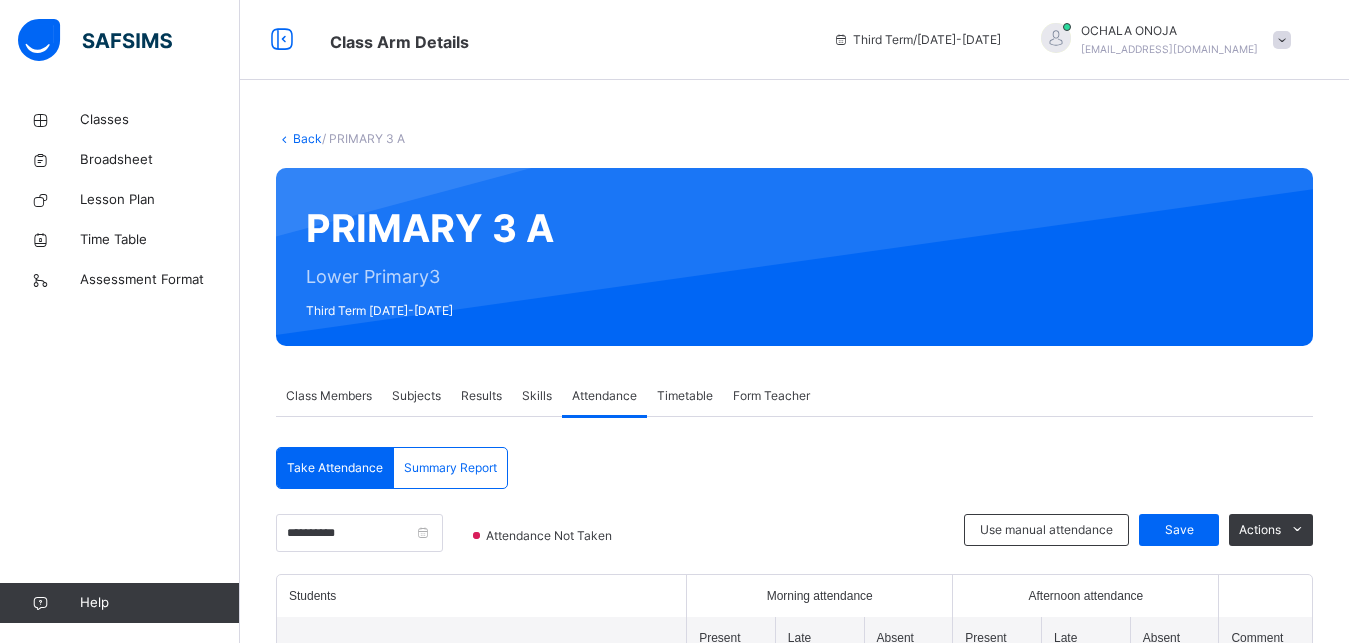 click on "Skills" at bounding box center (537, 396) 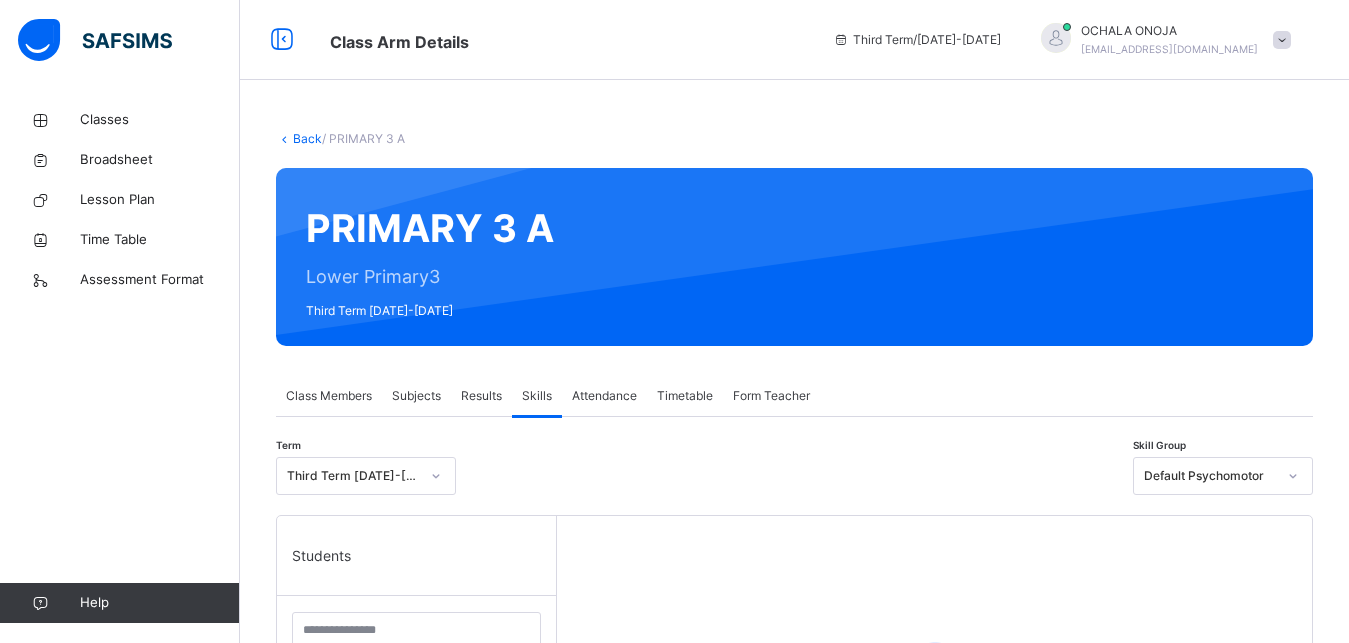 click on "Results" at bounding box center [481, 396] 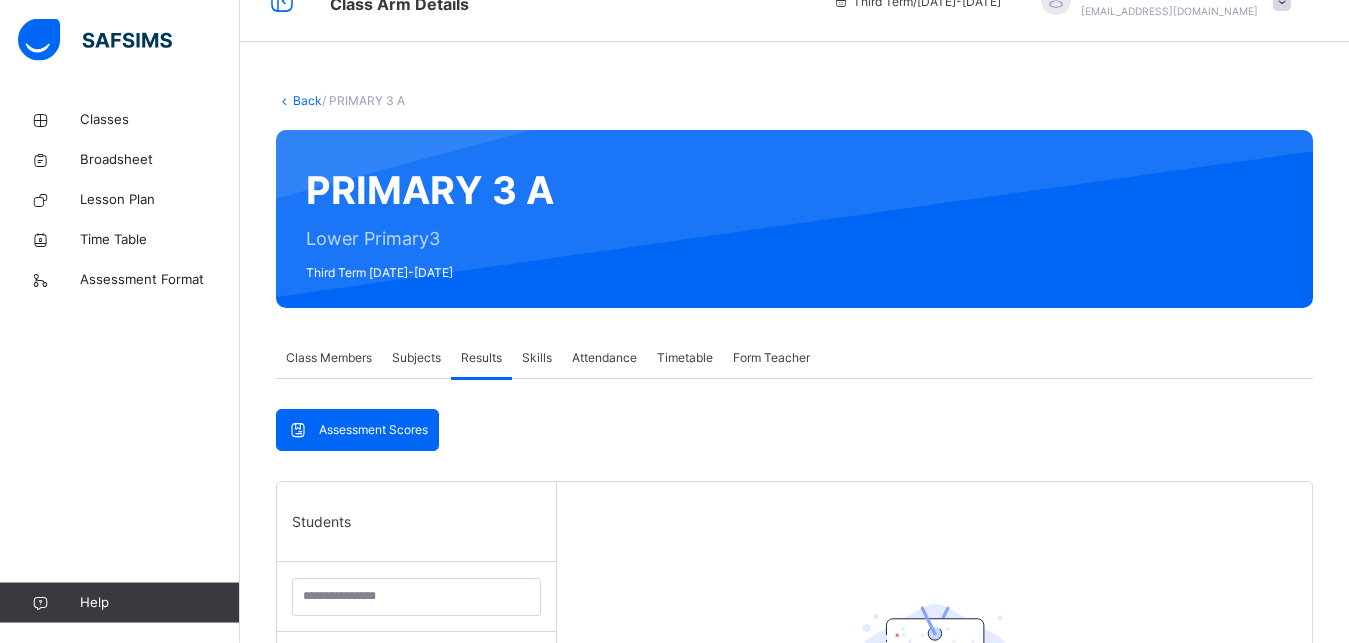 scroll, scrollTop: 0, scrollLeft: 0, axis: both 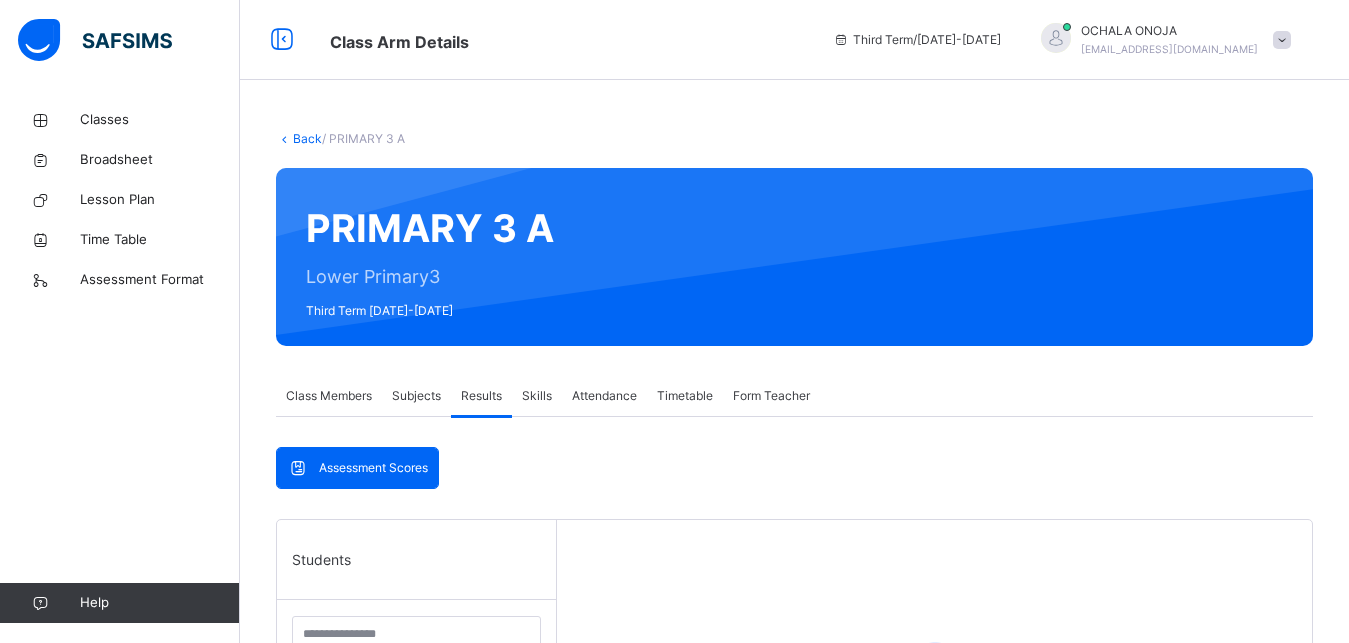 click on "Subjects" at bounding box center [416, 396] 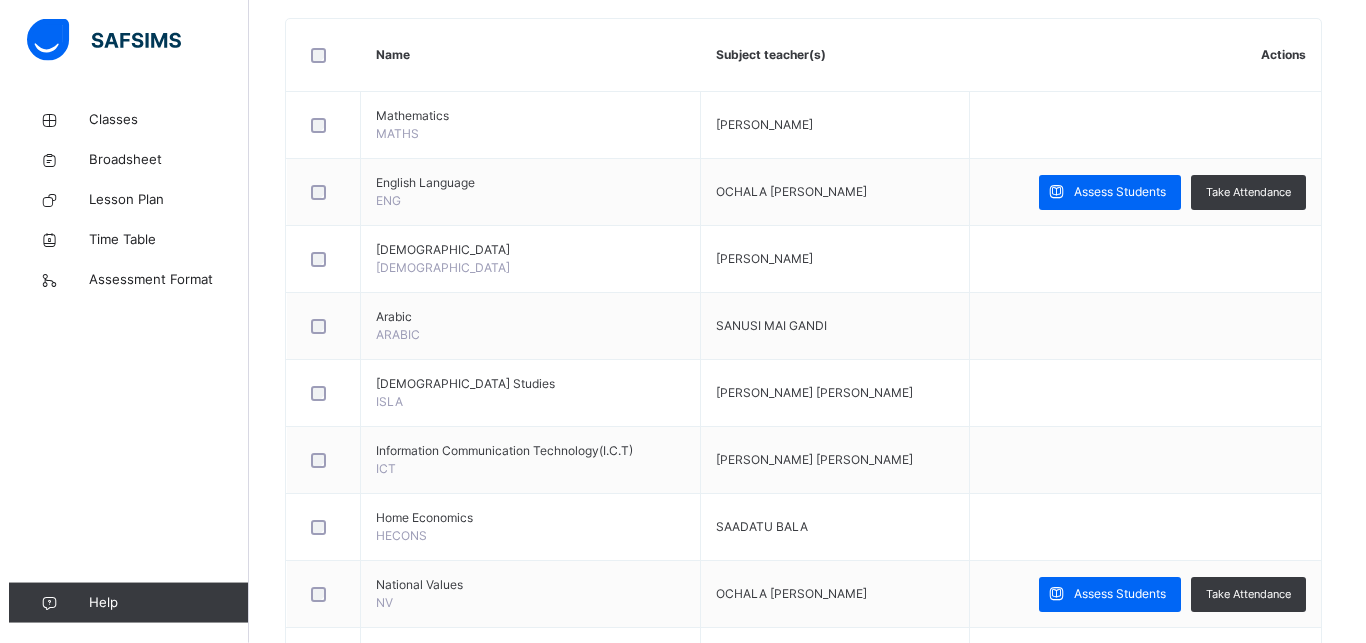 scroll, scrollTop: 306, scrollLeft: 0, axis: vertical 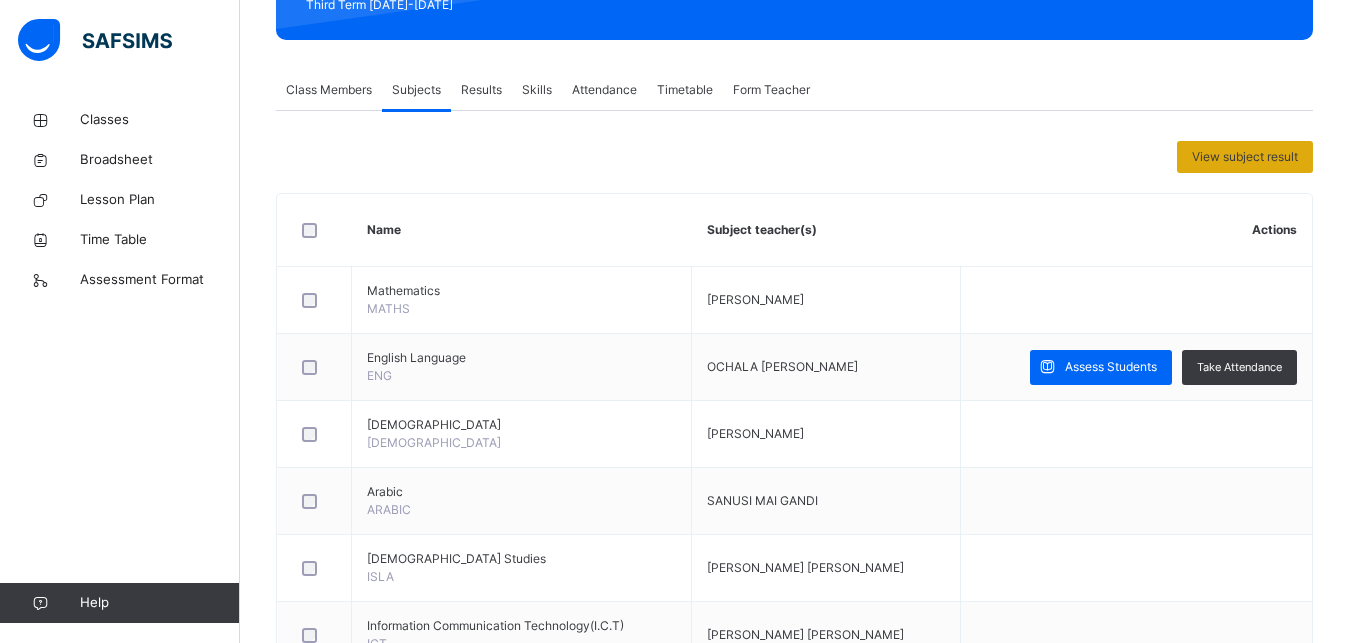 click on "View subject result" at bounding box center (1245, 157) 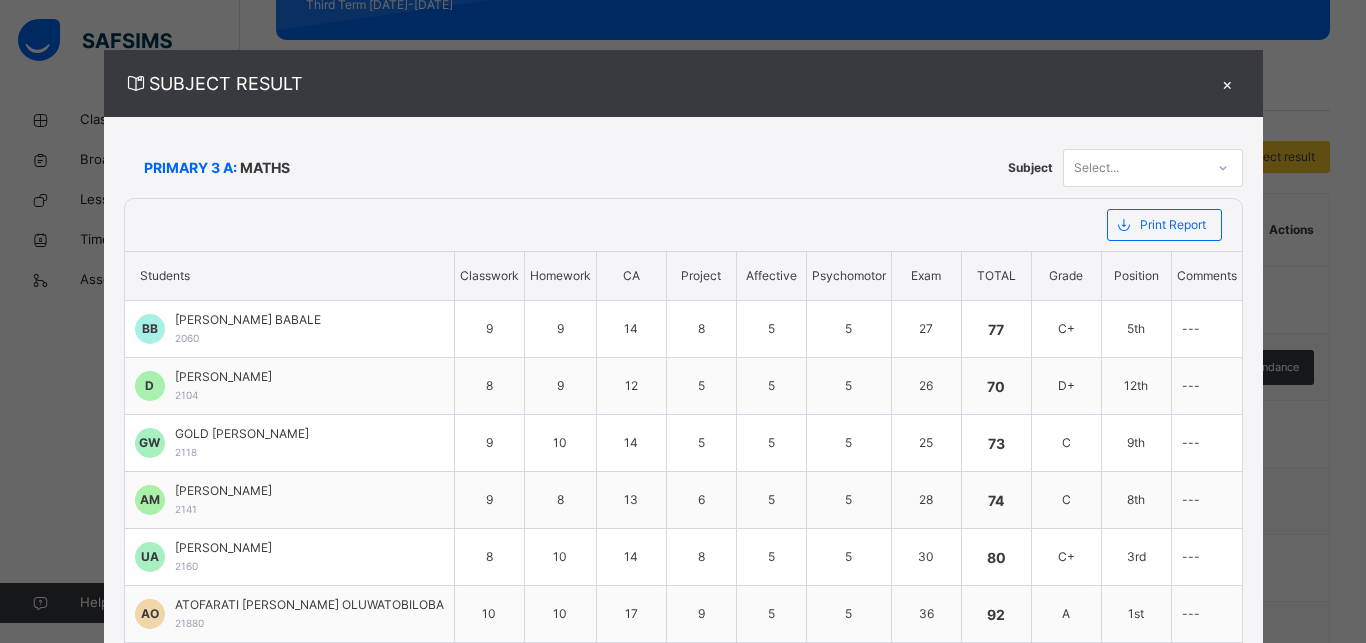 click on "PRIMARY 3 A:     MATHS   Subject   Select... Print Report ESTEEM LEARNING CENTRE Date: [DATE] 10:43:56 am Subject Result Class:  PRIMARY 3 A Subject:  MATHS S/NO Admission No. Students   Classwork     Homework     CA     Project     Affective     Psychomotor     Exam   Total Grade Position Comments 1 2060 [PERSON_NAME] BABALE 9 9 14 8 5 5 27 77 C+ 5th --- 2 2104 [PERSON_NAME]  8 9 12 5 5 5 26 70 D+ 12th --- 3 2118 GOLD RAHMATULLAH WURAOLA 9 10 14 5 5 5 25 73 C 9th --- 4 2141 [PERSON_NAME] 9 8 13 6 5 5 28 74 C 8th --- 5 2160 [PERSON_NAME] 8 10 14 8 5 5 30 80 C+ 3rd --- 6 21880 ATOFARATI [PERSON_NAME] OLUWATOBILOBA 10 10 17 9 5 5 36 92 A 1st --- 7 2267 [PERSON_NAME] 8 9 12 8 5 5 32 79 C+ 4th --- 8 23341 GARBA [PERSON_NAME] 7 8 11 7 5 5 20 63 D+ 14th --- 9 2337 AUWAL UMMU-SALMA  7 10 10 7 5 5 24 68 D+ 13th --- 10 2348 [PERSON_NAME] 9 10 12 5 5 5 25 71 C 11th --- 11 2416 BABA-[PERSON_NAME][DEMOGRAPHIC_DATA] 10 16 6 5 5 33 83 B 2nd --- 12 2519 MALAH [PERSON_NAME]  7 7 11 6 5 5 22 63 D+ 14th --- 13" at bounding box center [683, 675] 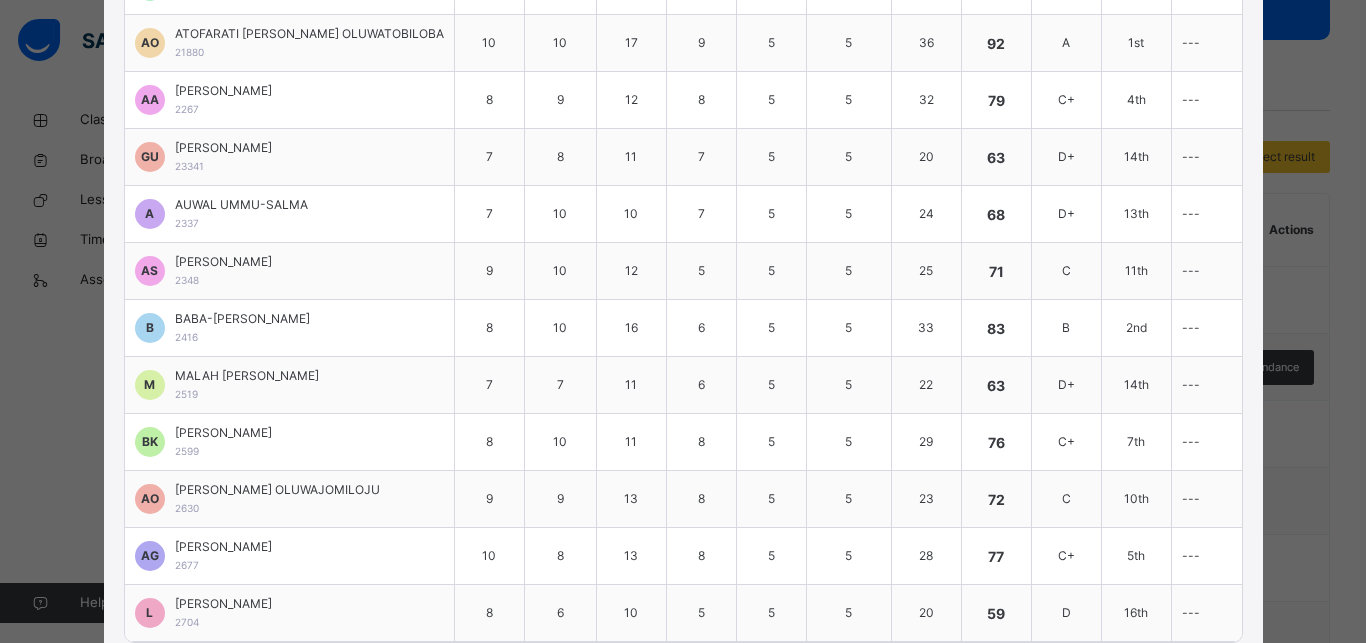 scroll, scrollTop: 641, scrollLeft: 0, axis: vertical 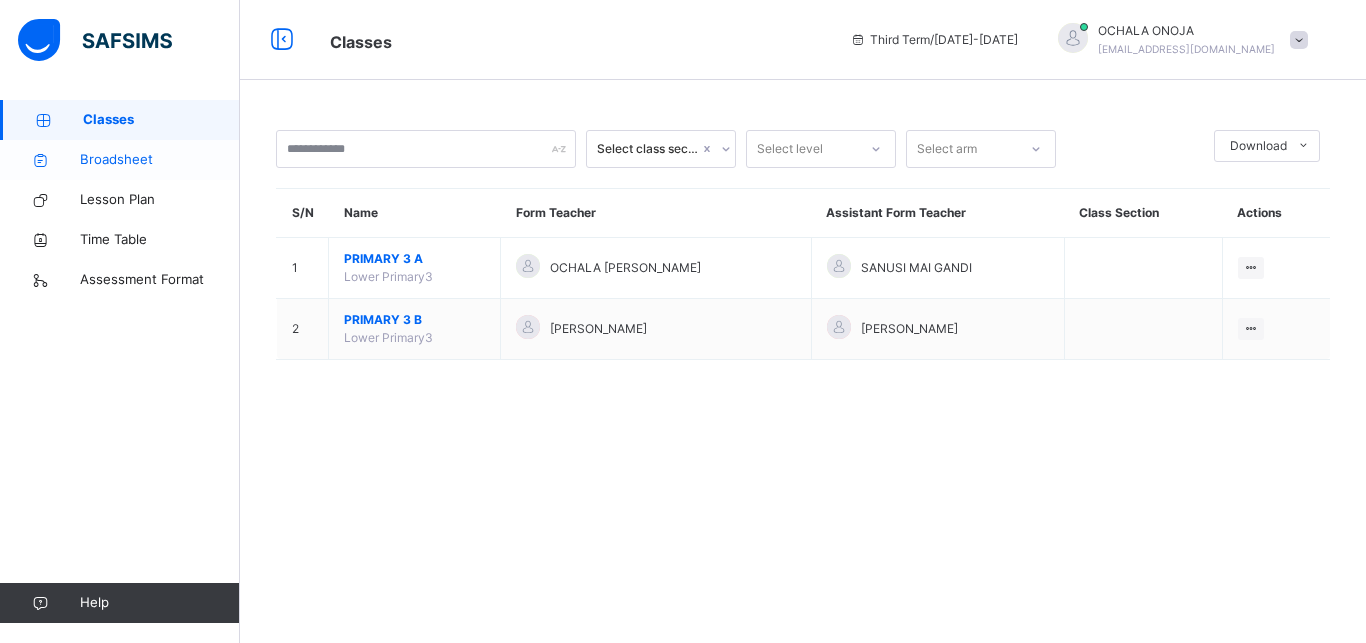 click on "Broadsheet" at bounding box center (160, 160) 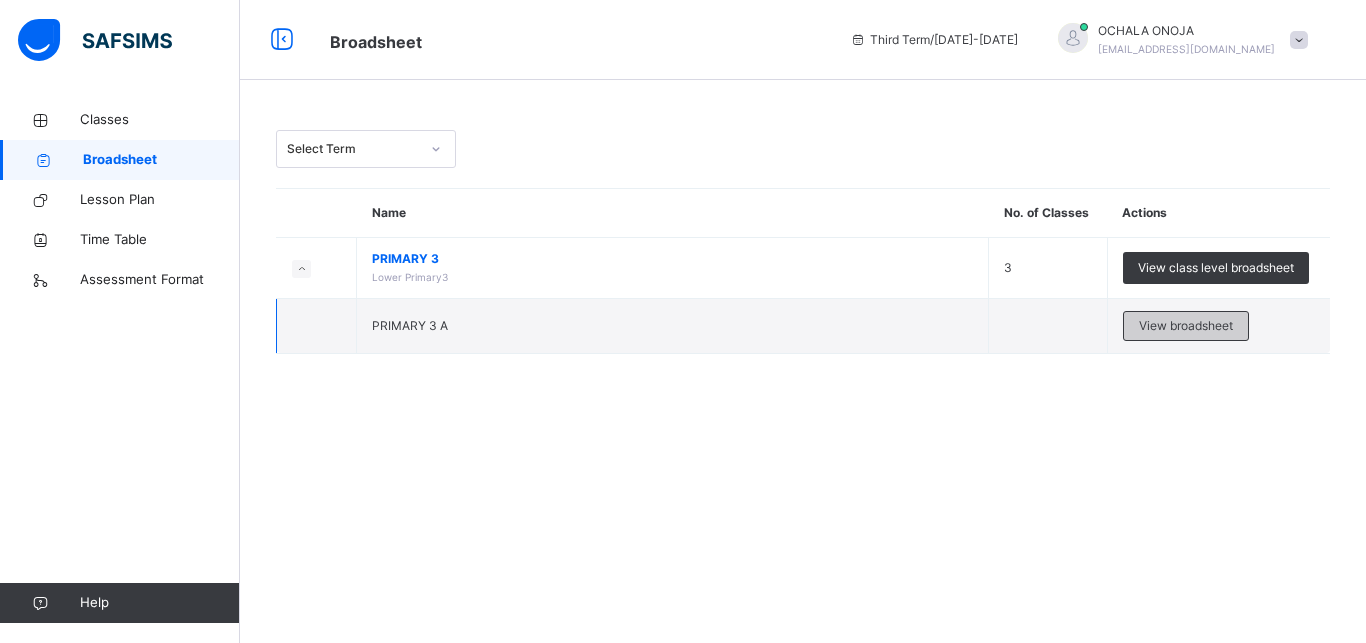 click on "View broadsheet" at bounding box center [1186, 326] 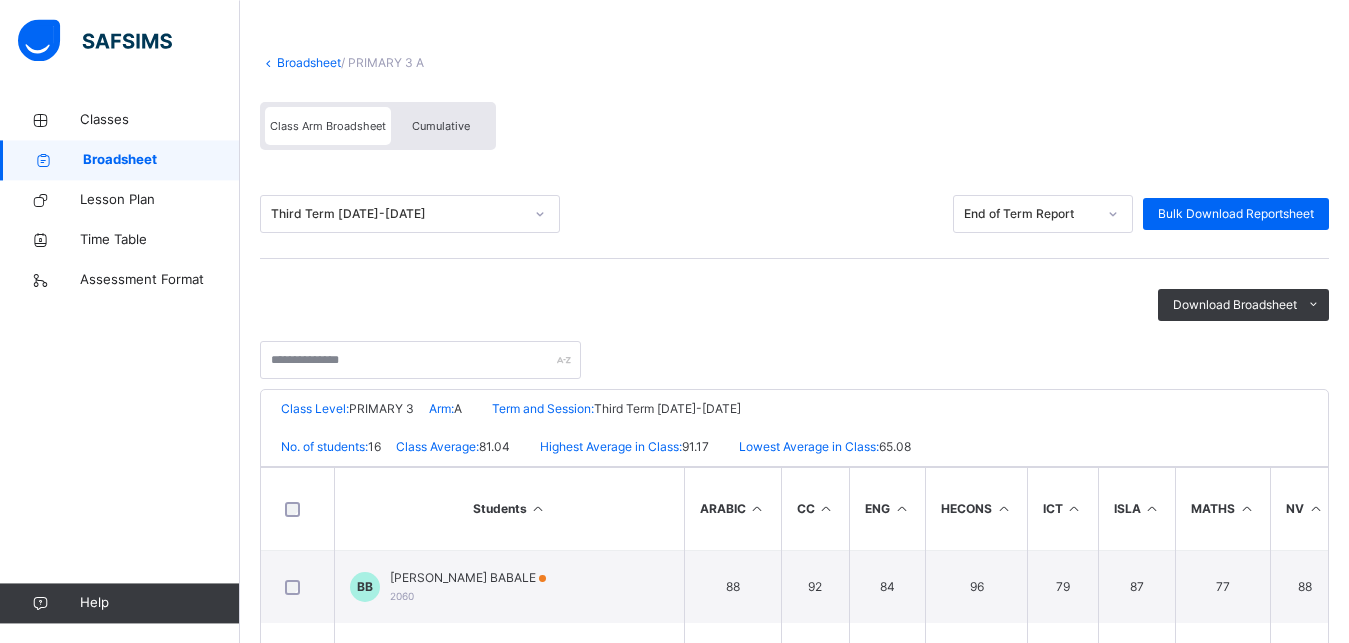 scroll, scrollTop: 0, scrollLeft: 0, axis: both 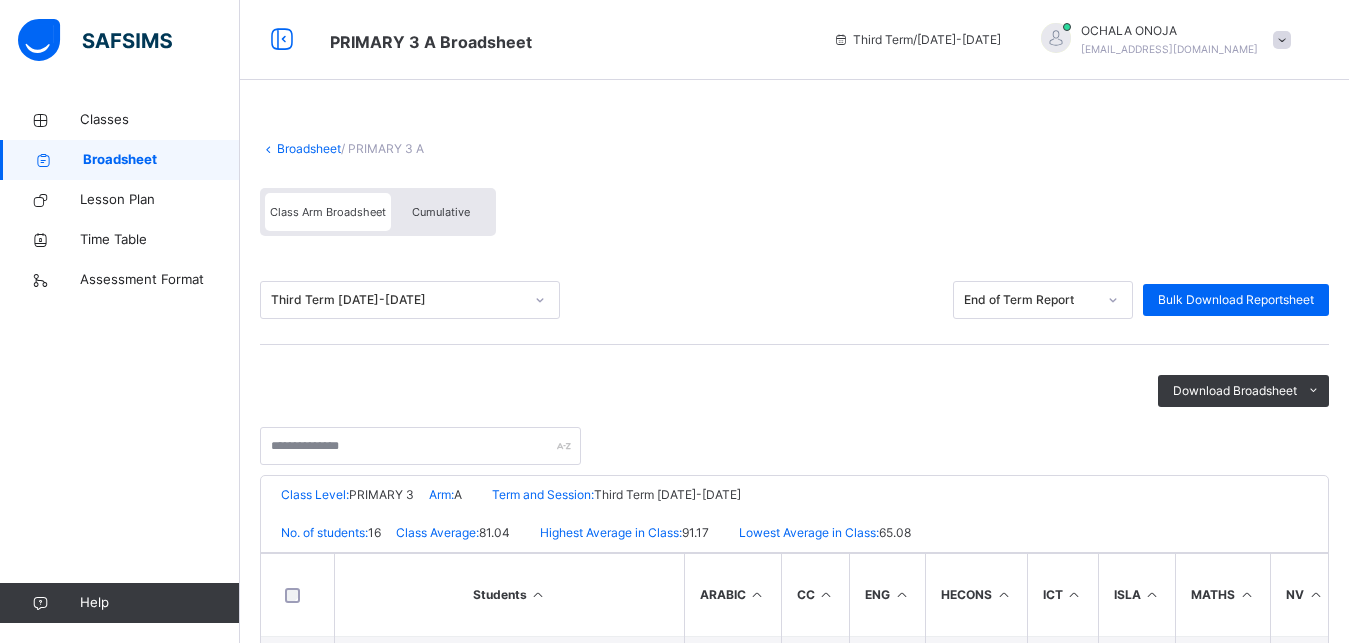 click on "Cumulative" at bounding box center [441, 212] 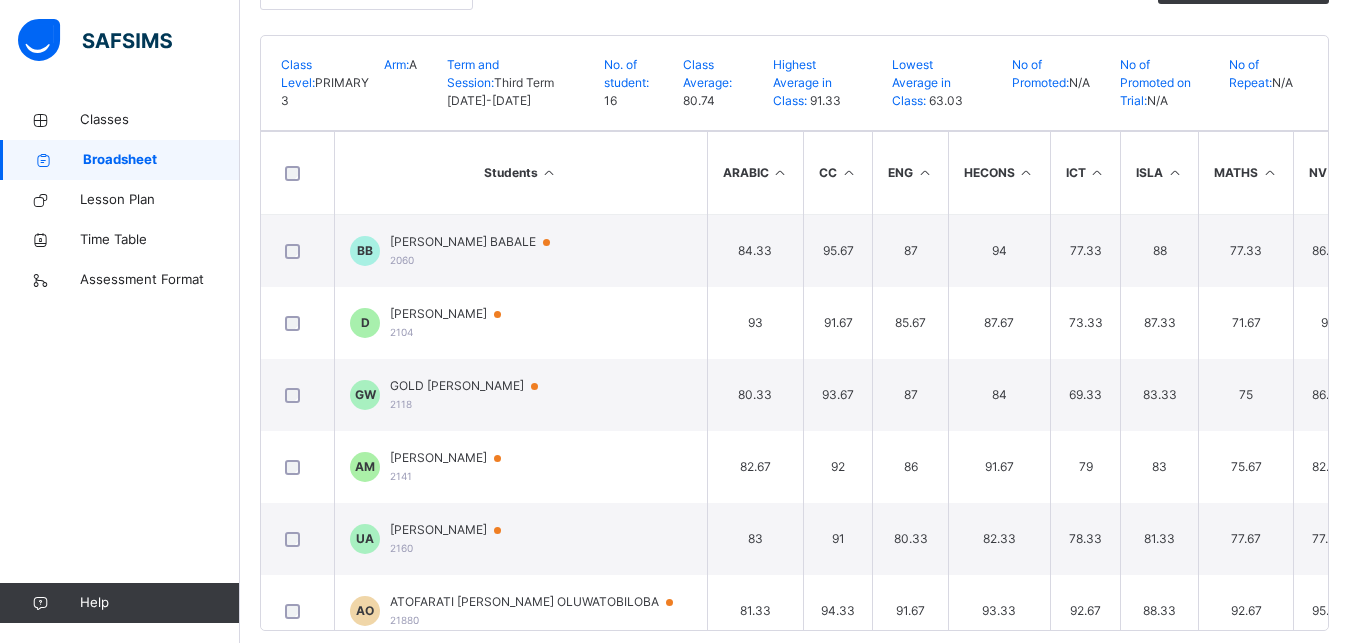 scroll, scrollTop: 436, scrollLeft: 0, axis: vertical 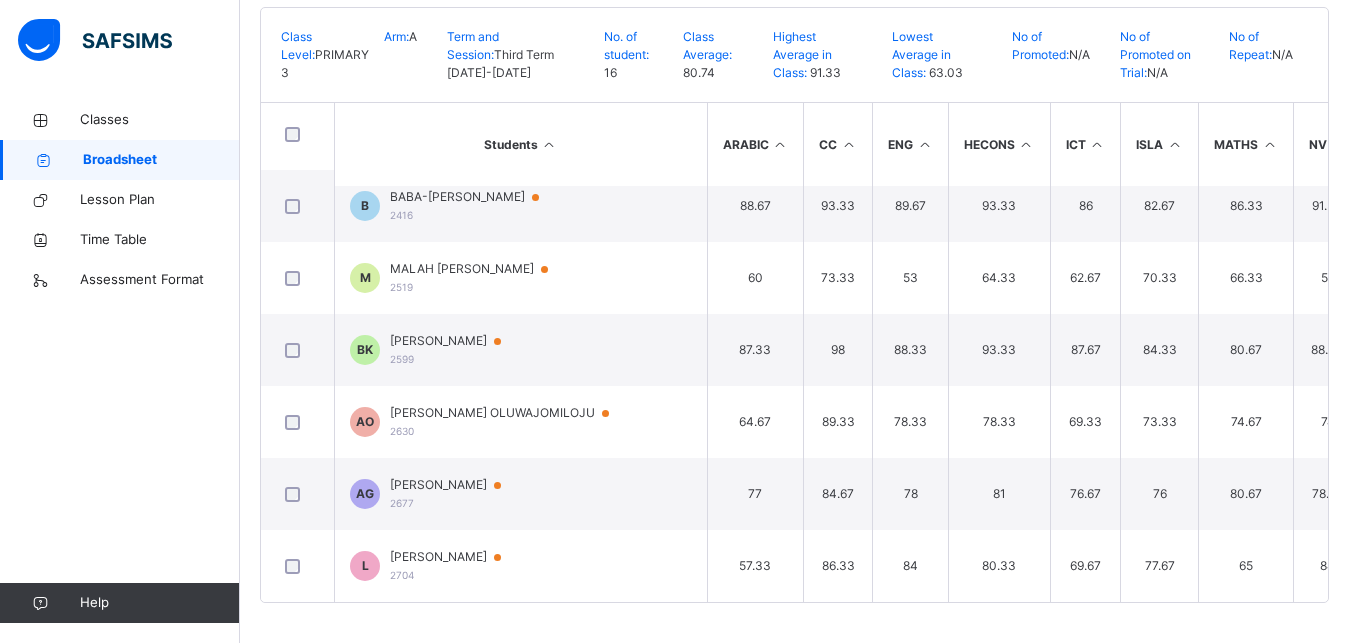 click on "ESTEEM LEARNING CENTRE Date: [DATE] 10:45:46 am  Class Level:  PRIMARY 3  Arm:  A  Term and Session:  Third Term [DATE]-[DATE]  No. of student:    16    Class Average:    80.74  Highest Average in Class:    91.33    Lowest Average in Class:    63.03    No of Promoted:   N/A   No of Promoted on Trial:   N/A   No of Repeat:   N/A  S/NO Admission No. Full Name ARABIC CC ENG HECONS ICT [GEOGRAPHIC_DATA] NV PHE [DEMOGRAPHIC_DATA] SC VR No. of Subjects TOTAL Average Position Status Grade 1 2060 [PERSON_NAME] BABALE   84.33   95.67   87   94   77.33   88   77.33   86.67   78.33   81.67   80   88 12 3055 84.86 6th N/A B 2 2104 [PERSON_NAME]    93   91.67   85.67   87.67   73.33   87.33   71.67   92   82   87   75.67   82.33 12 3028 84.11 8th N/A B 3 2118 GOLD RAHMATULLAH WURAOLA   80.33   93.67   87   84   69.33   83.33   75   86.67   72.67   81.67   71.33   93.67 12 2936 81.56 10th N/A B 4 2141 [PERSON_NAME]   82.67   92   86   91.67   79   83   75.67   82.67   86.33   95.33   78.67   88 12 3063 85.08 5th N/A B 5 2160   83" at bounding box center (794, 305) 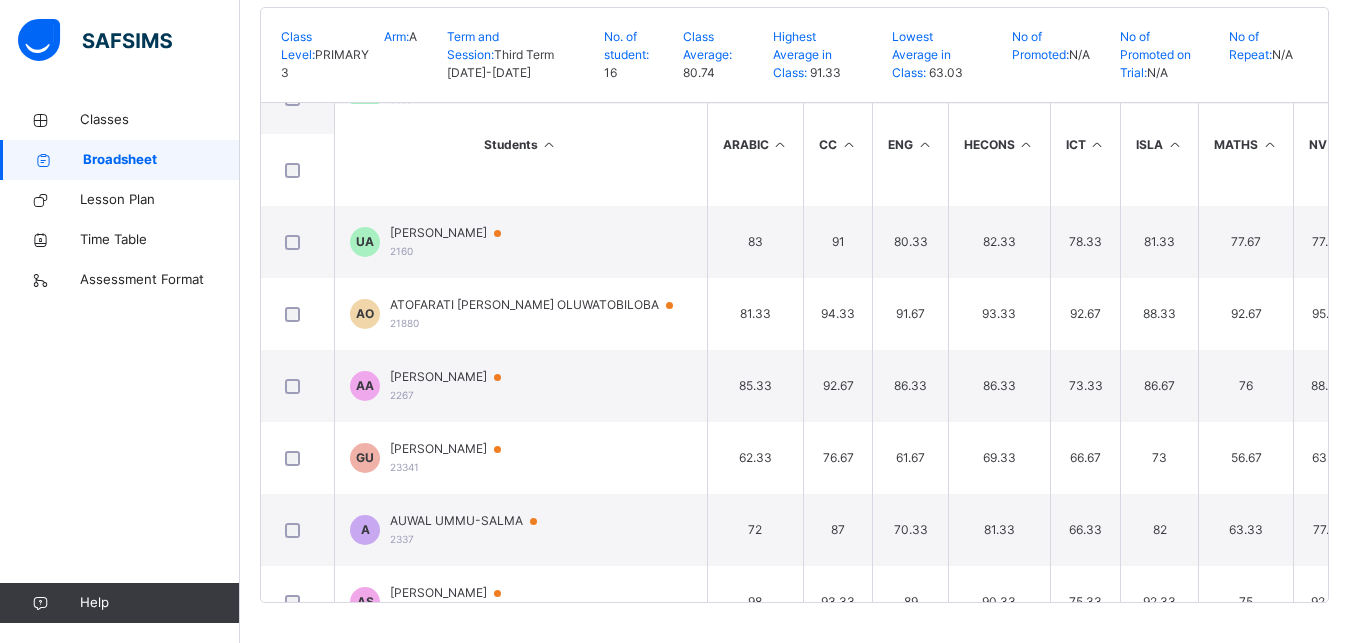 scroll, scrollTop: 0, scrollLeft: 0, axis: both 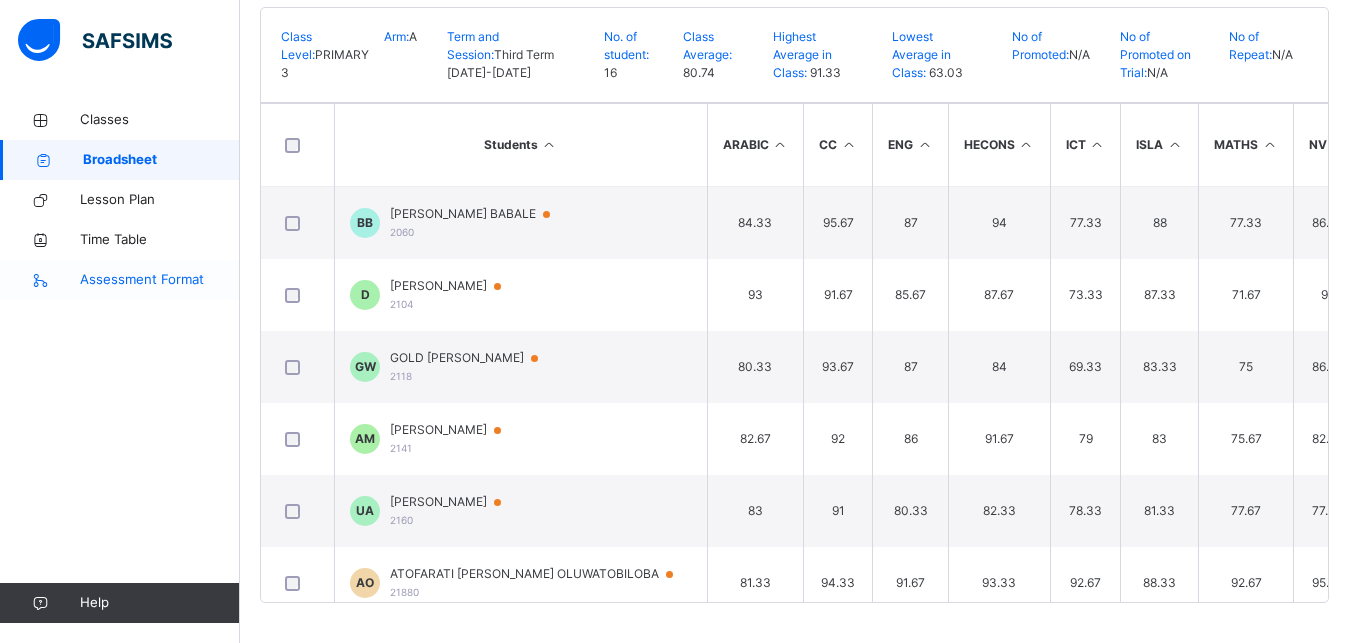click on "Assessment Format" at bounding box center (160, 280) 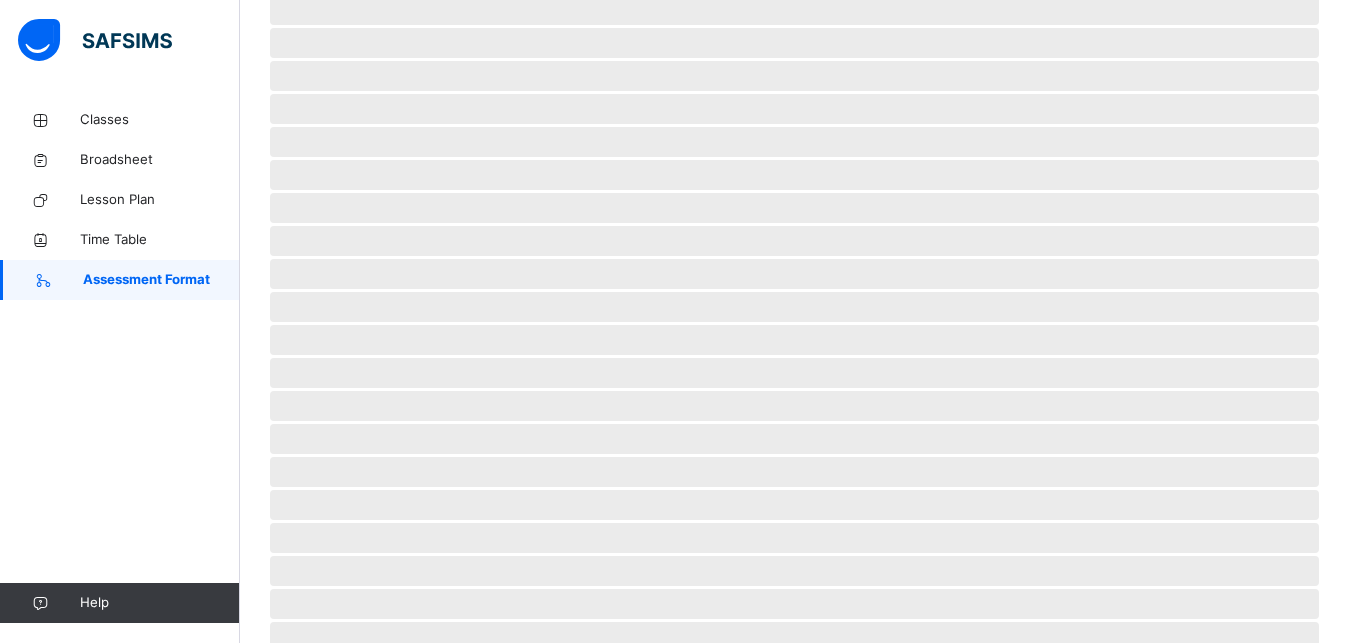 scroll, scrollTop: 0, scrollLeft: 0, axis: both 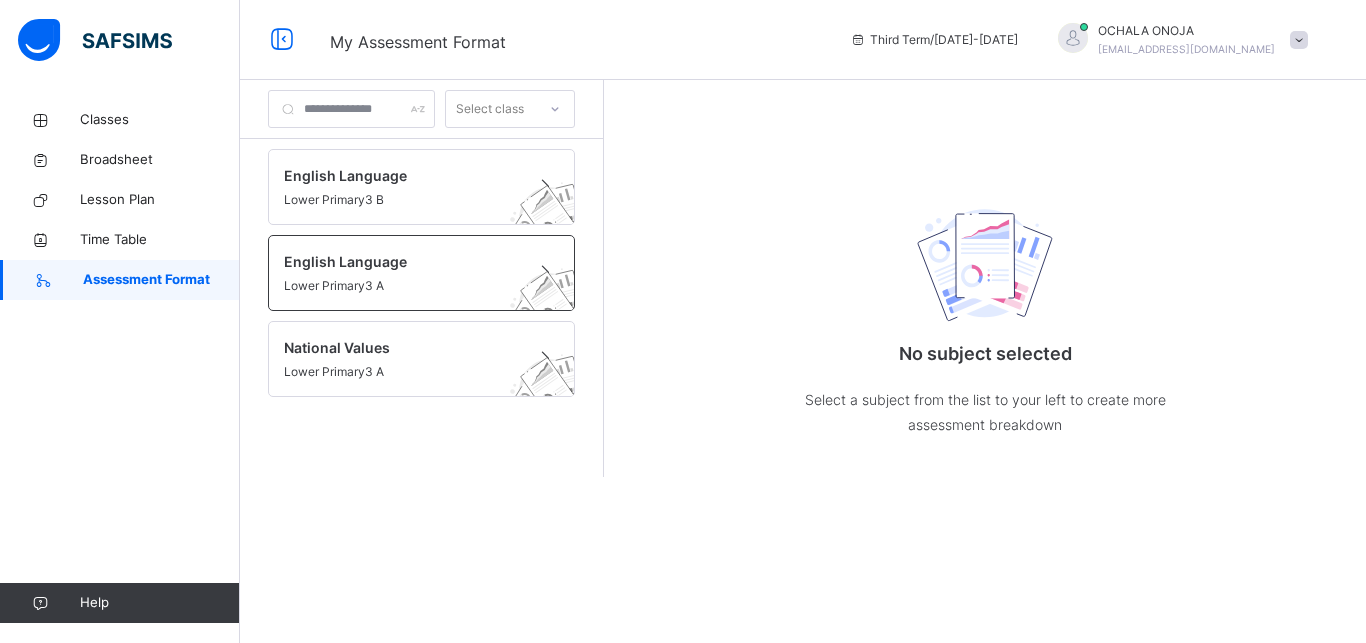 click at bounding box center [402, 274] 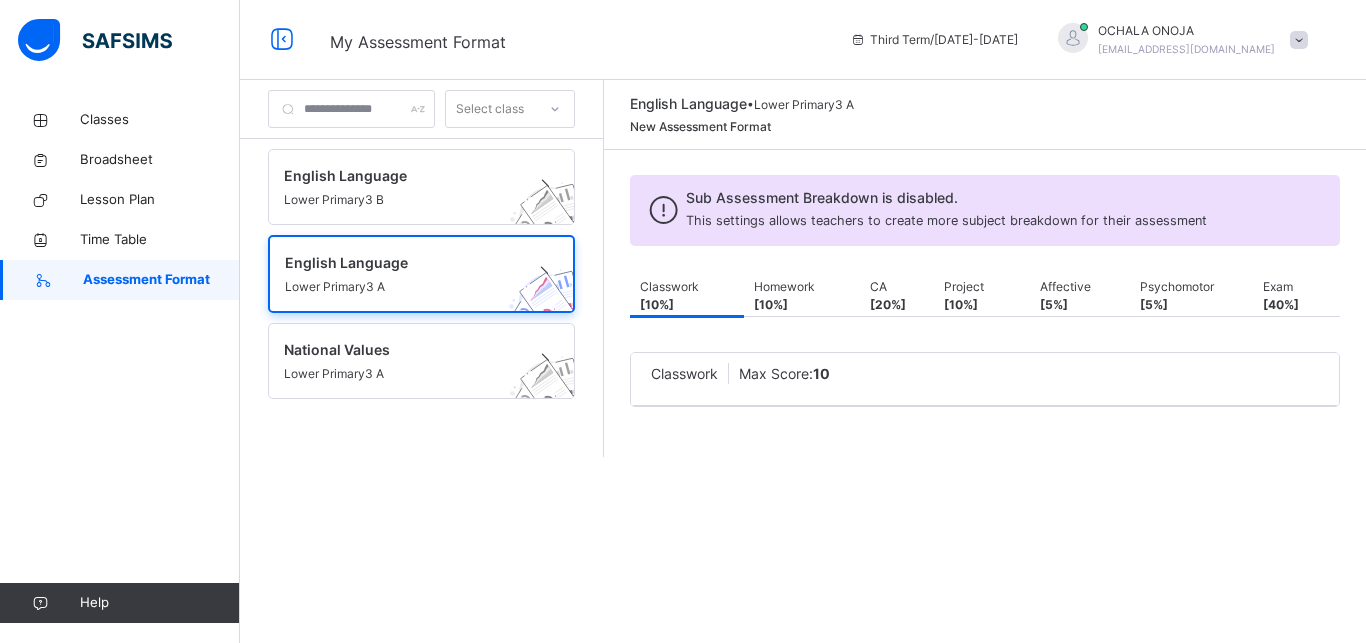 click on "Homework   [ 10 %]" at bounding box center [802, 296] 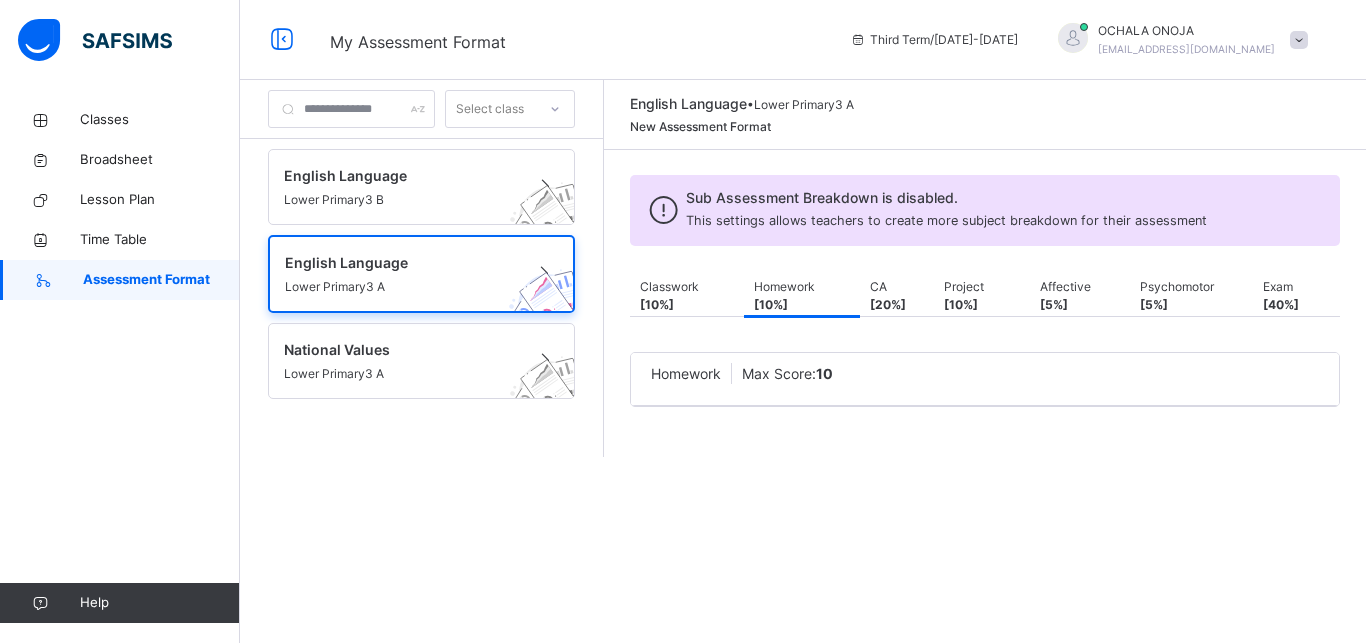 click 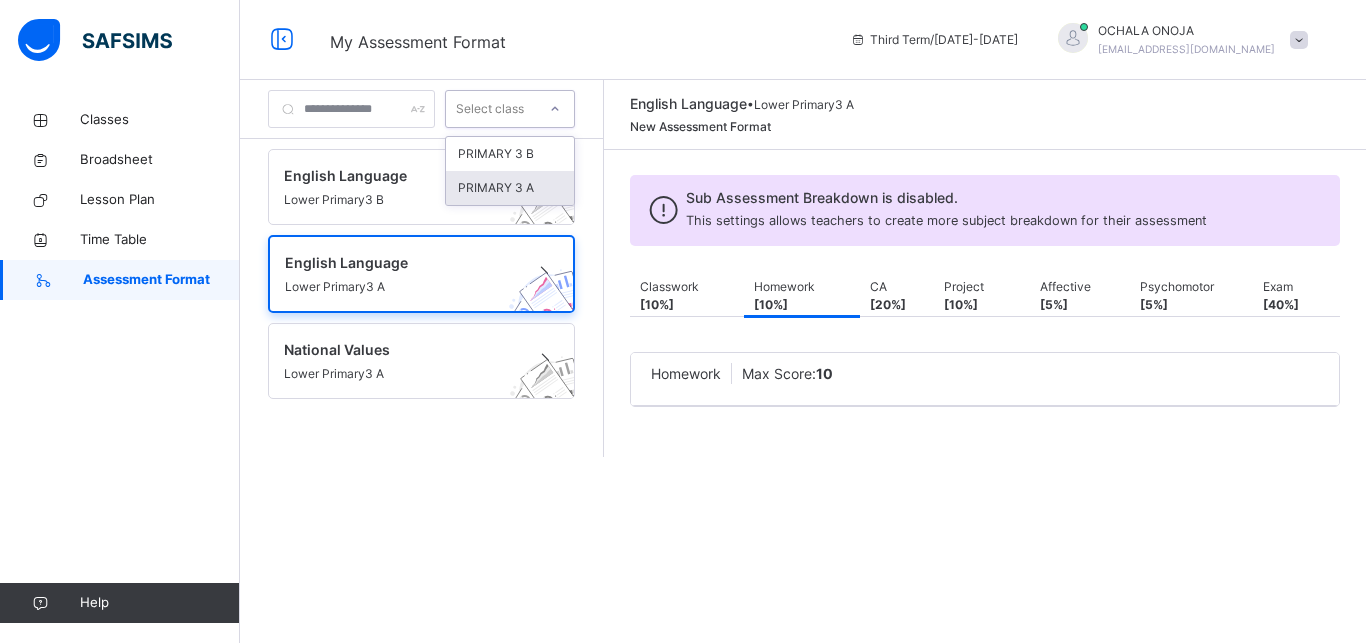 click on "PRIMARY 3 A" at bounding box center [510, 188] 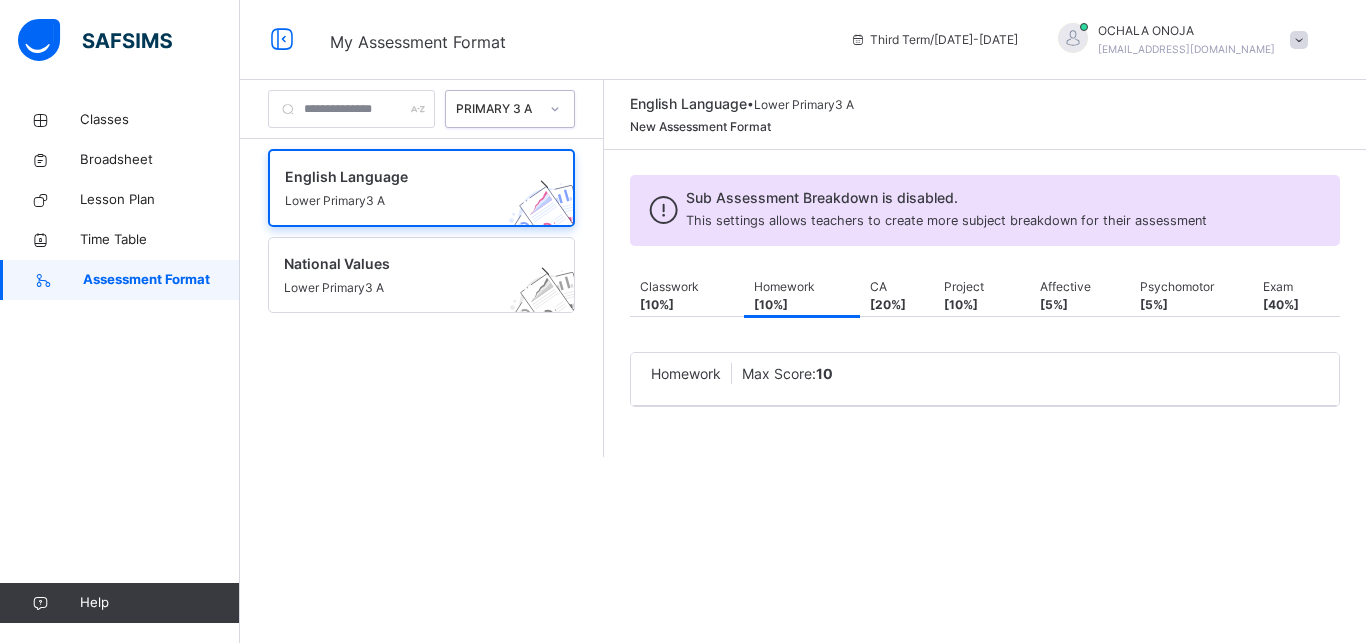 click at bounding box center (351, 109) 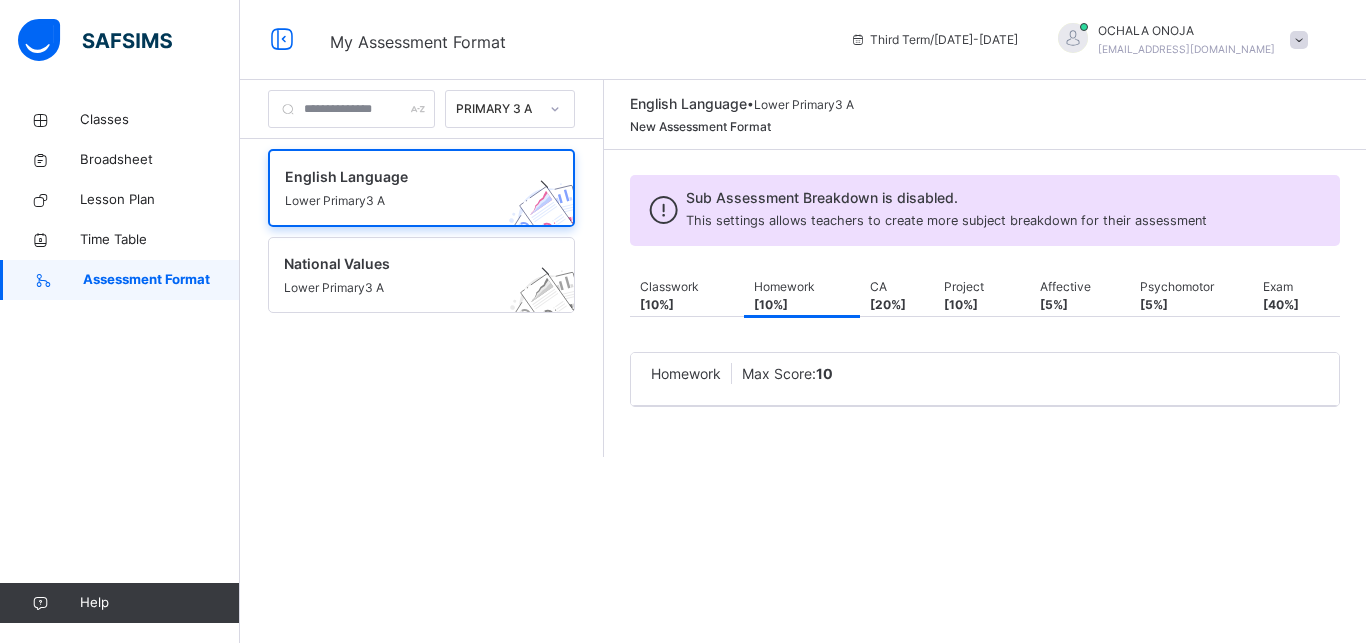 click at bounding box center [351, 109] 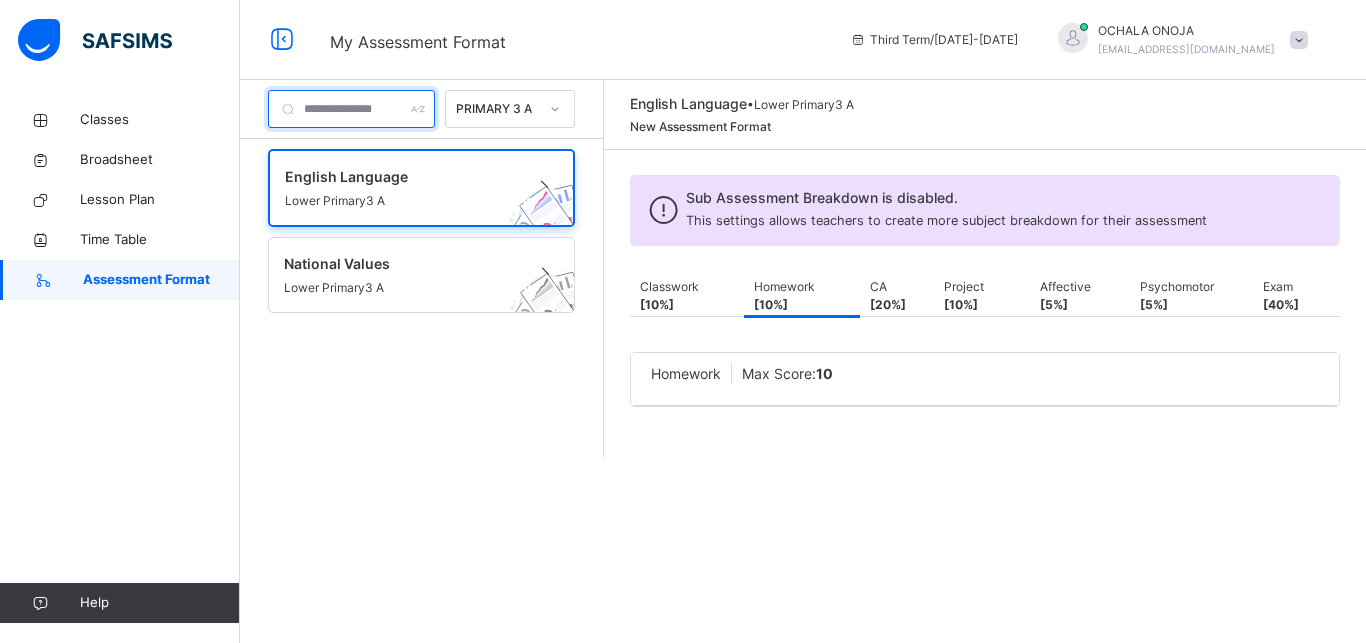 click at bounding box center (351, 109) 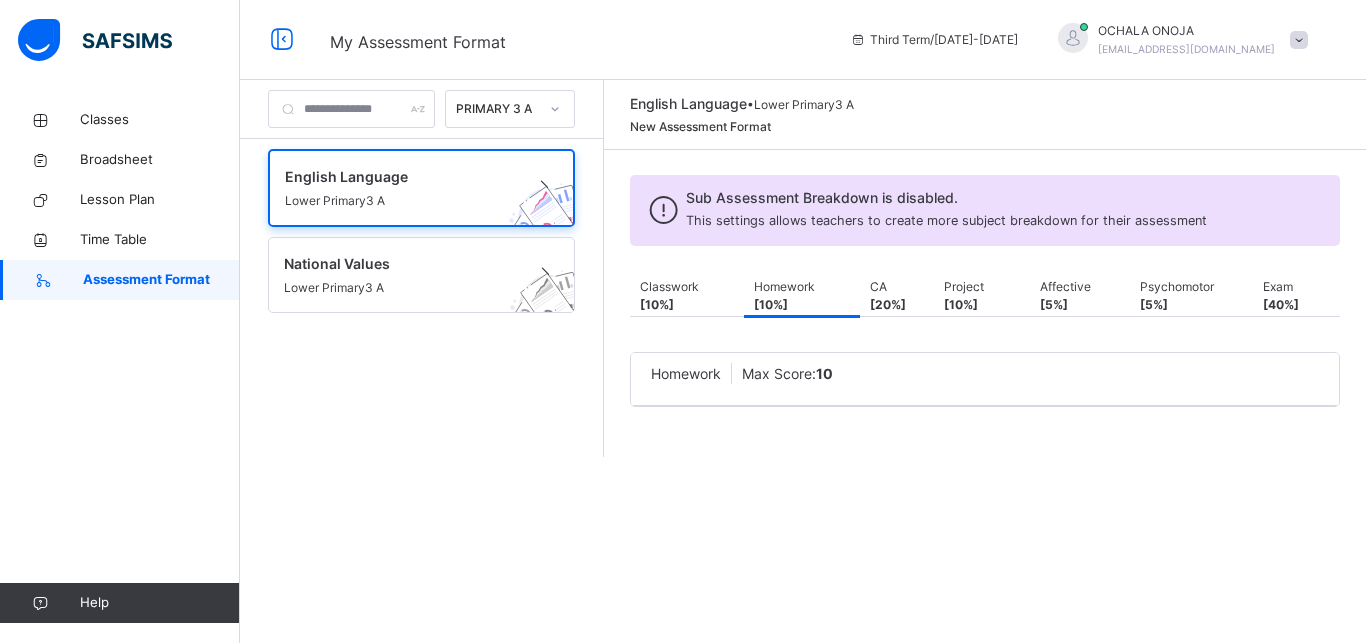 click at bounding box center [351, 109] 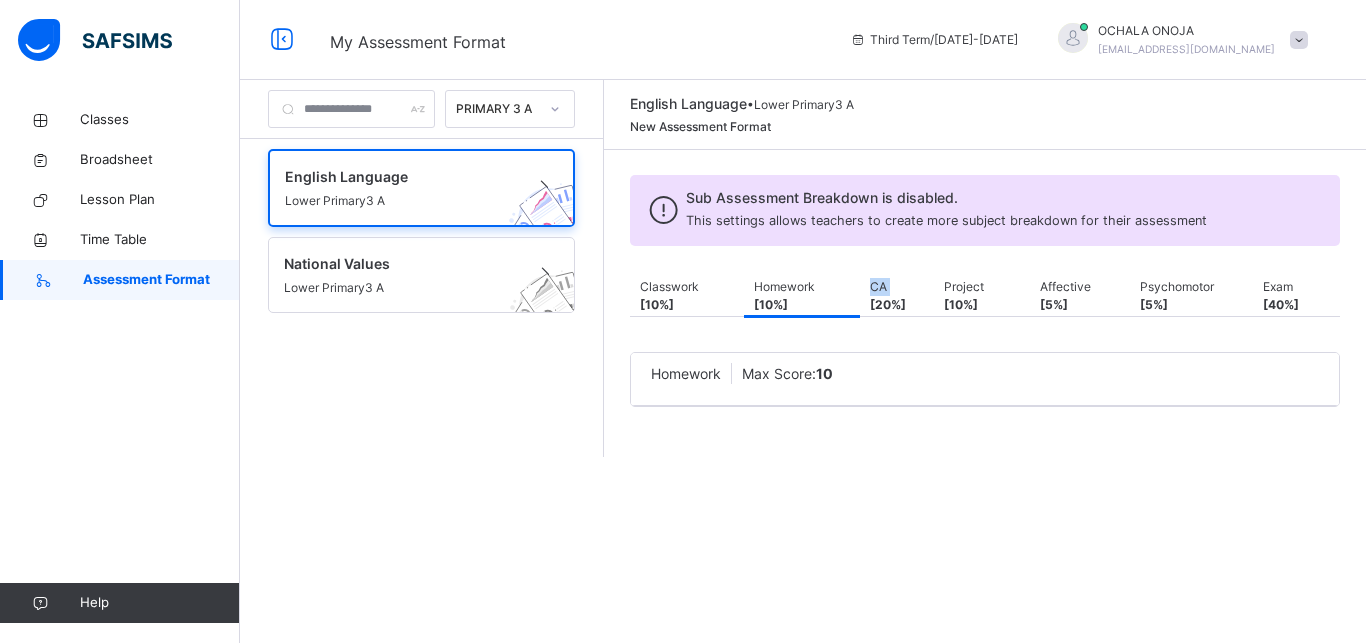 click on "Sub Assessment Breakdown is disabled. This settings allows teachers to create more subject breakdown for their assessment Classwork   [ 10 %] Homework   [ 10 %] CA   [ 20 %] Project   [ 10 %] Affective   [ 5 %] Psychomotor   [ 5 %] Exam   [ 40 %] Homework   [ 10 %] More Options   Classwork Max Score:  10 × Deleting Sub-assessment Note:  that this sub-assessment has scores in it.  Deleting  this sub-assessment will also  delete  the  scores  associated with it. Are you sure you want to continue? Cancel Yes, Delete sub-assessment. Homework Max Score:  10 × Deleting Sub-assessment Note:  that this sub-assessment has scores in it.  Deleting  this sub-assessment will also  delete  the  scores  associated with it. Are you sure you want to continue? Cancel Yes, Delete sub-assessment. Continuous Assessment Max Score:  20 × Deleting Sub-assessment Note:  that this sub-assessment has scores in it.  Deleting  this sub-assessment will also  delete  the  scores  associated with it. Are you sure you want to continue?" at bounding box center (985, 303) 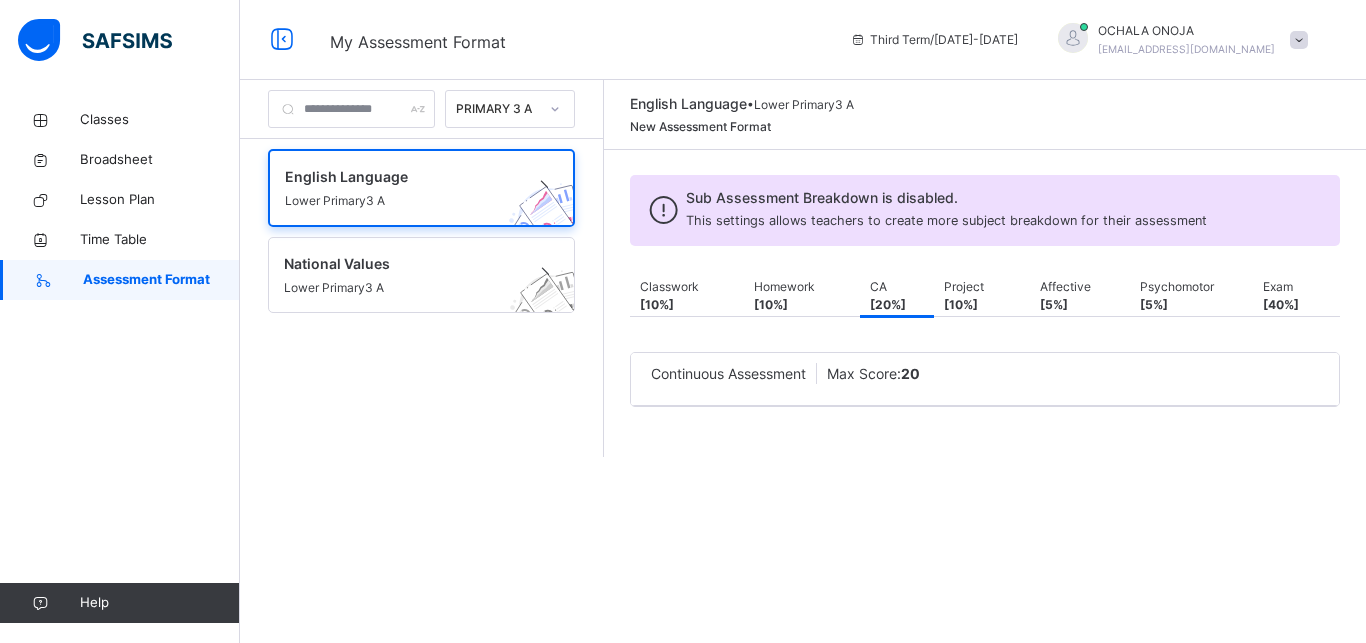 click on "Sub Assessment Breakdown is disabled. This settings allows teachers to create more subject breakdown for their assessment Classwork   [ 10 %] Homework   [ 10 %] CA   [ 20 %] Project   [ 10 %] Affective   [ 5 %] Psychomotor   [ 5 %] Exam   [ 40 %] CA   [ 20 %] More Options   Classwork Max Score:  10 × Deleting Sub-assessment Note:  that this sub-assessment has scores in it.  Deleting  this sub-assessment will also  delete  the  scores  associated with it. Are you sure you want to continue? Cancel Yes, Delete sub-assessment. Homework Max Score:  10 × Deleting Sub-assessment Note:  that this sub-assessment has scores in it.  Deleting  this sub-assessment will also  delete  the  scores  associated with it. Are you sure you want to continue? Cancel Yes, Delete sub-assessment. Continuous Assessment Max Score:  20 × Deleting Sub-assessment Note:  that this sub-assessment has scores in it.  Deleting  this sub-assessment will also  delete  the  scores  associated with it. Are you sure you want to continue? Cancel" at bounding box center [985, 303] 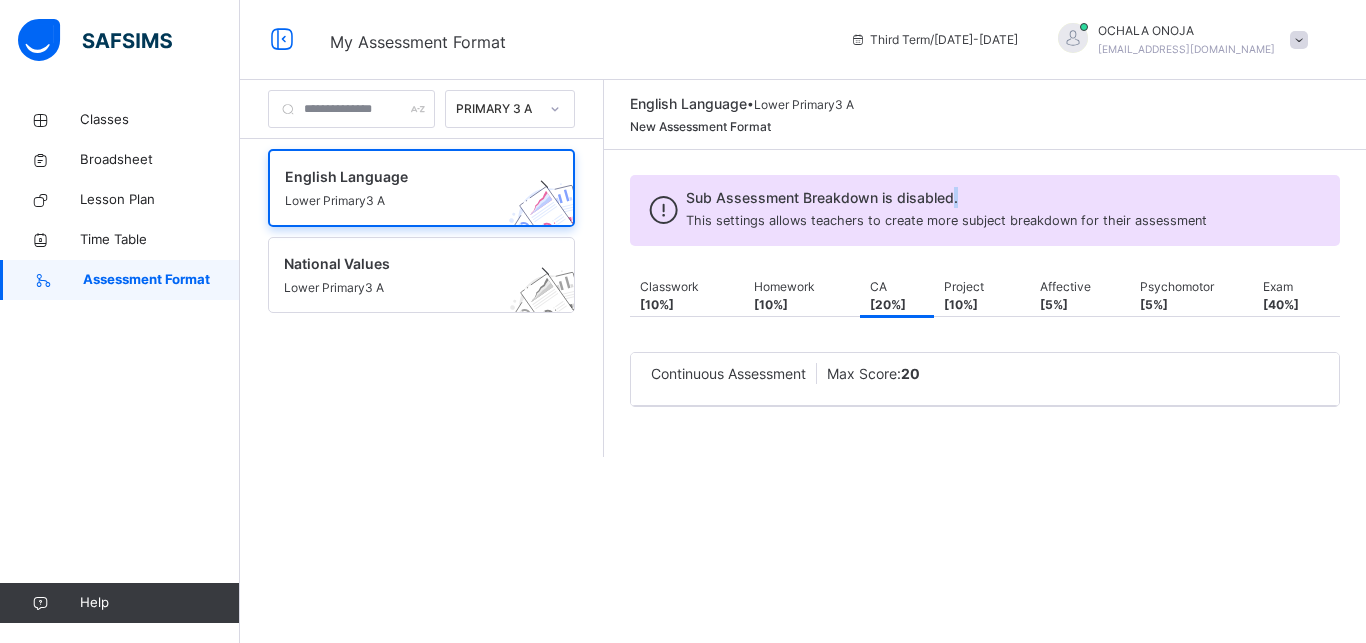 click on "Sub Assessment Breakdown is disabled. This settings allows teachers to create more subject breakdown for their assessment Classwork   [ 10 %] Homework   [ 10 %] CA   [ 20 %] Project   [ 10 %] Affective   [ 5 %] Psychomotor   [ 5 %] Exam   [ 40 %] CA   [ 20 %] More Options   Classwork Max Score:  10 × Deleting Sub-assessment Note:  that this sub-assessment has scores in it.  Deleting  this sub-assessment will also  delete  the  scores  associated with it. Are you sure you want to continue? Cancel Yes, Delete sub-assessment. Homework Max Score:  10 × Deleting Sub-assessment Note:  that this sub-assessment has scores in it.  Deleting  this sub-assessment will also  delete  the  scores  associated with it. Are you sure you want to continue? Cancel Yes, Delete sub-assessment. Continuous Assessment Max Score:  20 × Deleting Sub-assessment Note:  that this sub-assessment has scores in it.  Deleting  this sub-assessment will also  delete  the  scores  associated with it. Are you sure you want to continue? Cancel" at bounding box center [985, 303] 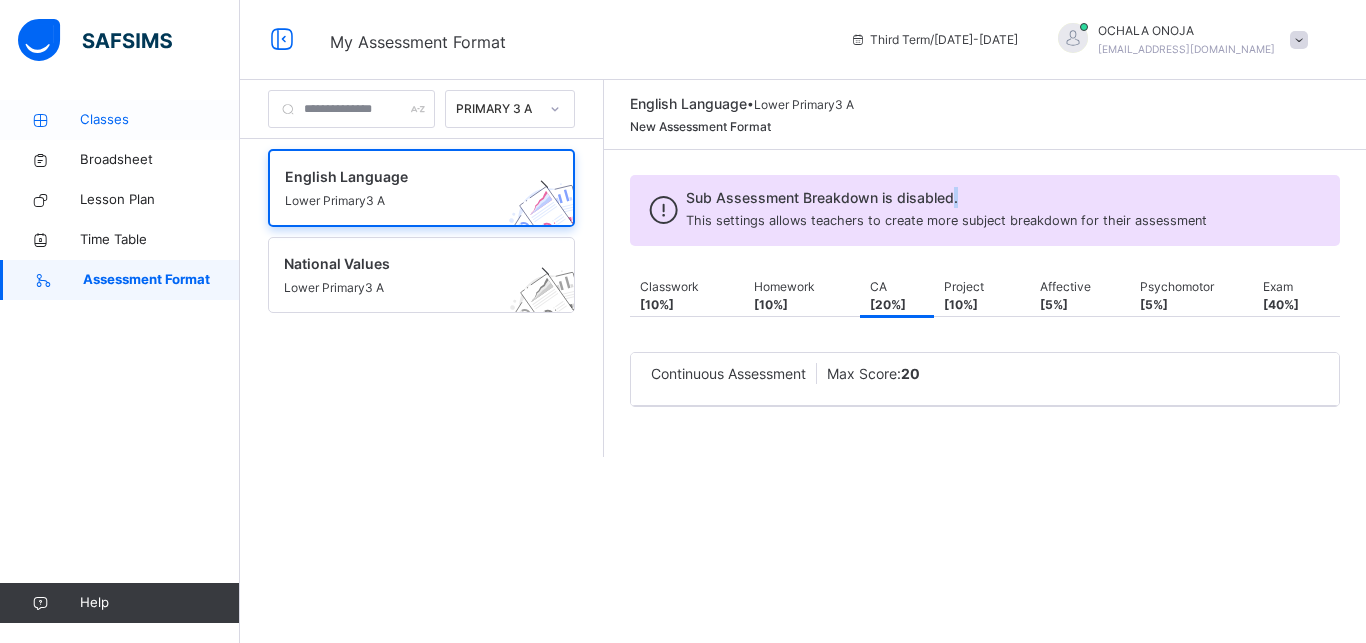 click on "Classes" at bounding box center (160, 120) 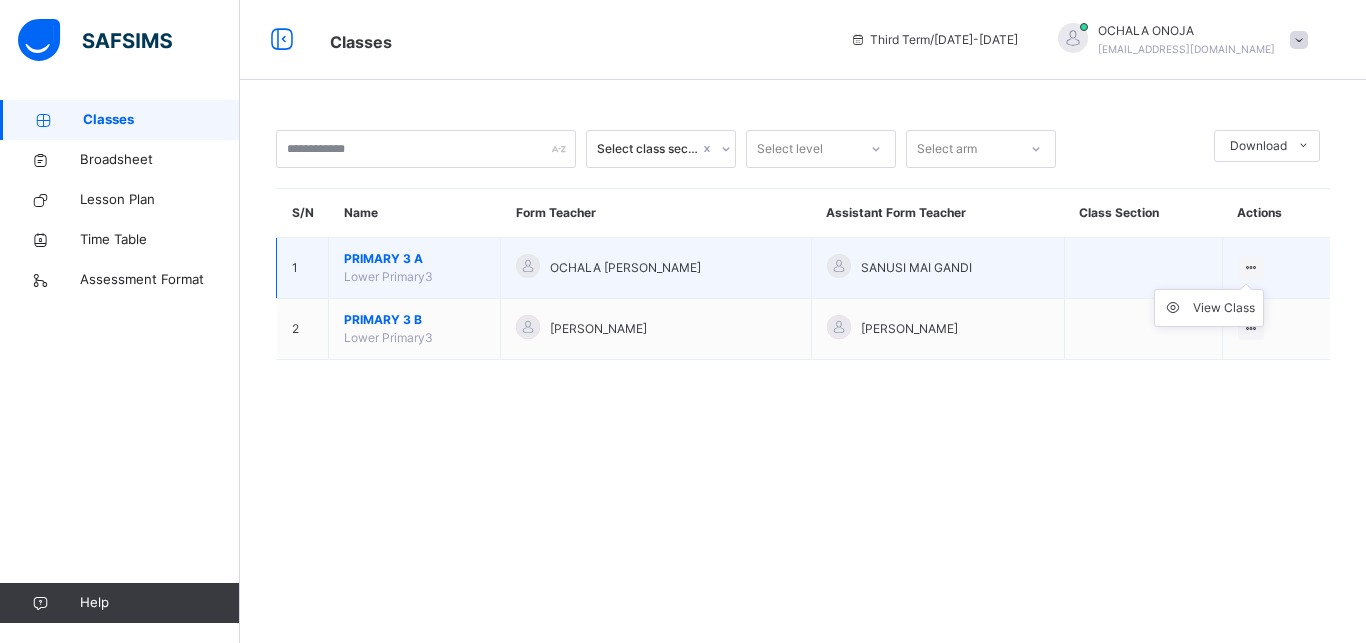 click at bounding box center (1251, 267) 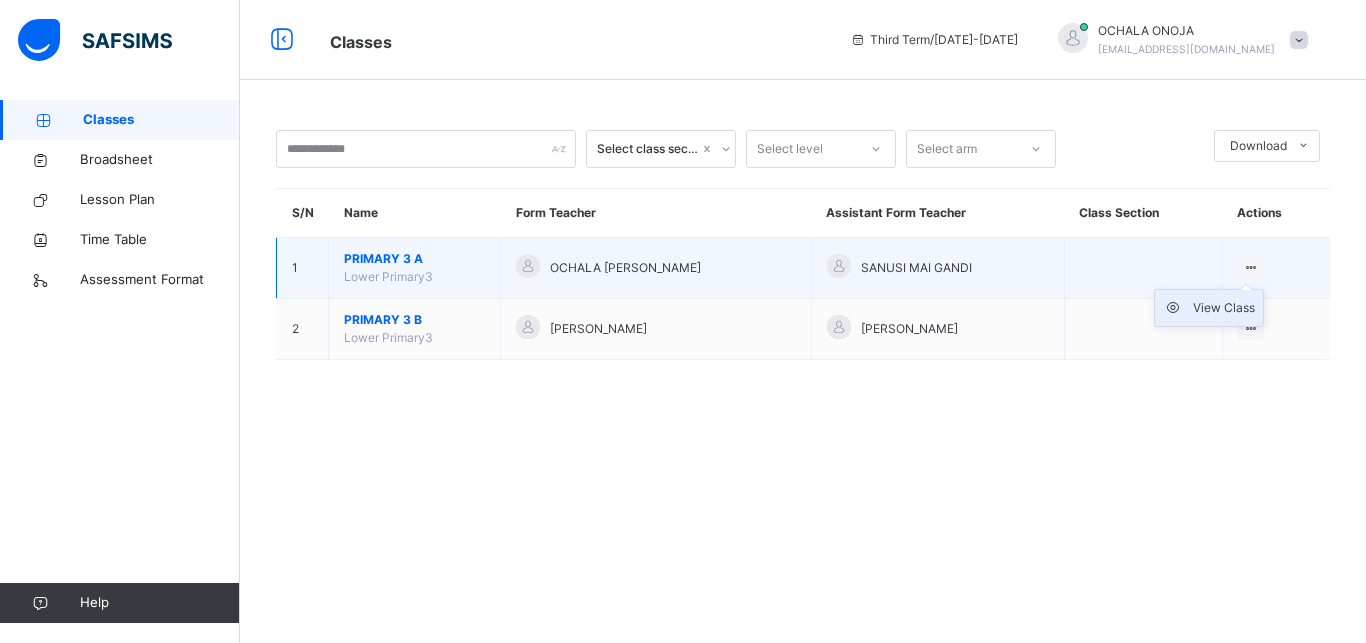 click on "View Class" at bounding box center (1224, 308) 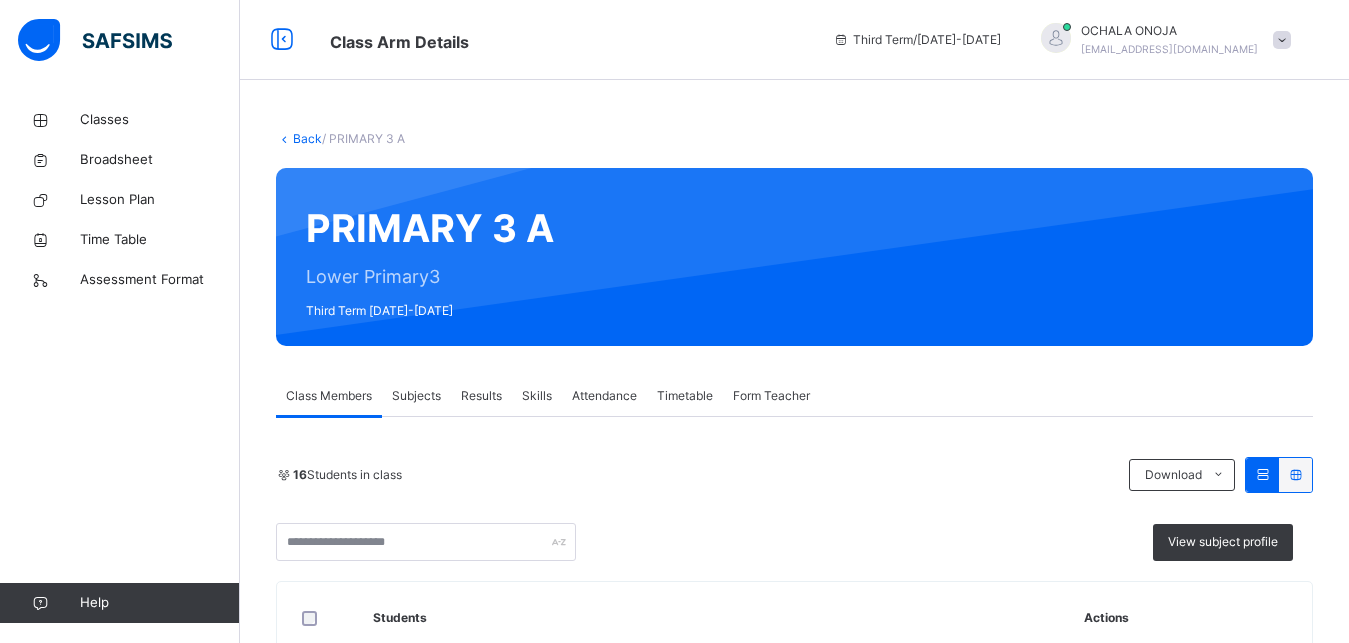click on "Results" at bounding box center (481, 396) 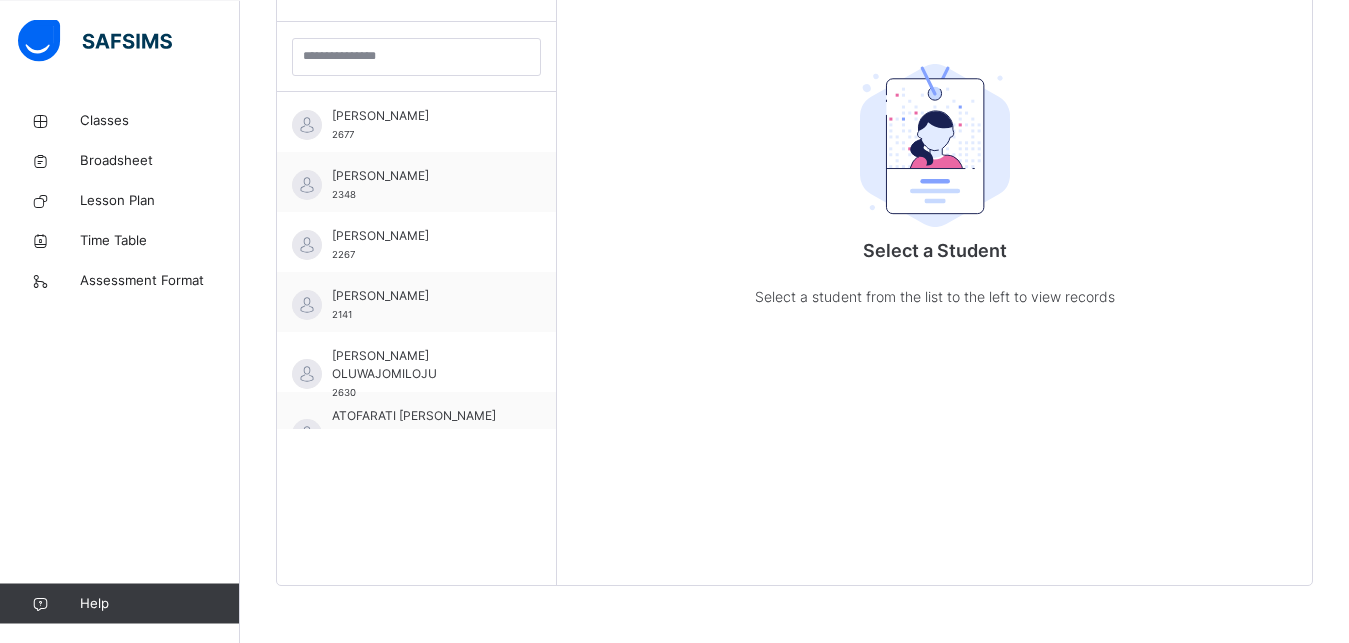 scroll, scrollTop: 581, scrollLeft: 0, axis: vertical 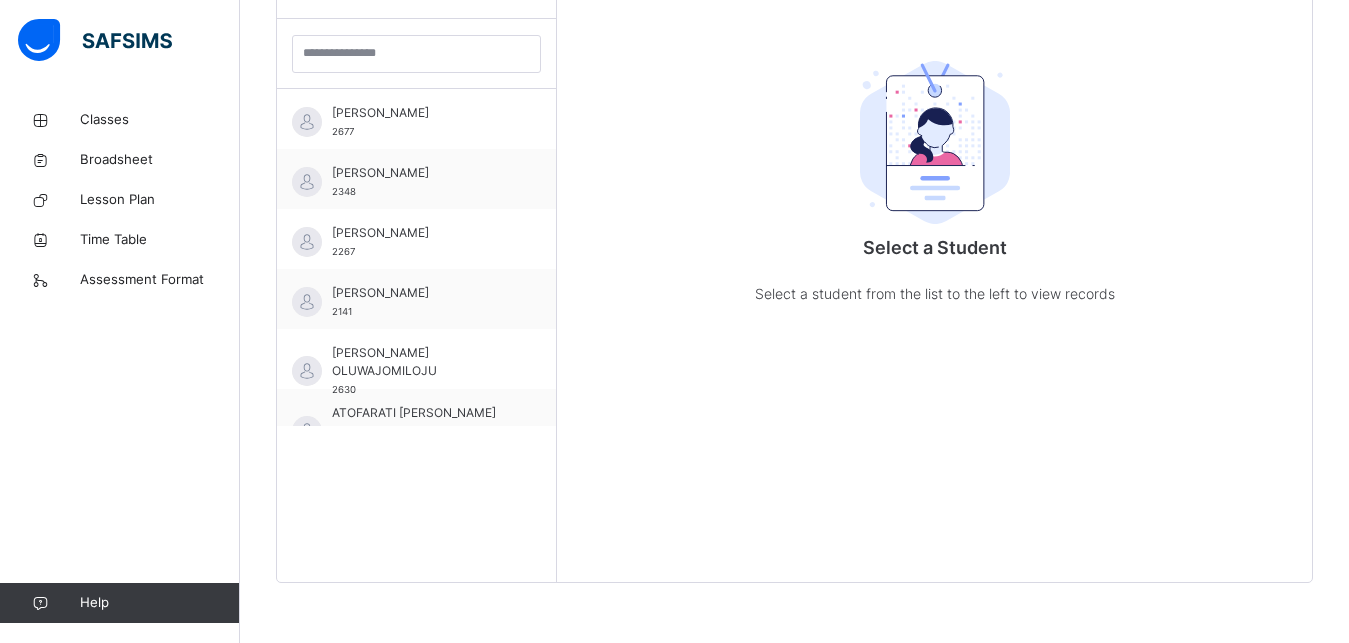 drag, startPoint x: 479, startPoint y: 401, endPoint x: 545, endPoint y: 418, distance: 68.154236 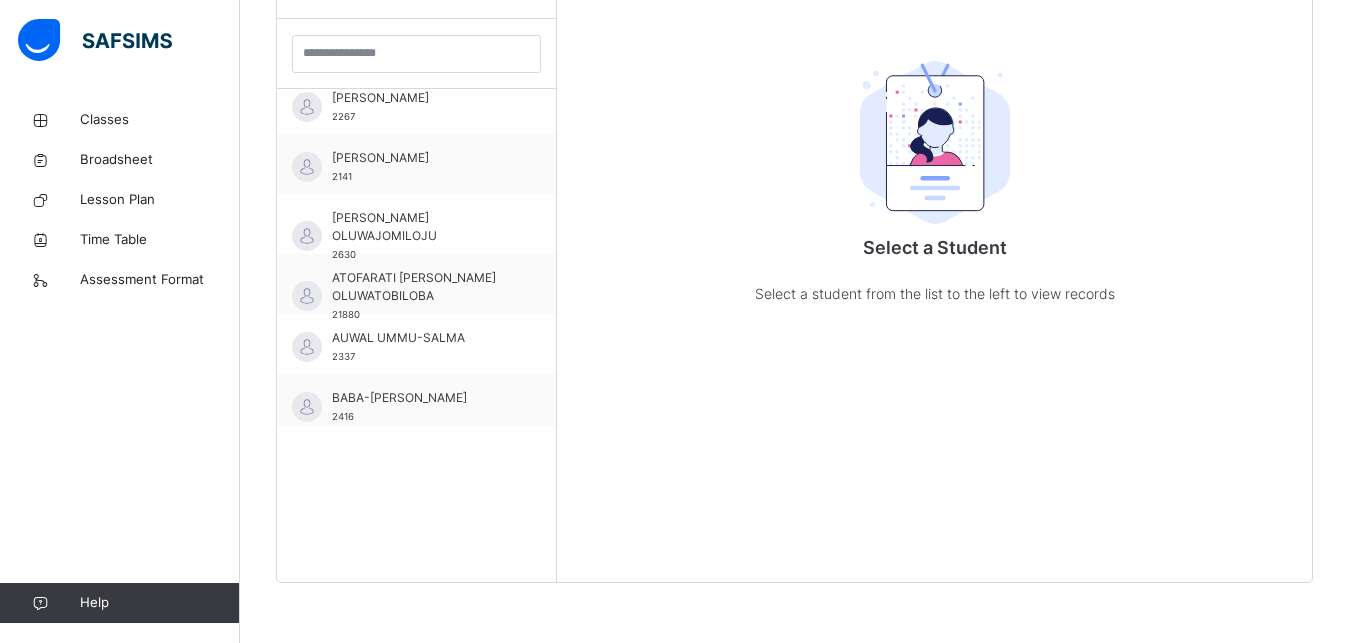 scroll, scrollTop: 180, scrollLeft: 0, axis: vertical 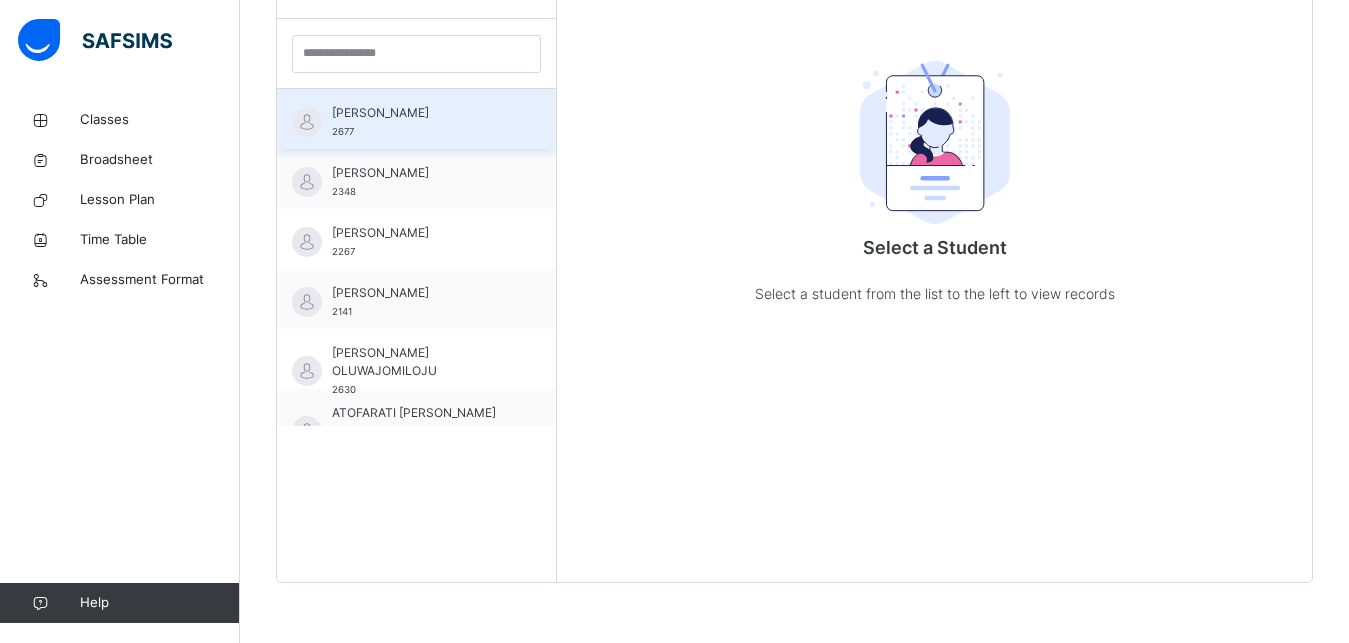 click on "[PERSON_NAME] 2677" at bounding box center (421, 122) 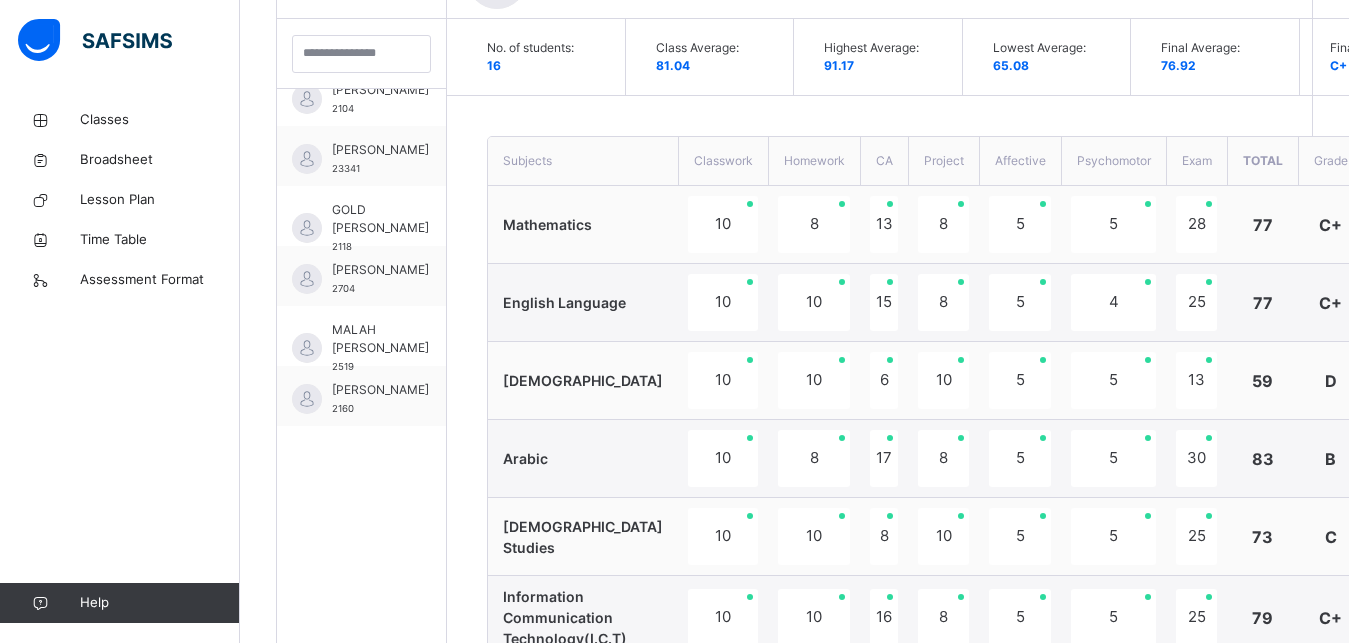 scroll, scrollTop: 622, scrollLeft: 0, axis: vertical 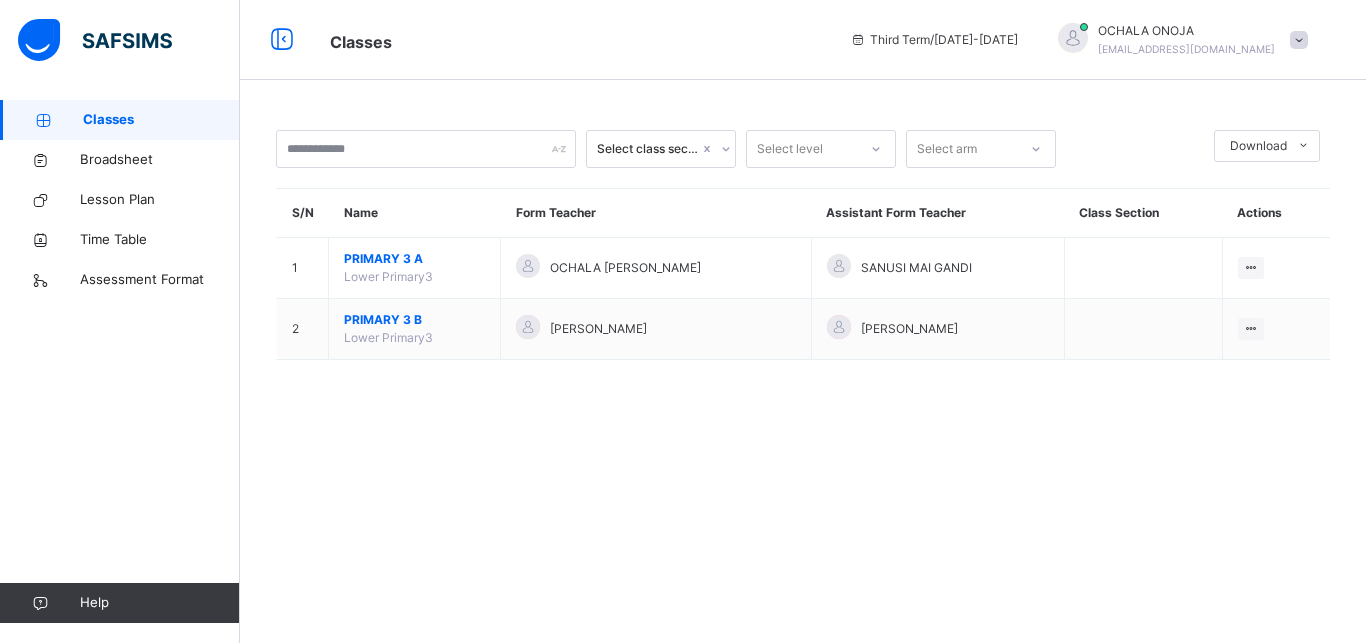 click 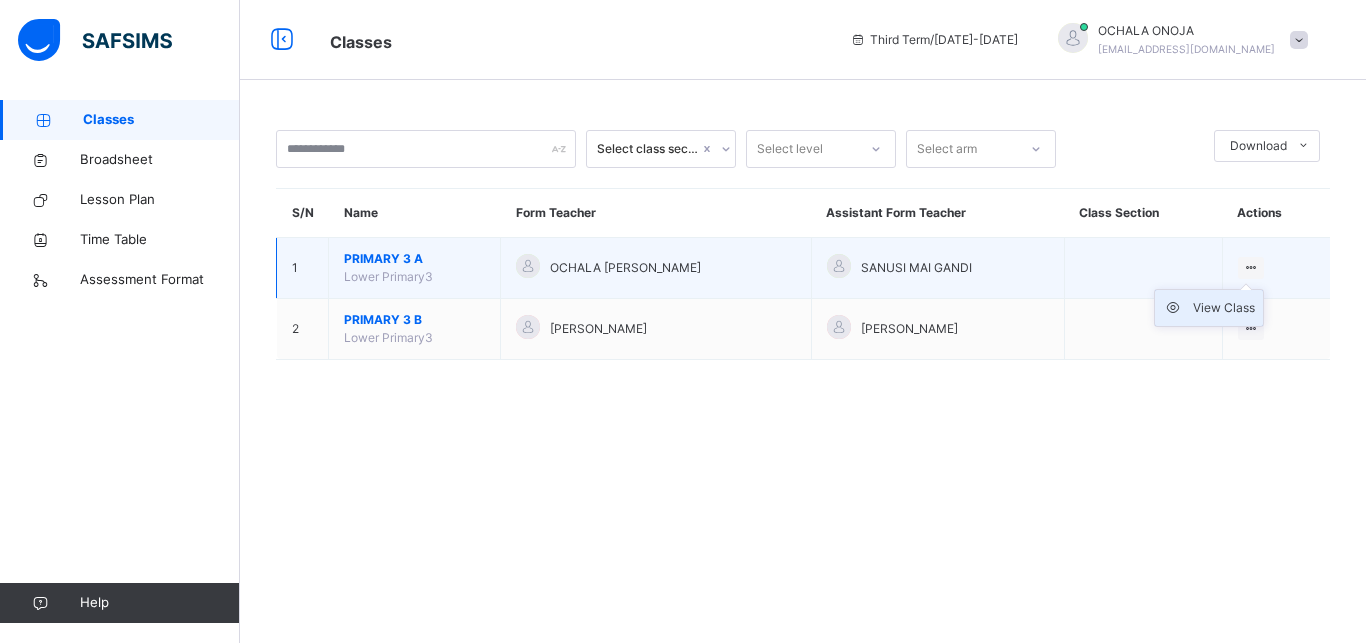 click on "View Class" at bounding box center [1224, 308] 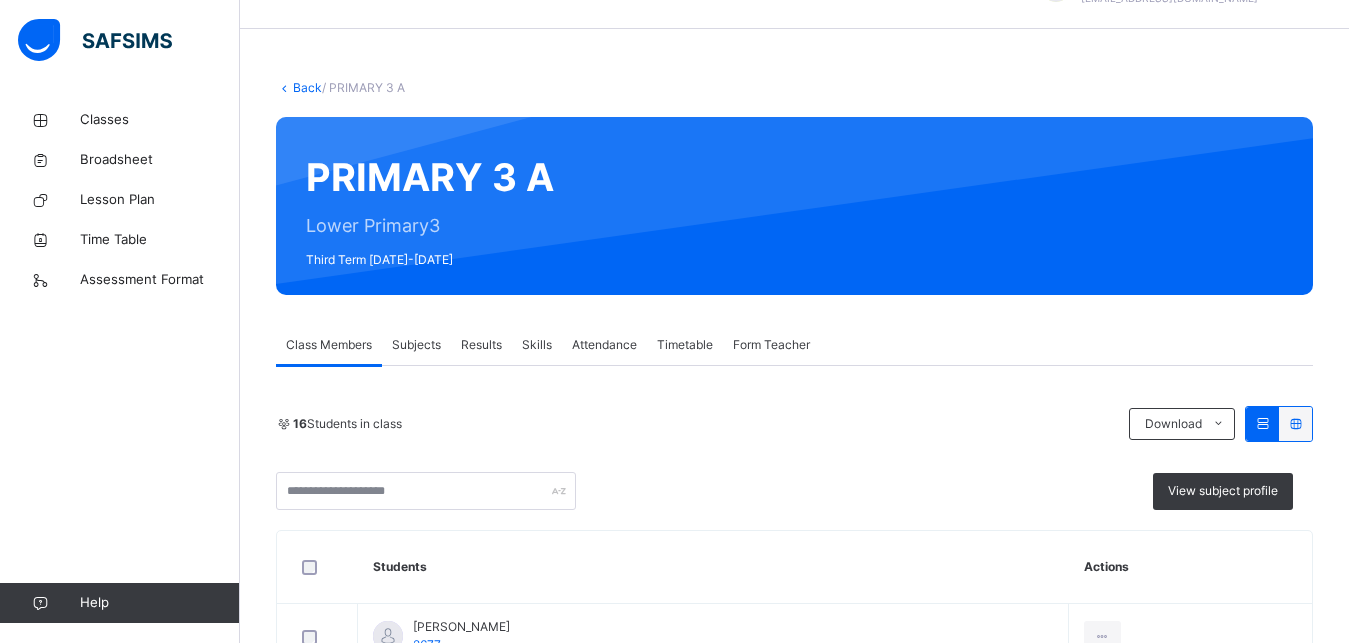 scroll, scrollTop: 306, scrollLeft: 0, axis: vertical 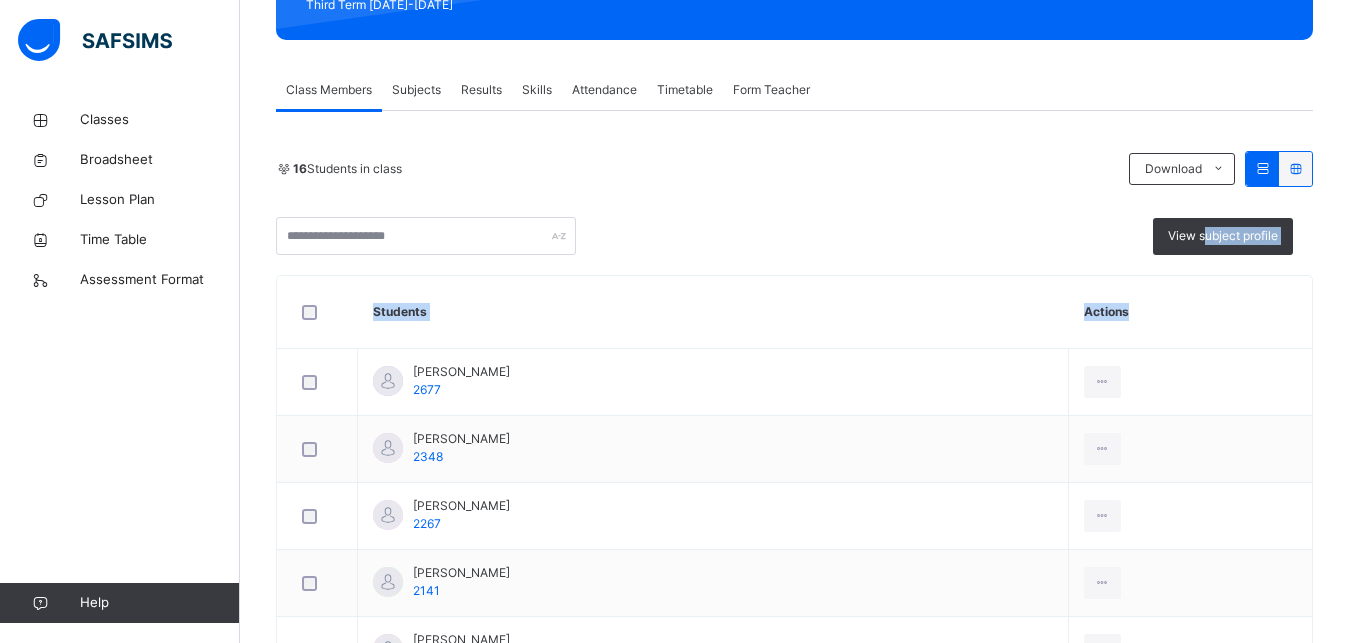 drag, startPoint x: 1229, startPoint y: 327, endPoint x: 1200, endPoint y: 278, distance: 56.938564 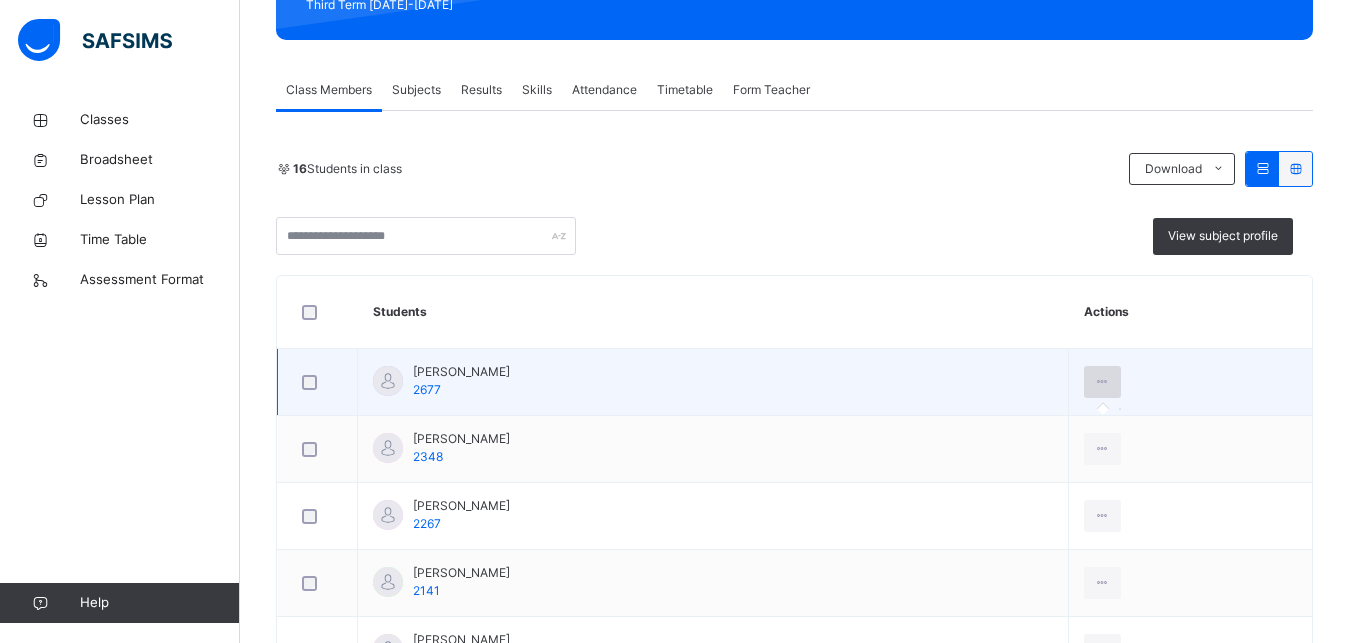 click at bounding box center [1102, 382] 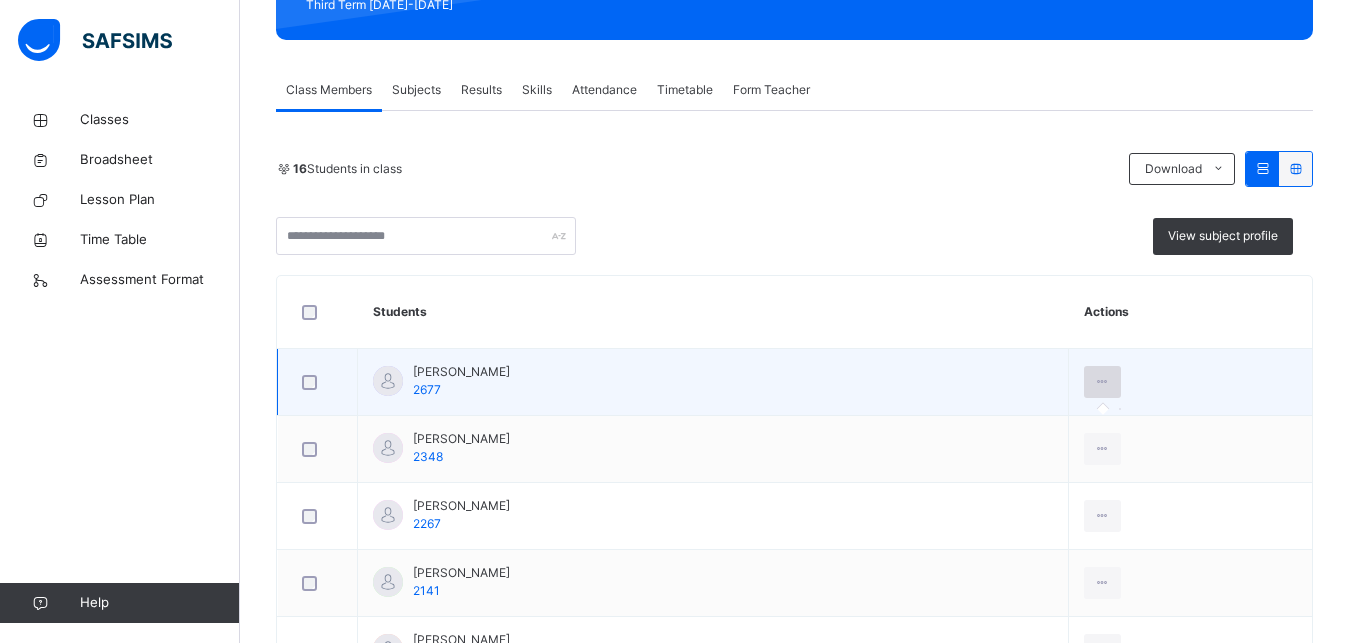 click at bounding box center (1102, 382) 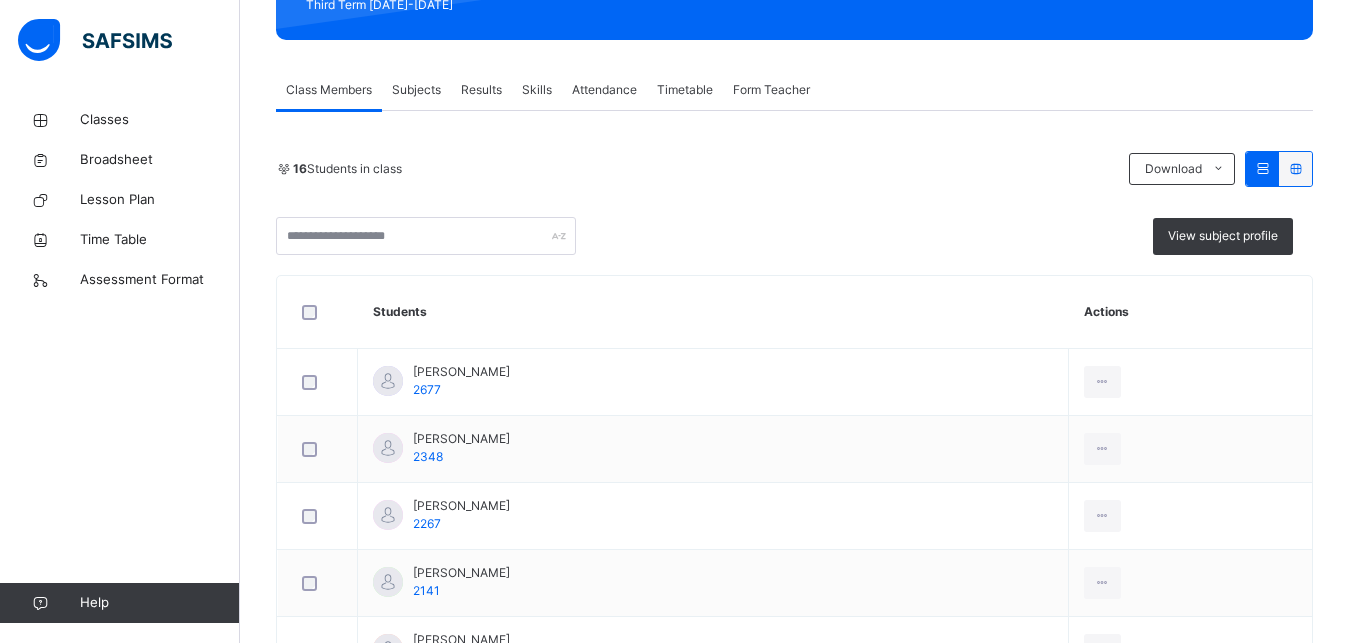 click on "Attendance" at bounding box center (604, 90) 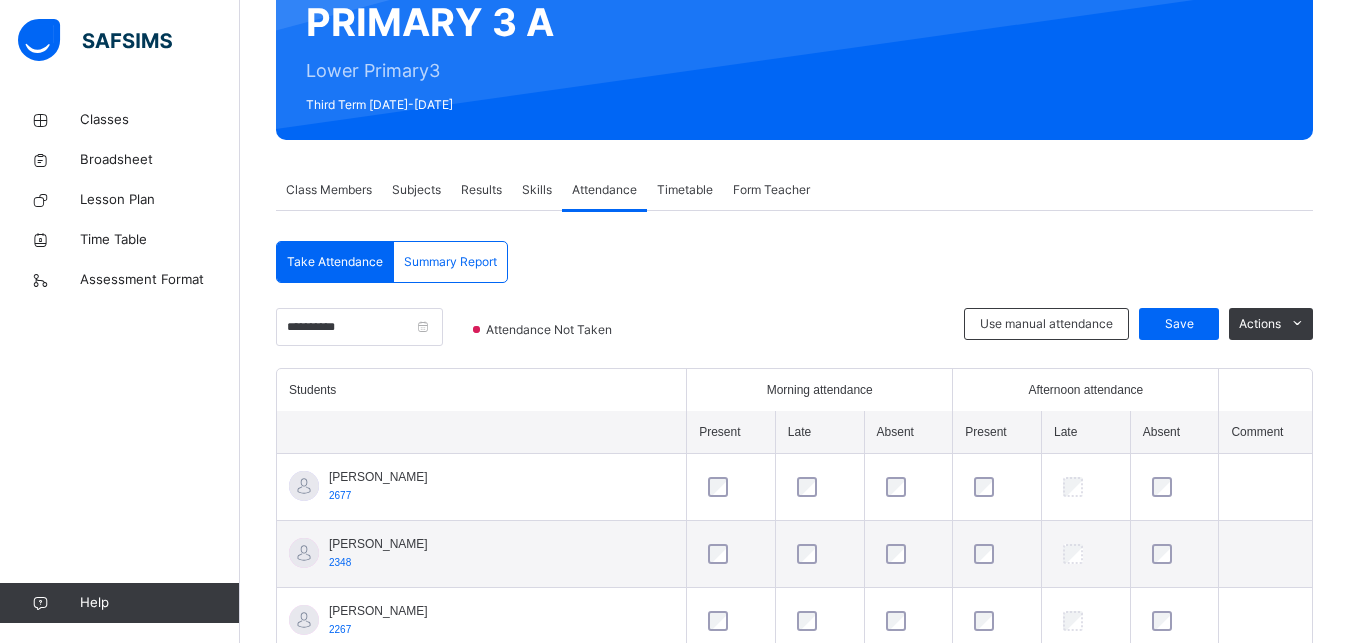 click on "Form Teacher" at bounding box center (771, 190) 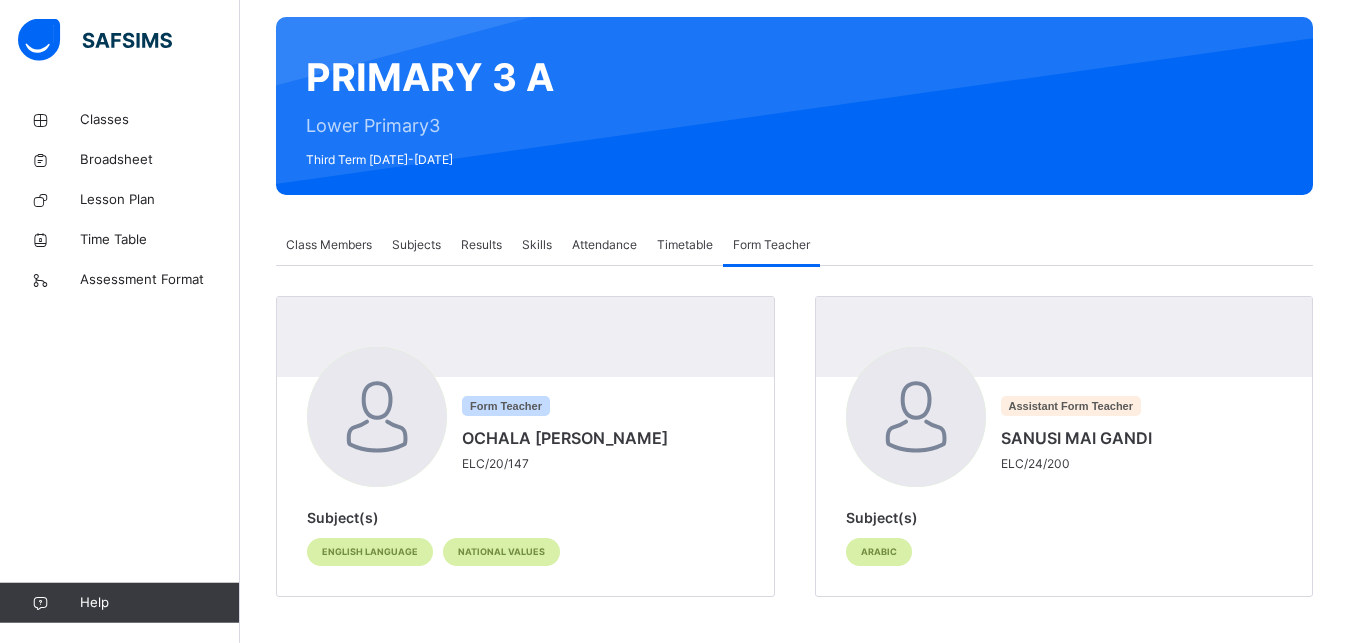 scroll, scrollTop: 155, scrollLeft: 0, axis: vertical 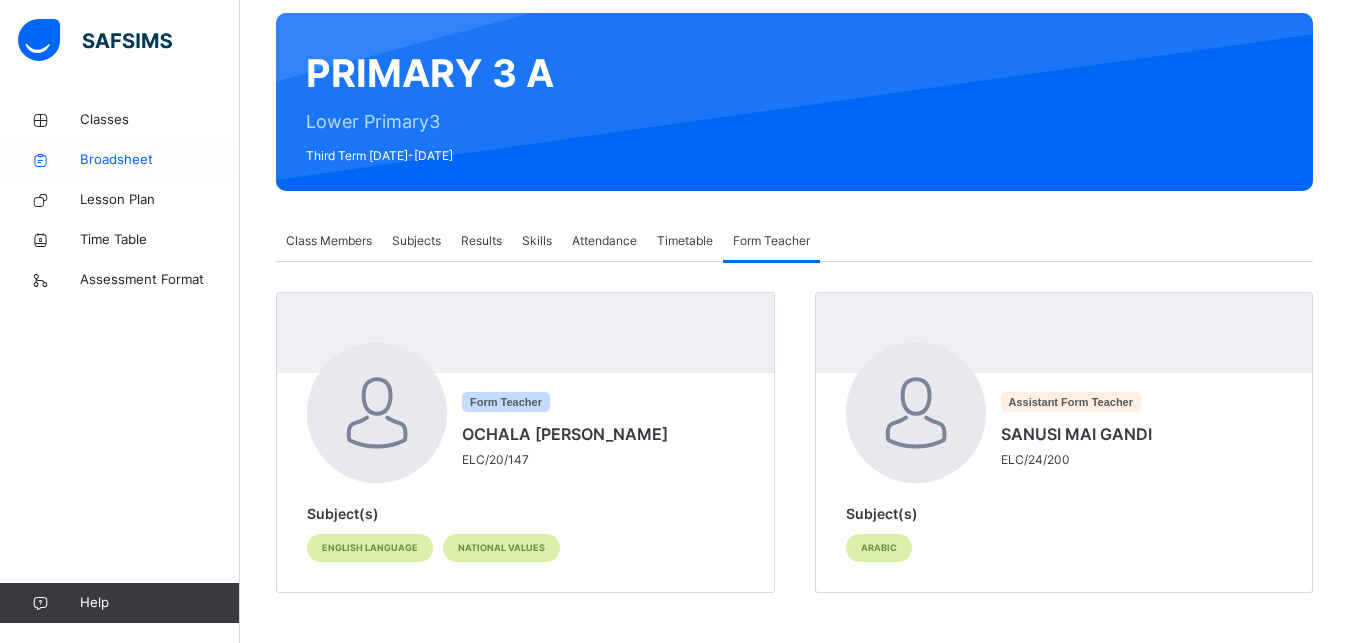 click on "Broadsheet" at bounding box center (160, 160) 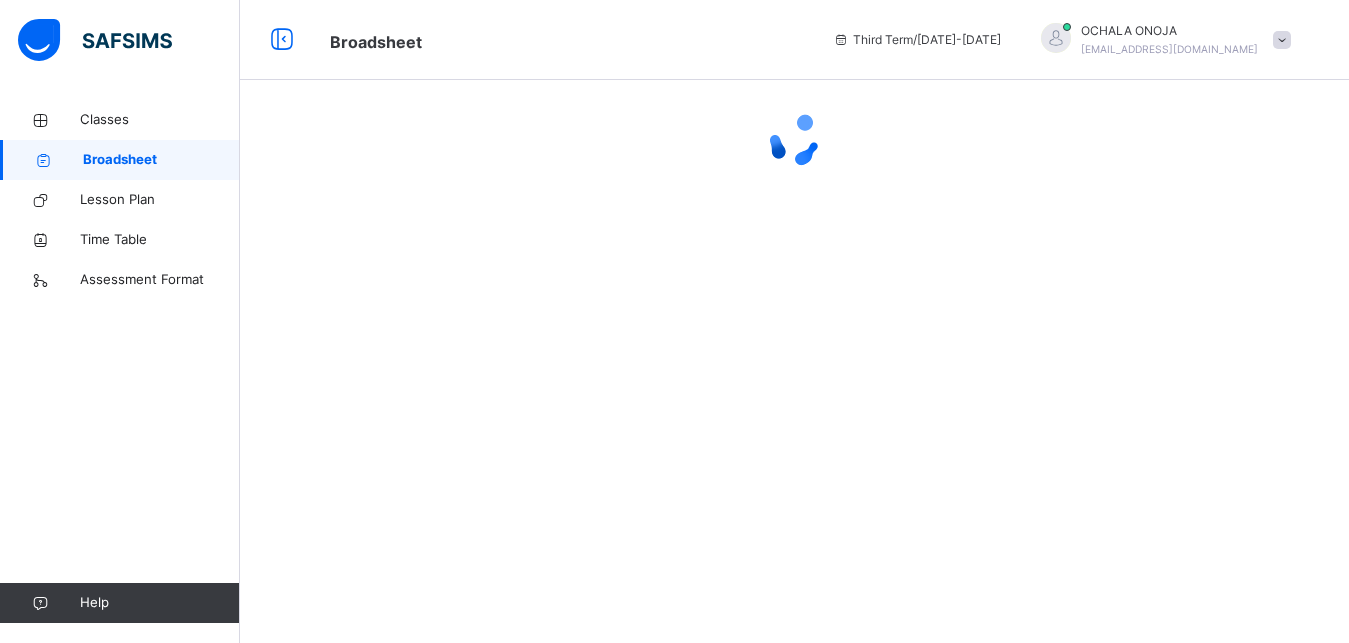 scroll, scrollTop: 0, scrollLeft: 0, axis: both 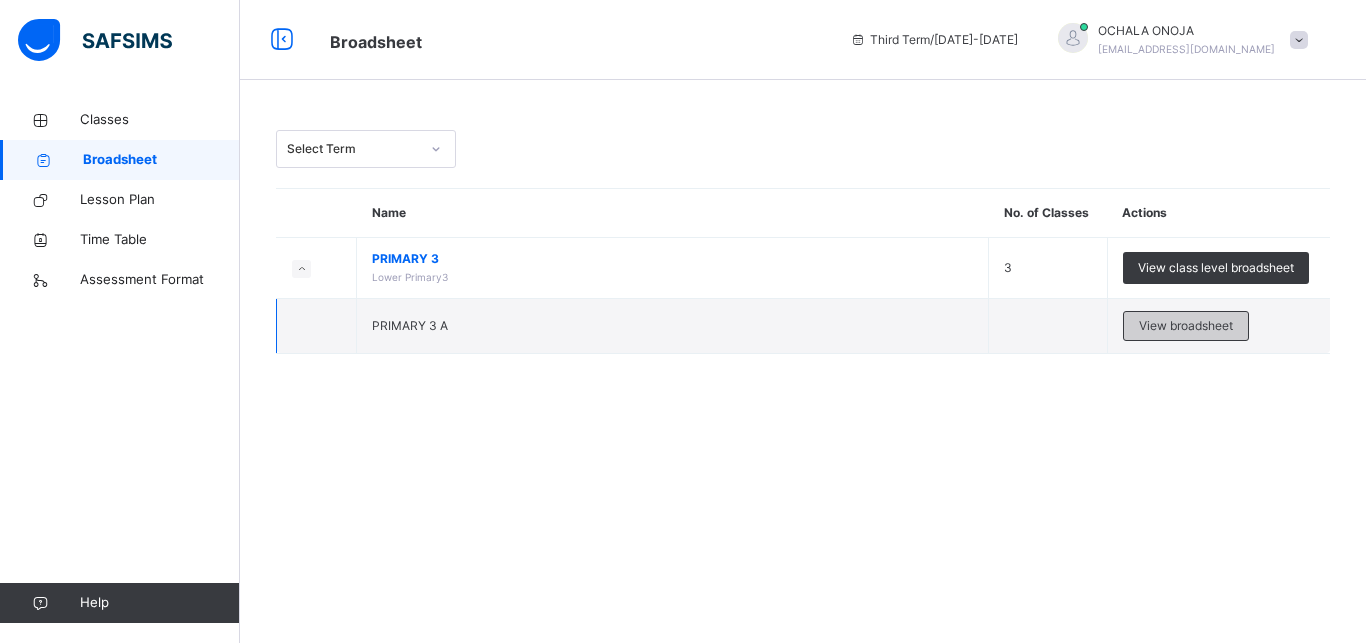 click on "View broadsheet" at bounding box center (1186, 326) 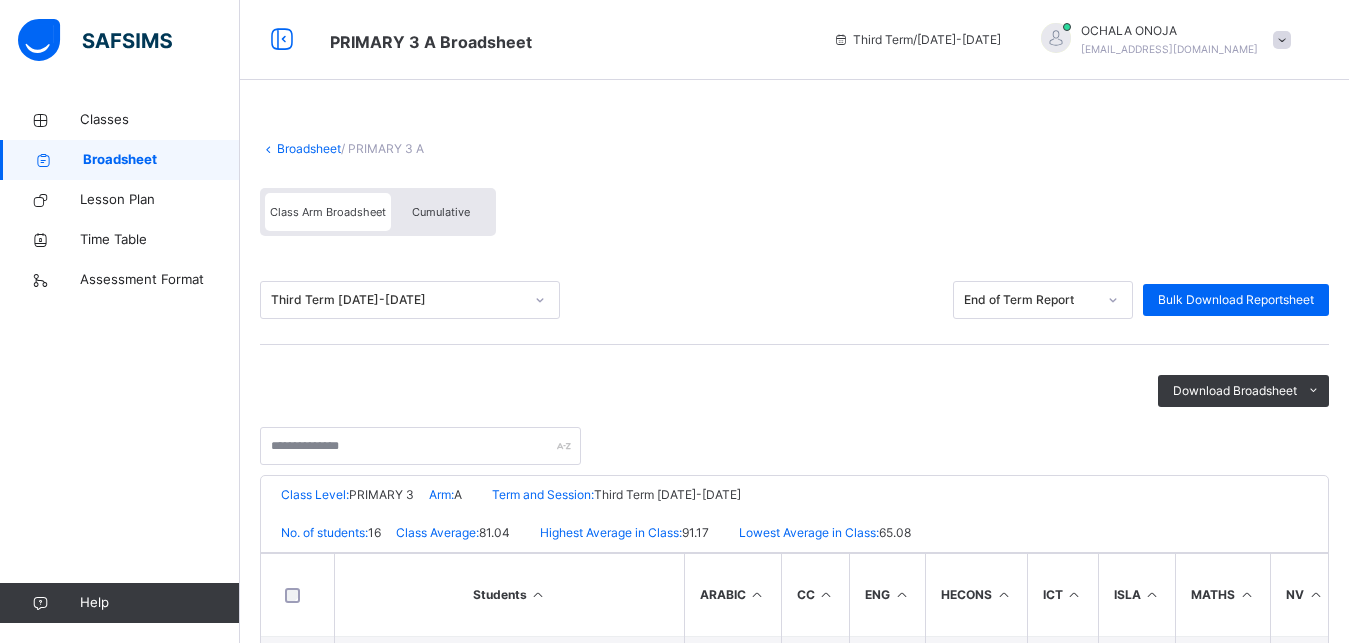click on "Cumulative" at bounding box center (441, 212) 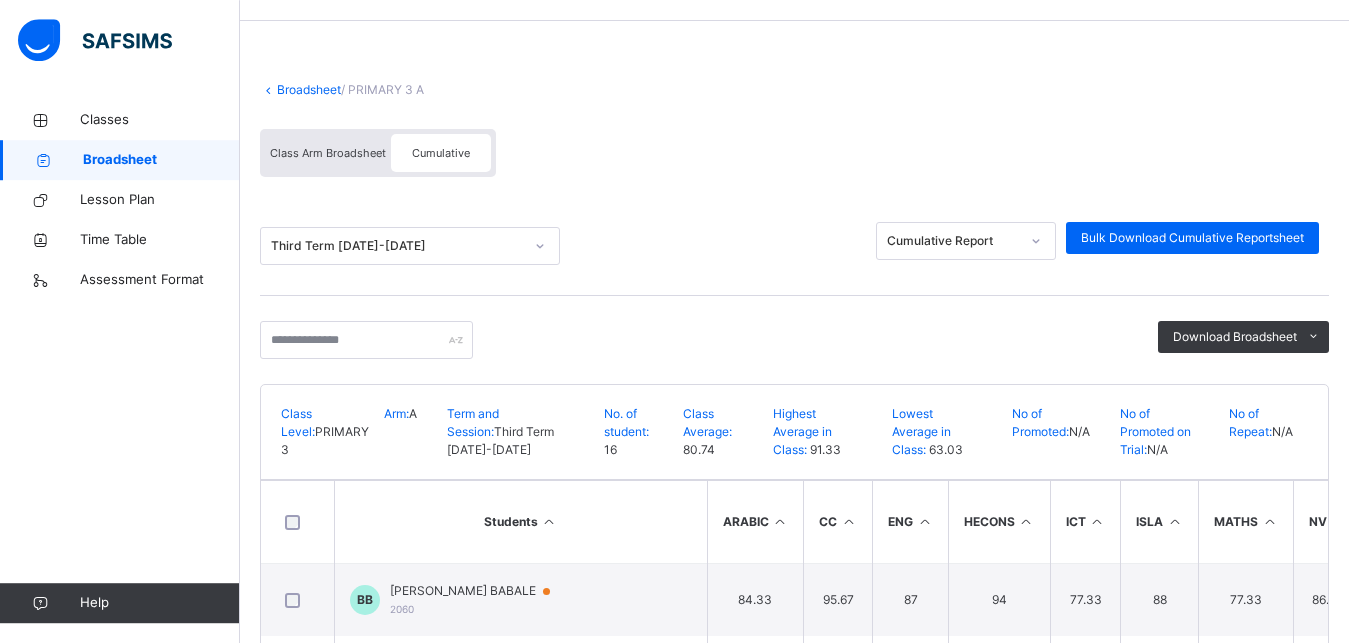 scroll, scrollTop: 436, scrollLeft: 0, axis: vertical 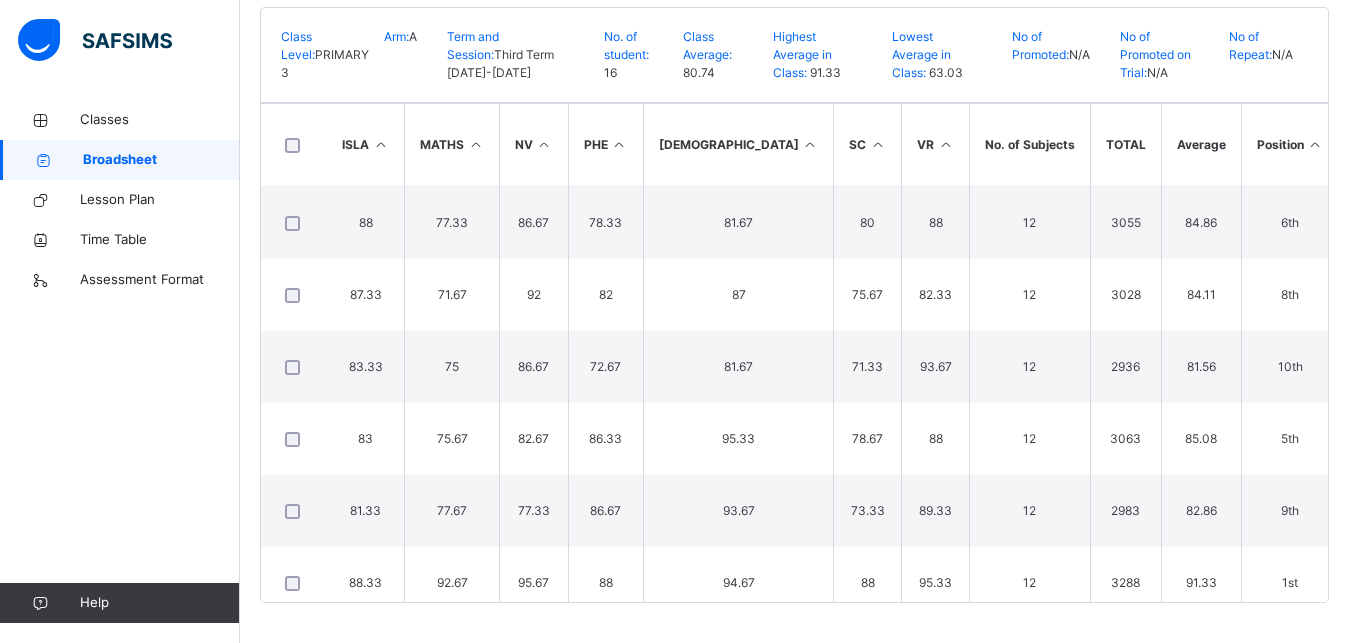 click at bounding box center (1315, 144) 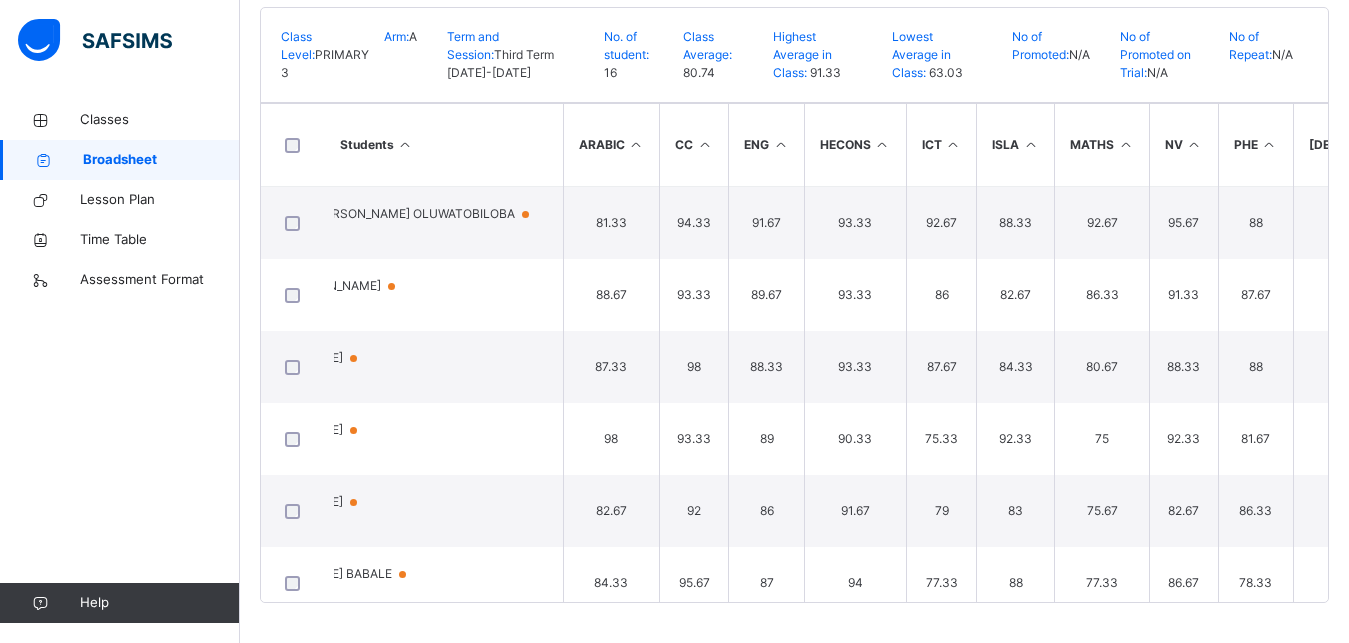 scroll, scrollTop: 0, scrollLeft: 0, axis: both 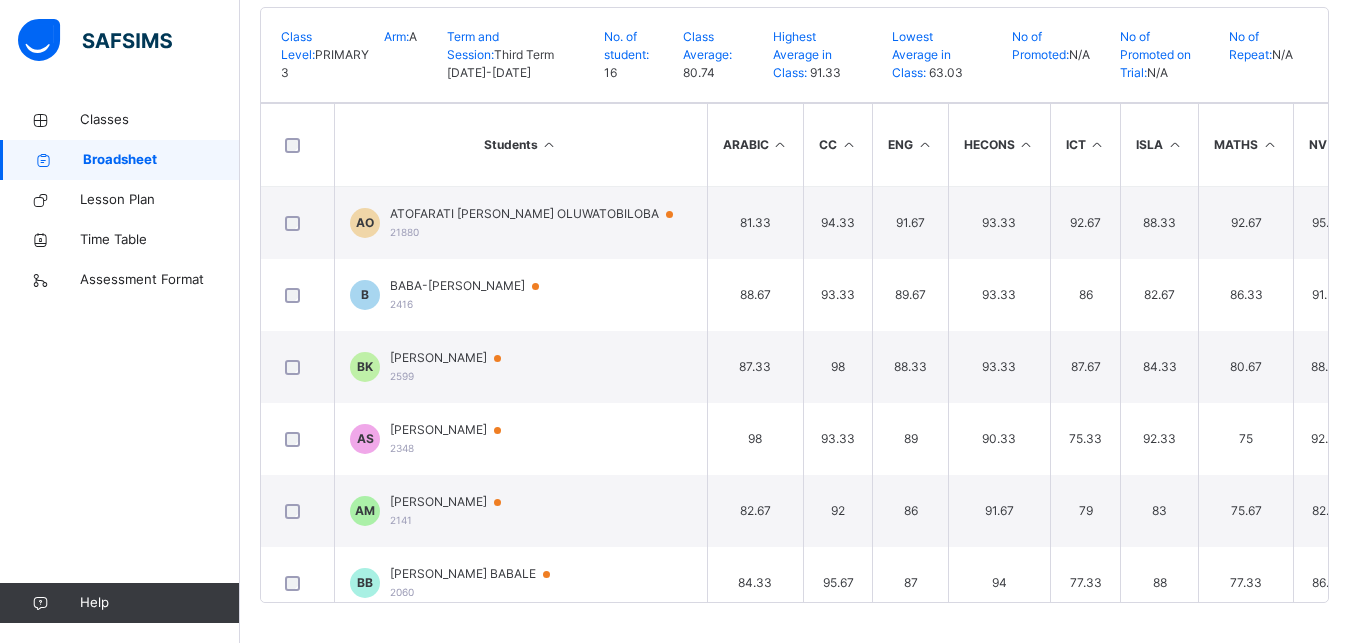 click at bounding box center [780, 144] 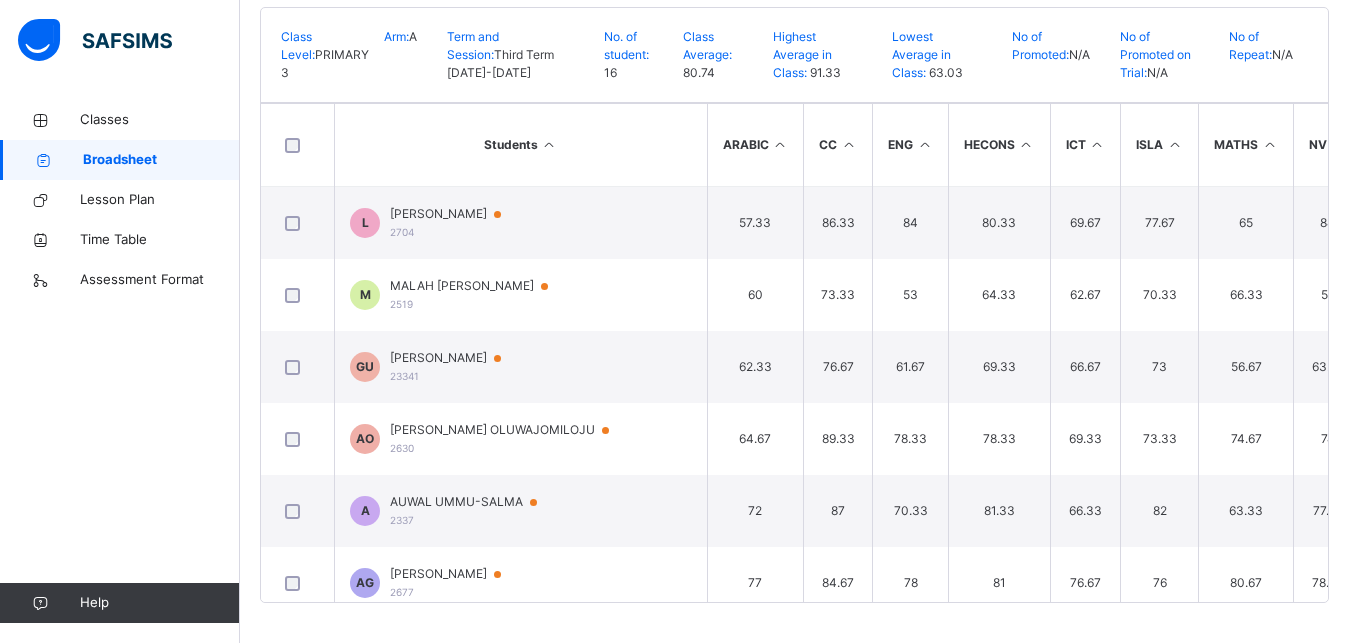 click at bounding box center [780, 144] 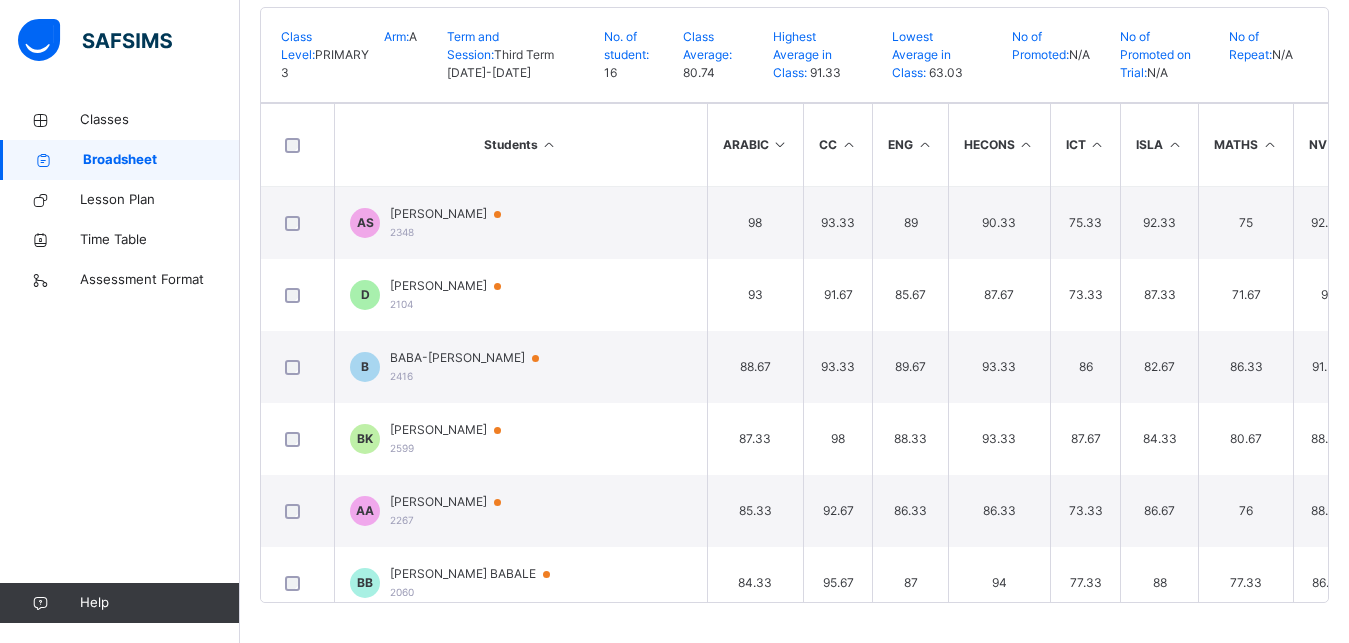 click at bounding box center (848, 144) 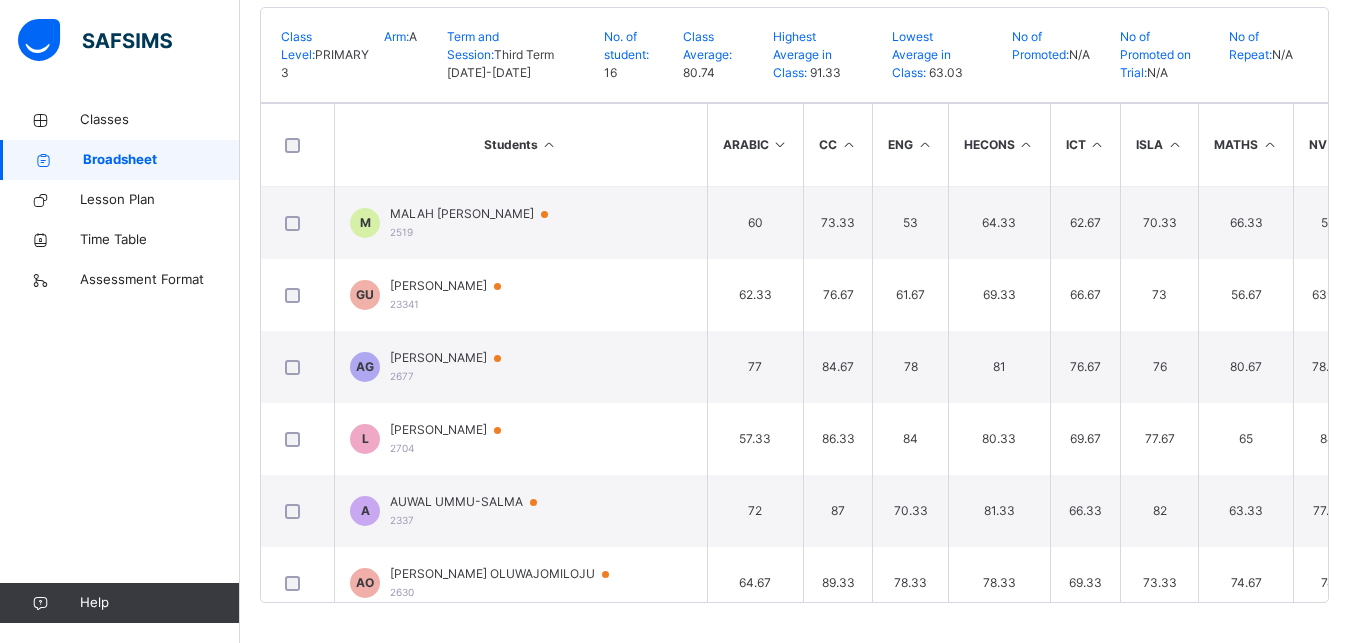 click at bounding box center [848, 144] 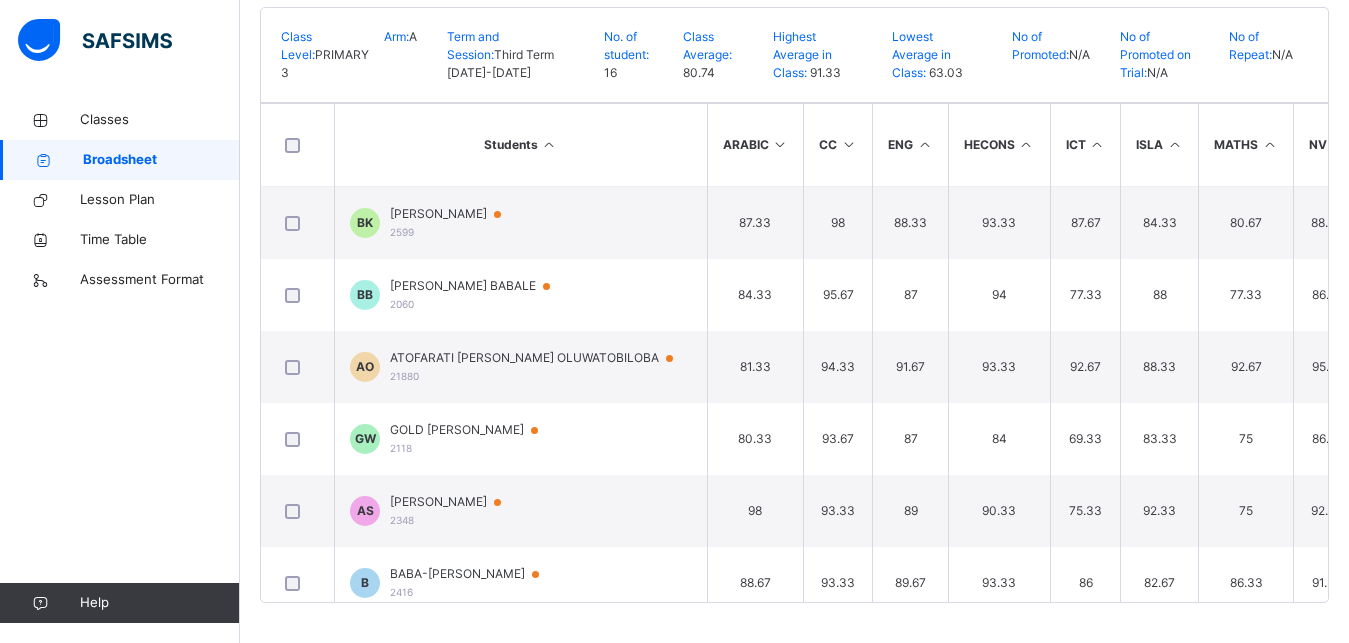 click at bounding box center [924, 144] 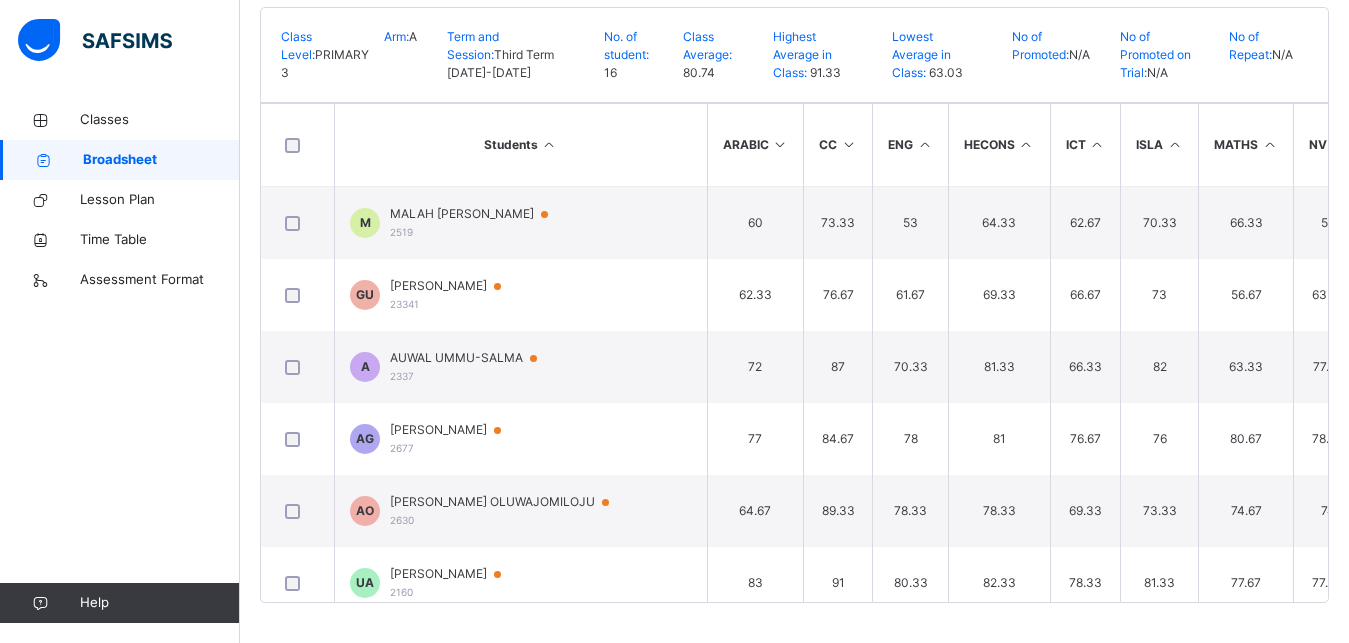 click at bounding box center [924, 144] 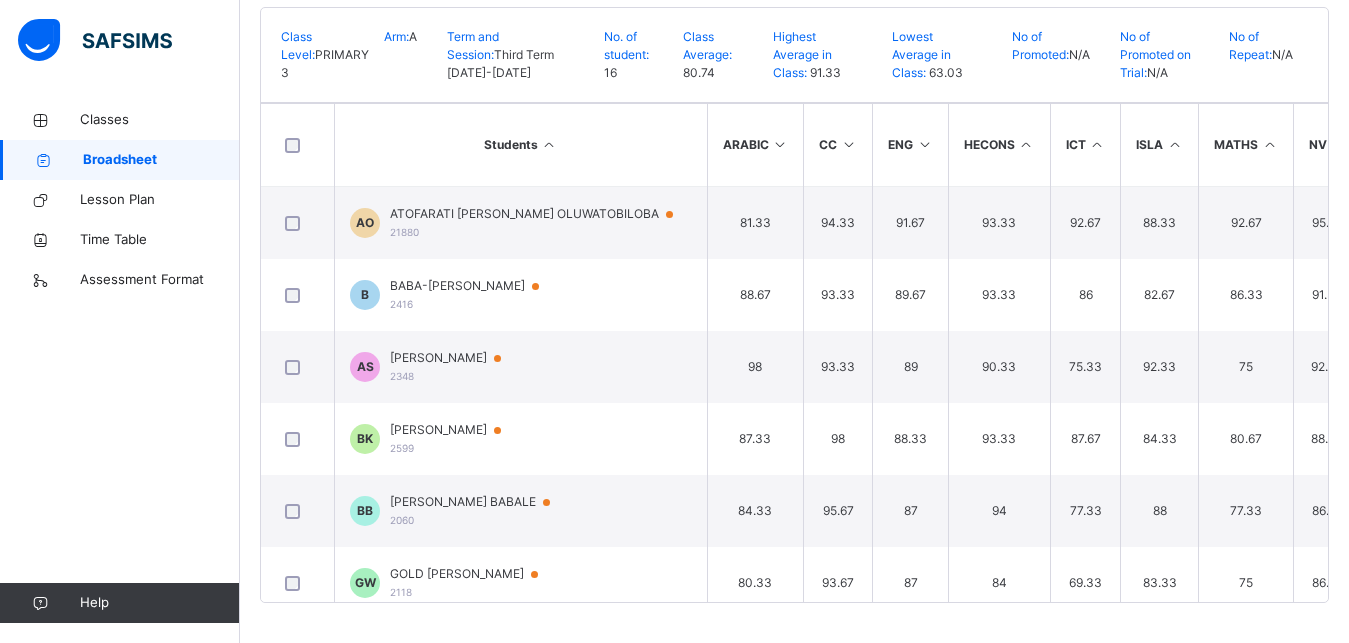 click at bounding box center (1026, 144) 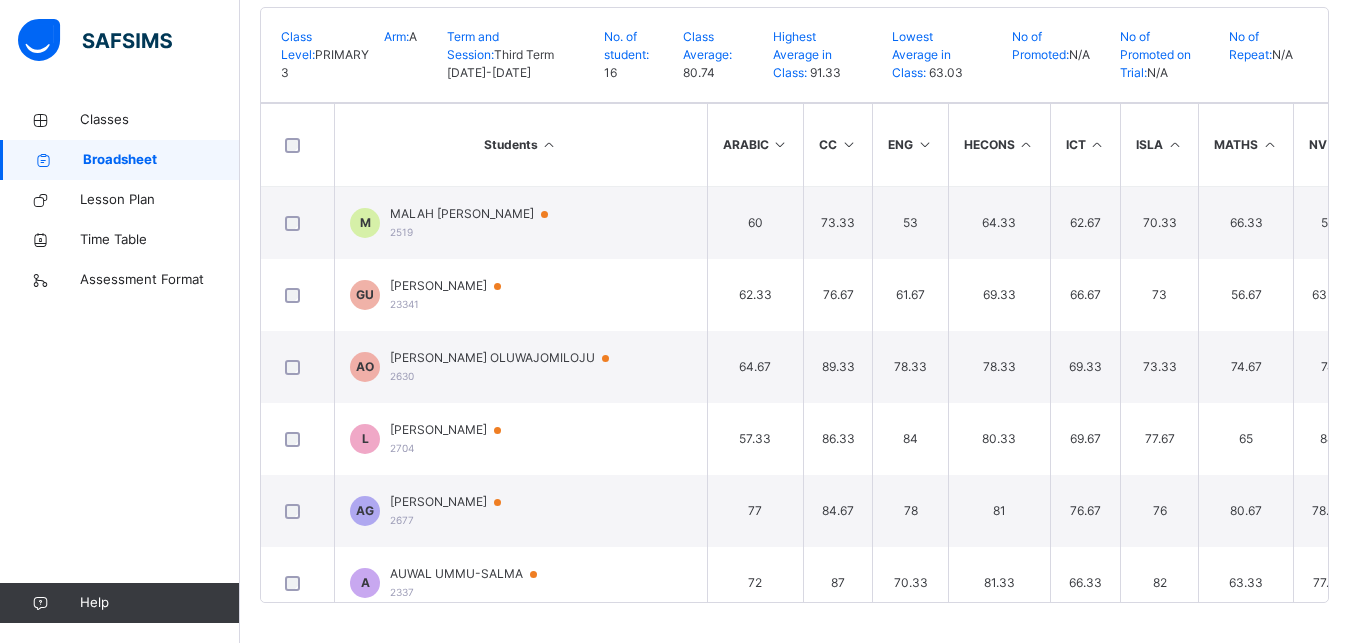 click at bounding box center [1026, 144] 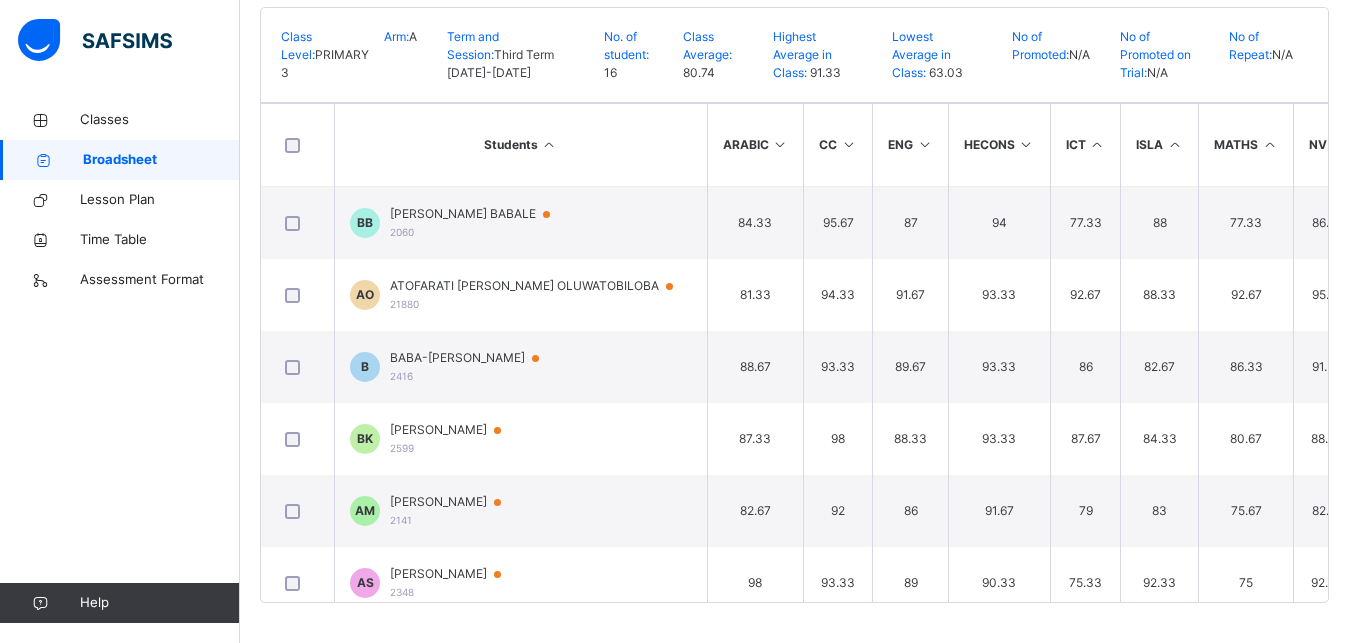 click at bounding box center [1269, 144] 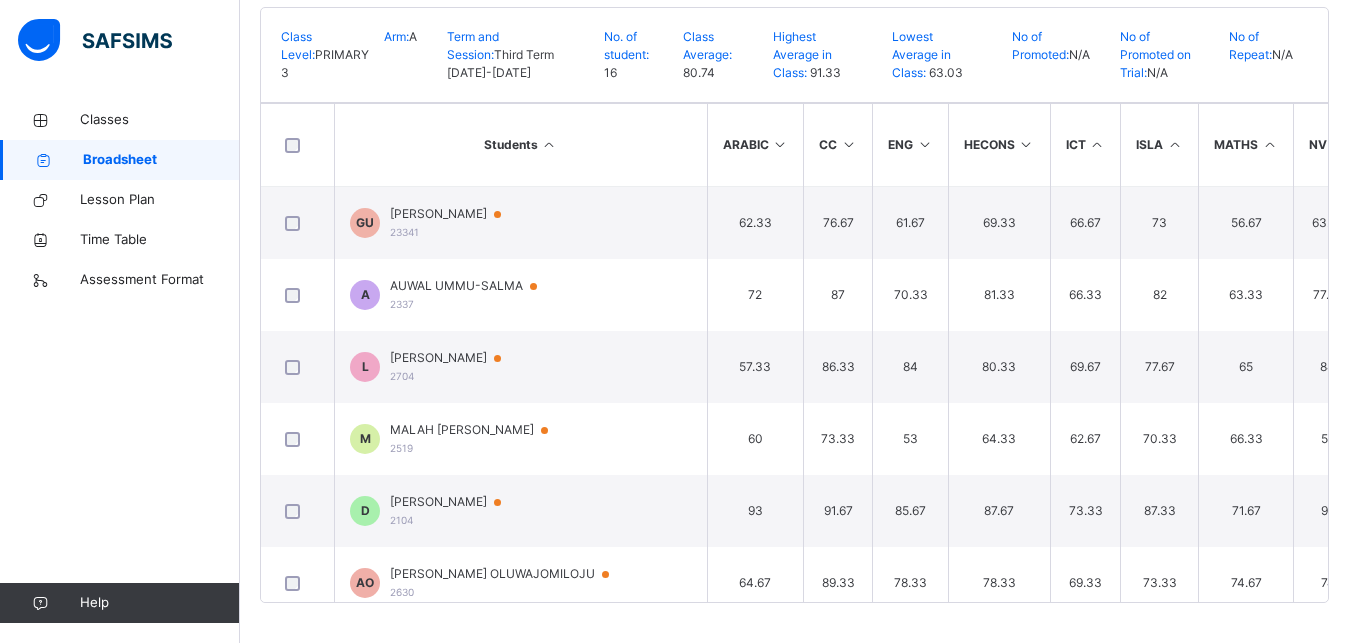 click at bounding box center [1269, 144] 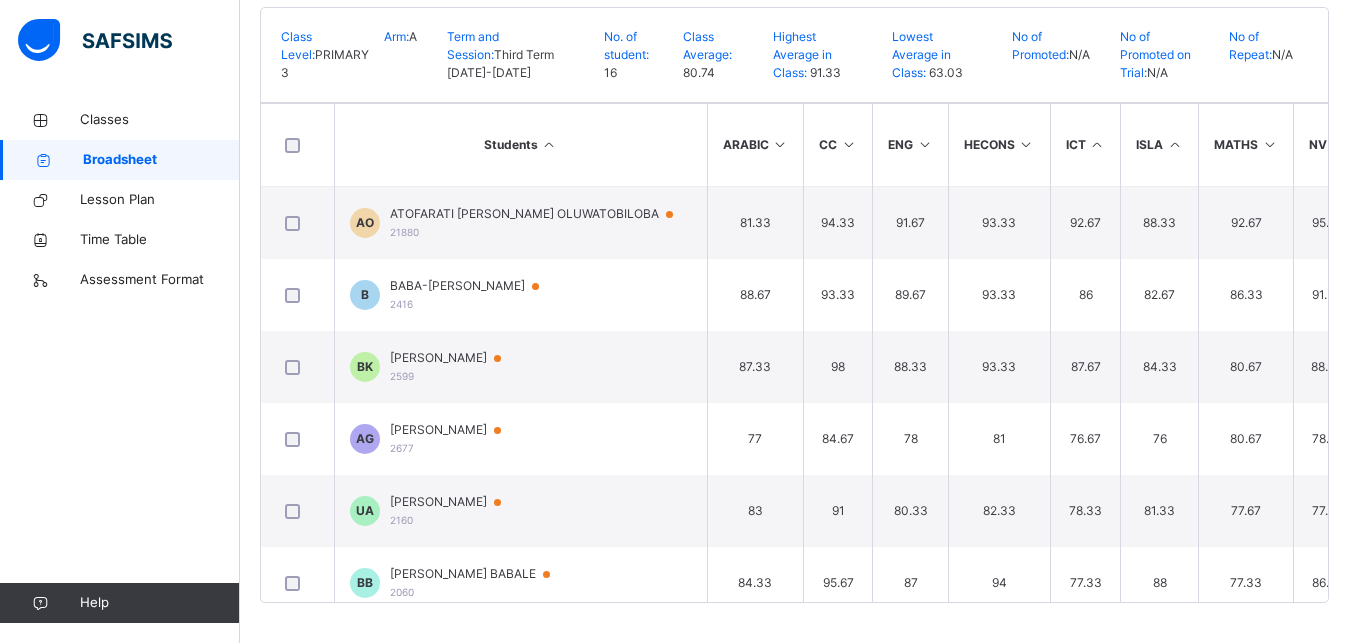 click at bounding box center [924, 144] 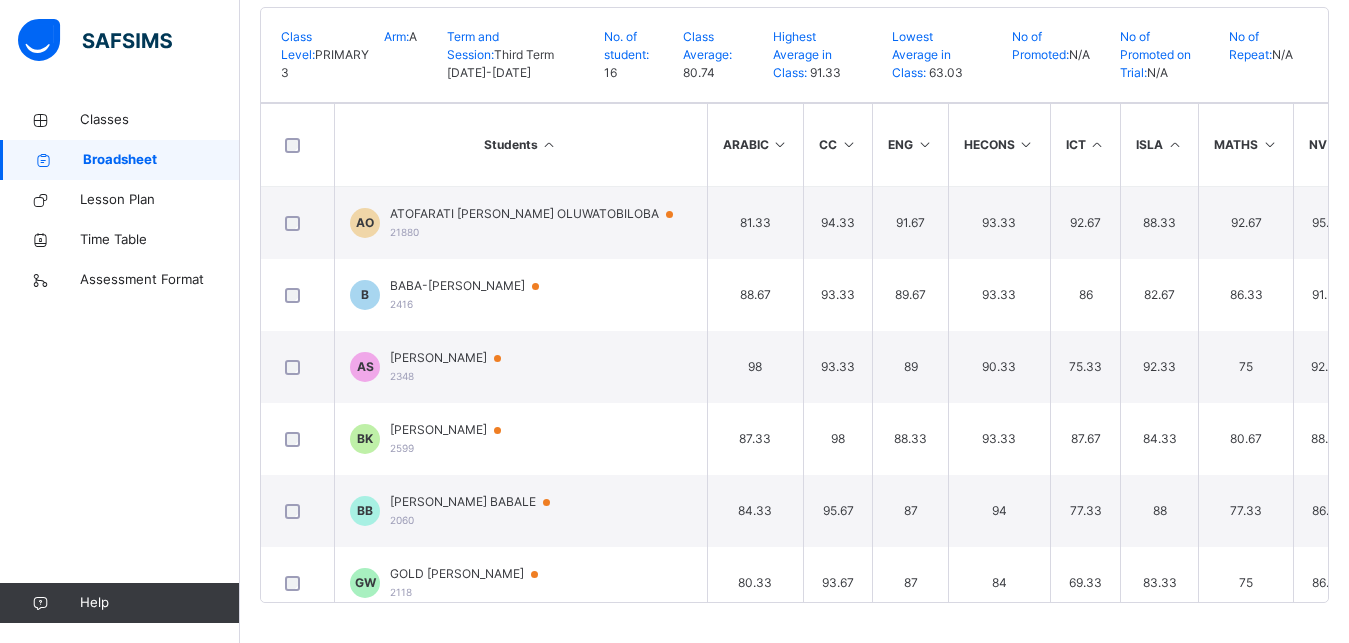 scroll, scrollTop: 0, scrollLeft: 794, axis: horizontal 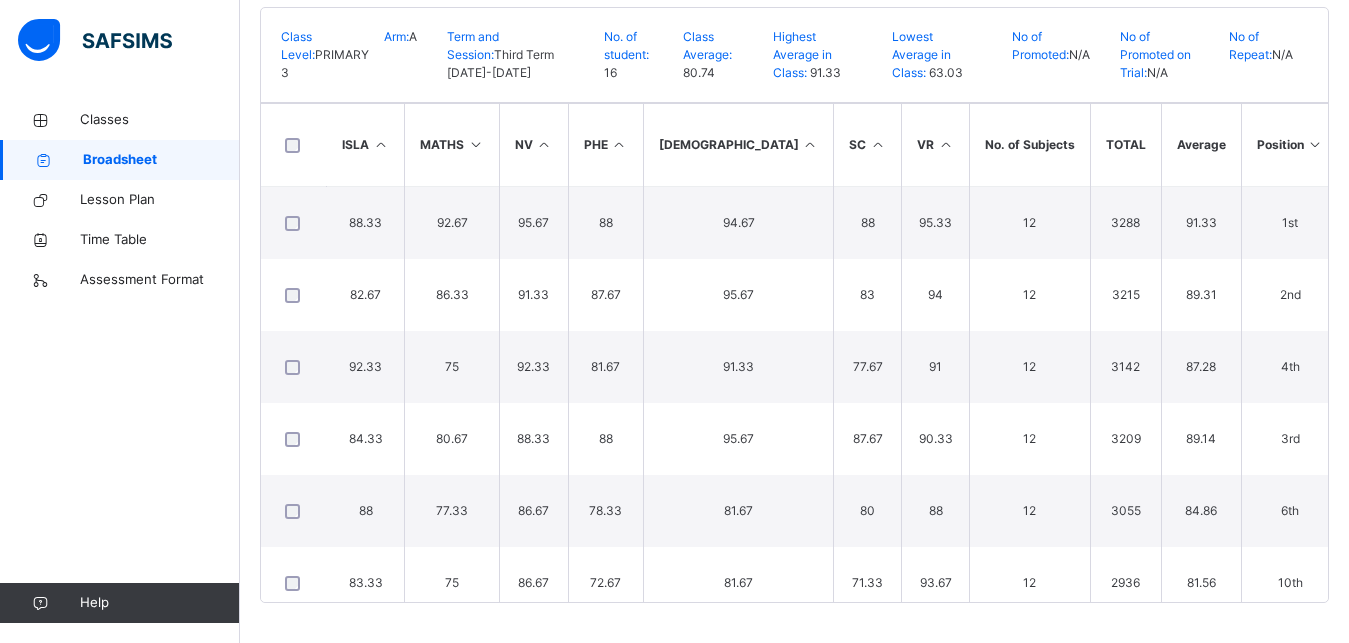 click at bounding box center [877, 144] 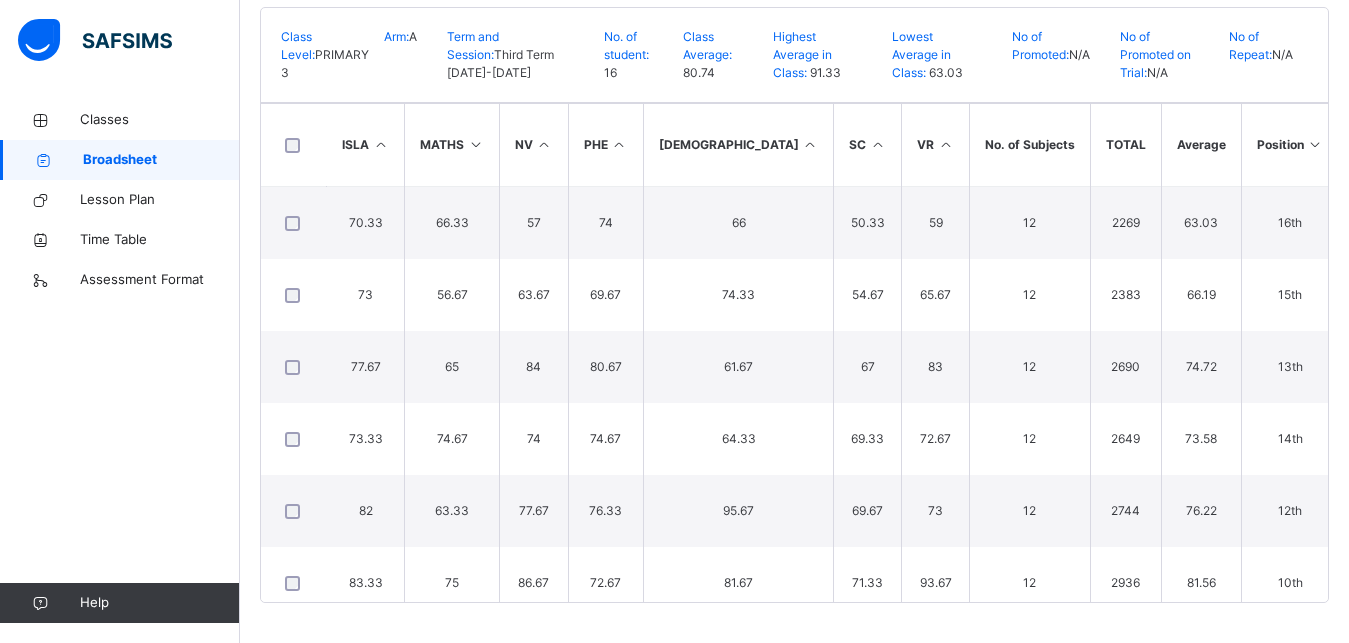 click at bounding box center (877, 144) 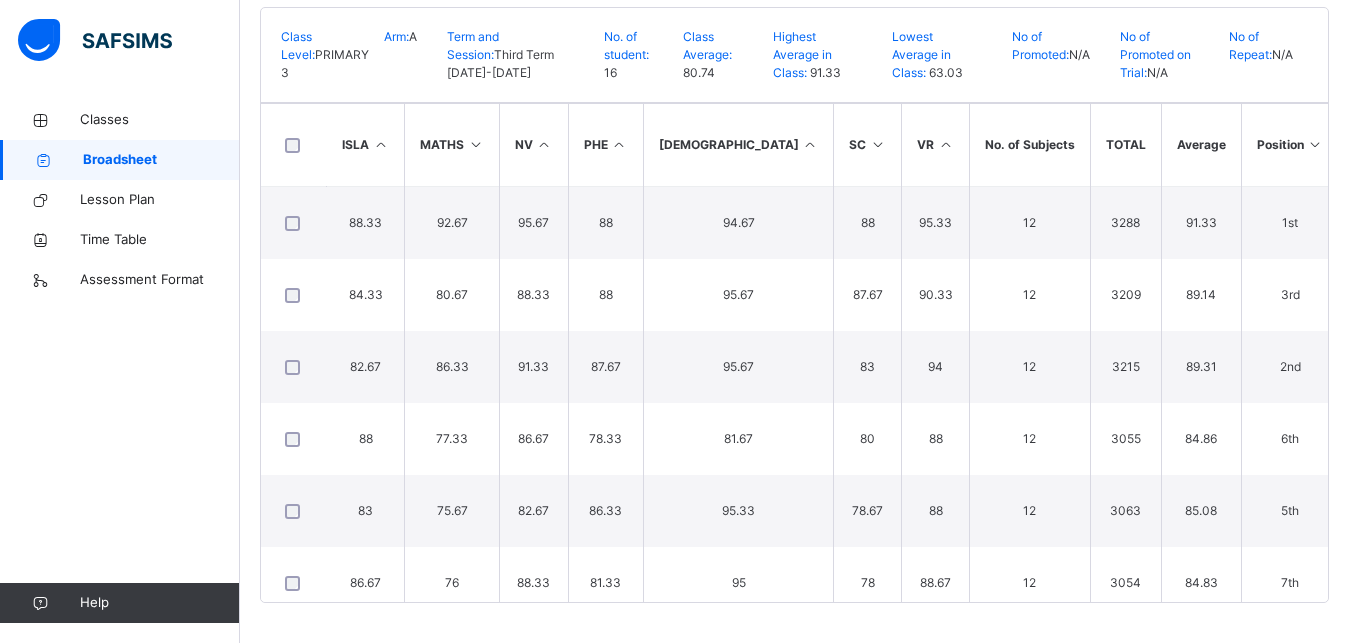 scroll, scrollTop: 0, scrollLeft: 0, axis: both 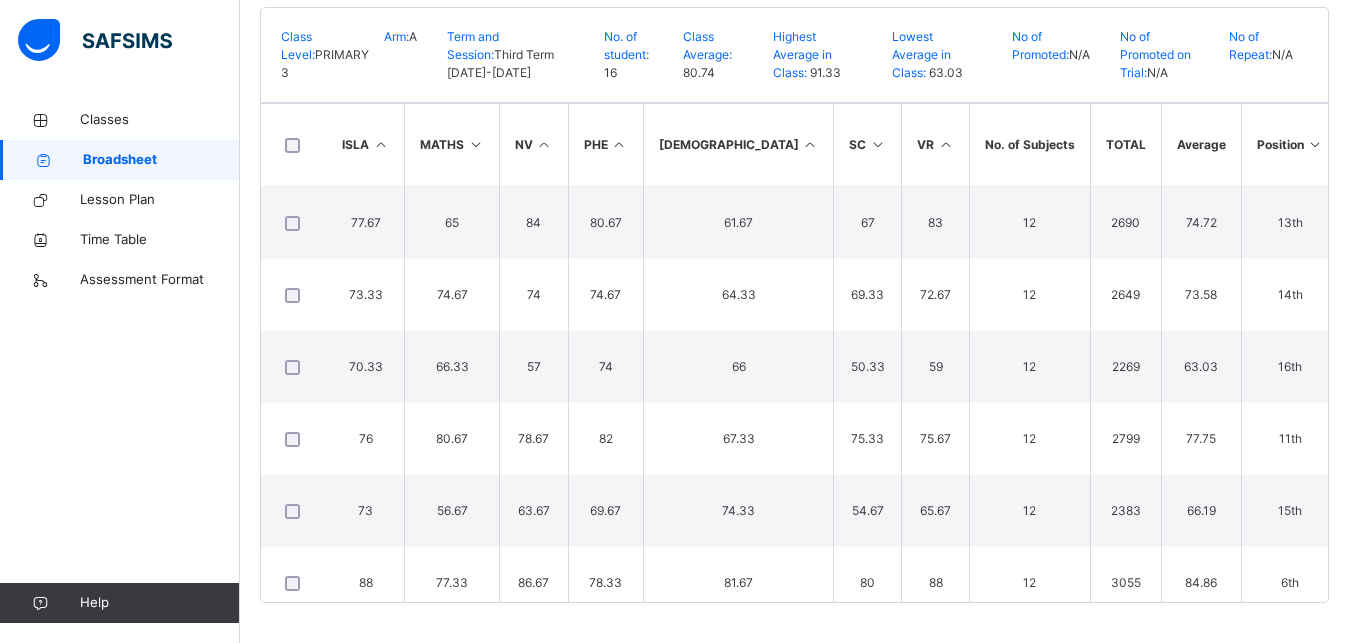 click at bounding box center (810, 144) 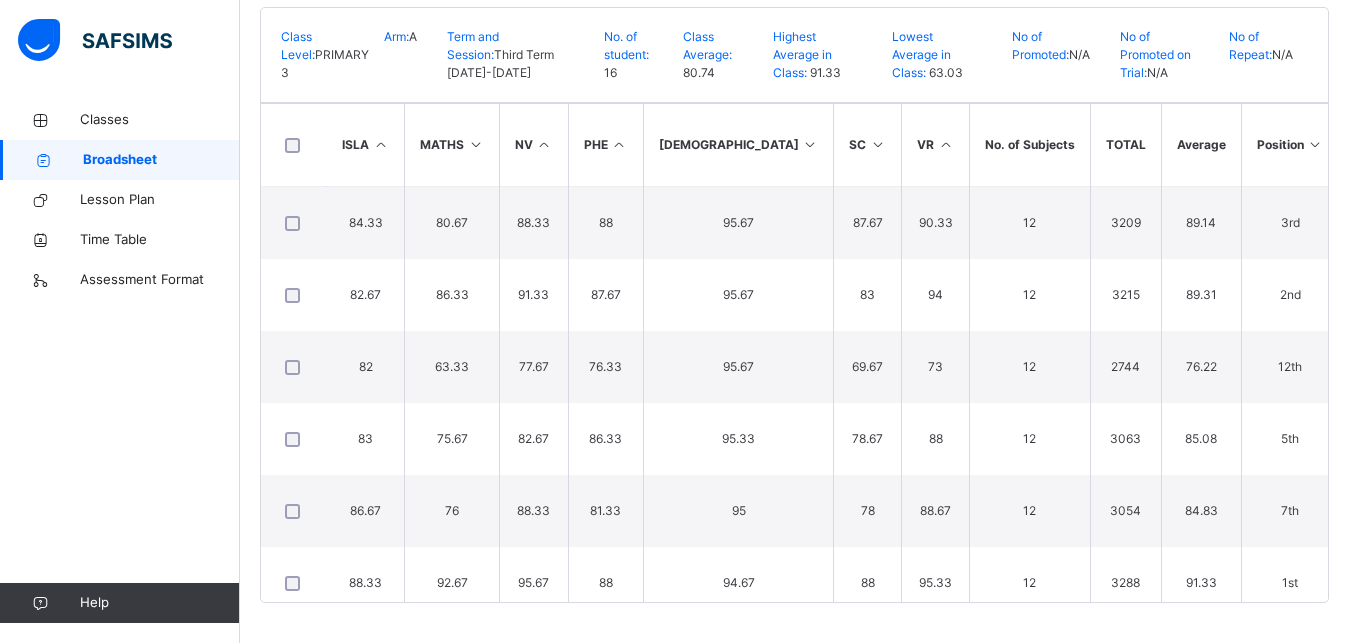 click on "Broadsheet  / PRIMARY 3 A Class Arm Broadsheet Cumulative Third Term [DATE]-[DATE] Cumulative Report Bulk Download Cumulative Reportsheet Download Broadsheet PDF Excel sheet ESTEEM LEARNING CENTRE Date: [DATE] 11:01:02 am  Class Level:  PRIMARY 3  Arm:  A  Term and Session:  Third Term [DATE]-[DATE]  No. of student:    16    Class Average:    80.74  Highest Average in Class:    91.33    Lowest Average in Class:    63.03    No of Promoted:   N/A   No of Promoted on Trial:   N/A   No of Repeat:   N/A  S/NO Admission No. Full Name ARABIC CC ENG HECONS ICT [GEOGRAPHIC_DATA] NV PHE [DEMOGRAPHIC_DATA] SC VR No. of Subjects TOTAL Average Position Status Grade 1 2599 [PERSON_NAME] KAWU   87.33   98   88.33   93.33   87.67   84.33   80.67   88.33   88   95.67   87.67   90.33 12 3209 89.14 3rd N/A B+ 2 2416 BABA-[PERSON_NAME]    88.67   93.33   89.67   93.33   86   82.67   86.33   91.33   87.67   95.67   83   94 12 3215 89.31 2nd N/A B+ 3 2337 AUWAL UMMU-SALMA    72   87   70.33   81.33   66.33   82   63.33   77.67   76.33   95.67   69.67" at bounding box center [794, 153] 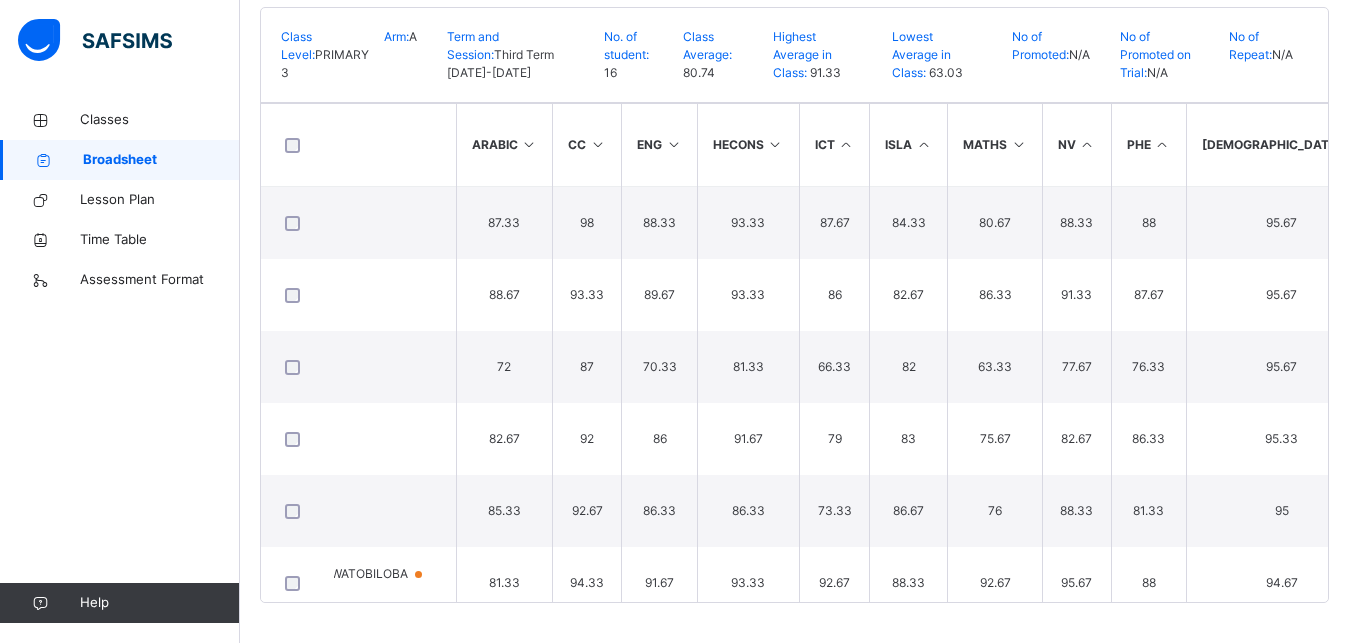 scroll, scrollTop: 0, scrollLeft: 0, axis: both 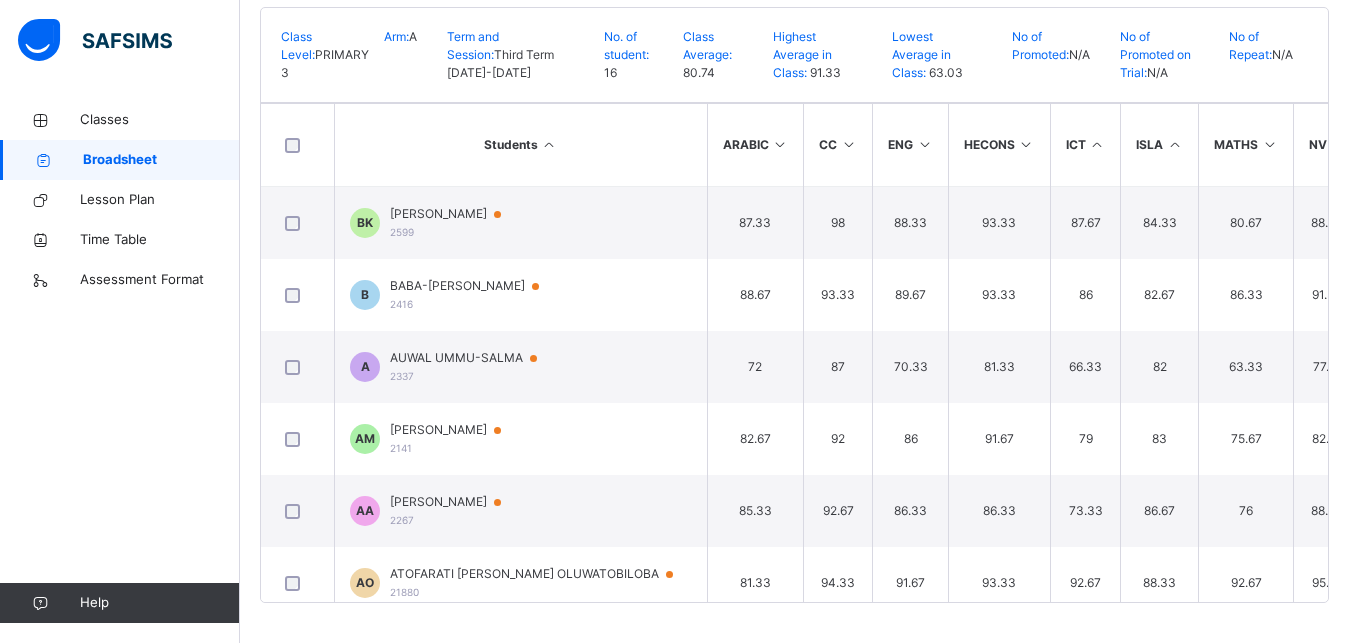 click on "ARABIC" at bounding box center [755, 145] 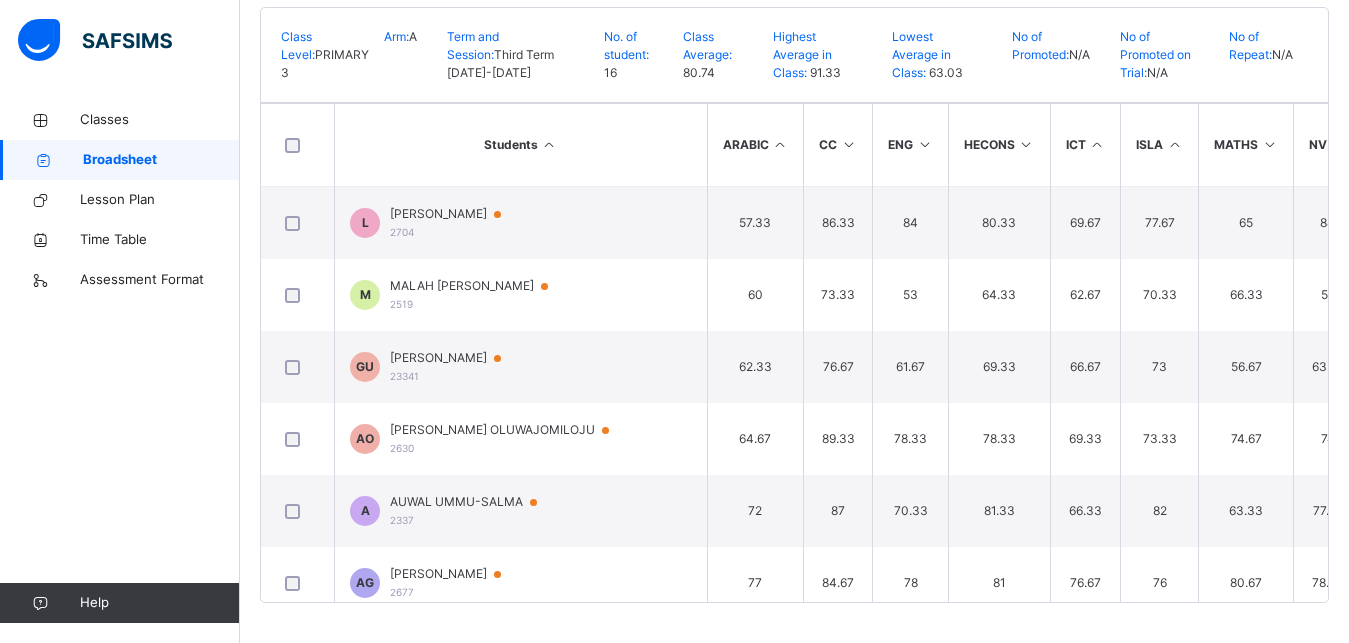 click at bounding box center [780, 144] 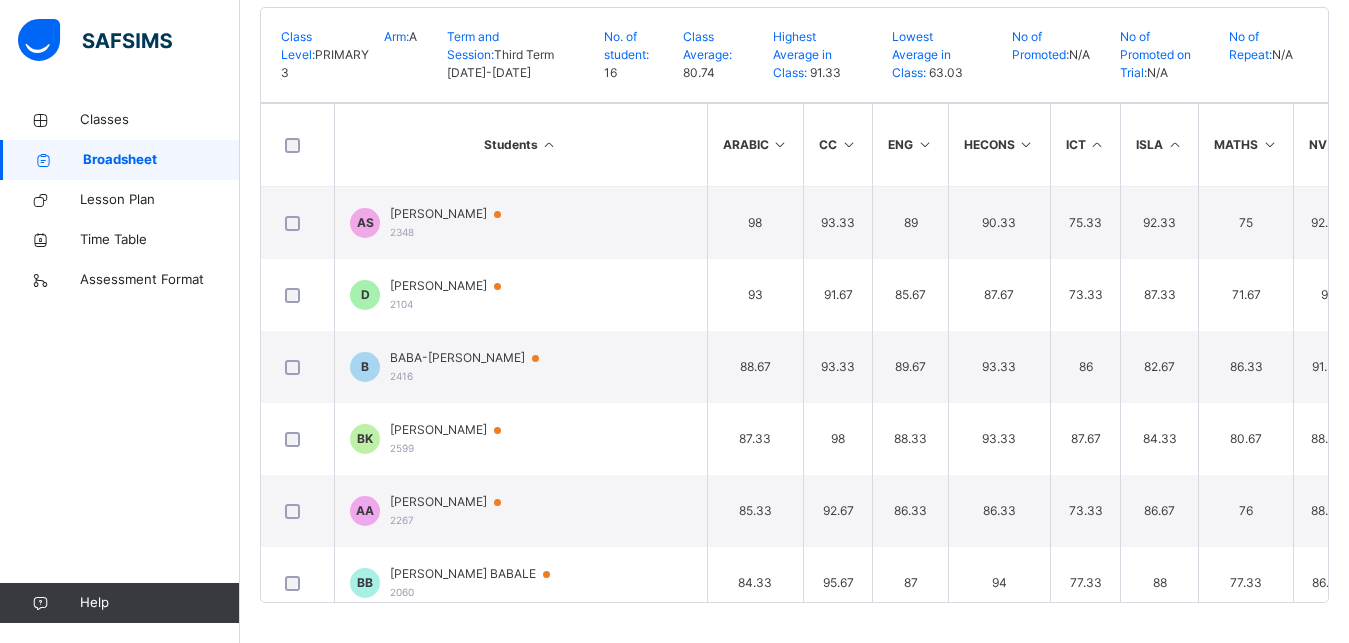 click on "ISLA" at bounding box center [1160, 145] 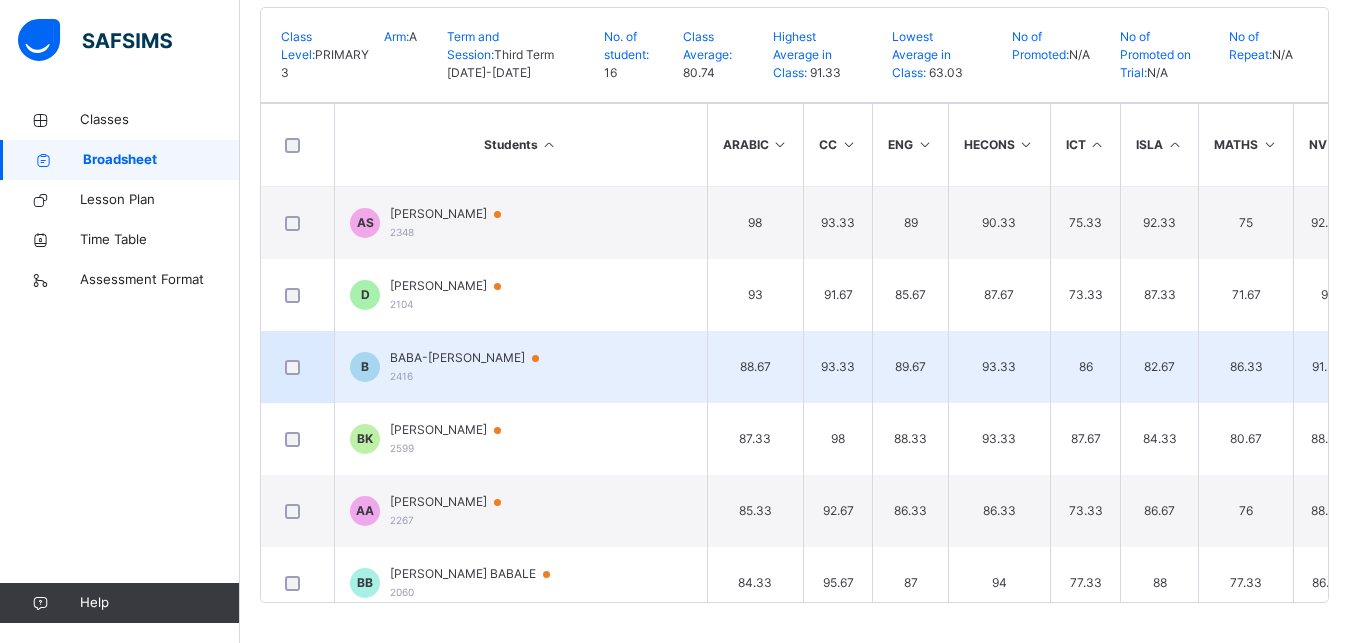 click on "87.67" at bounding box center (1399, 367) 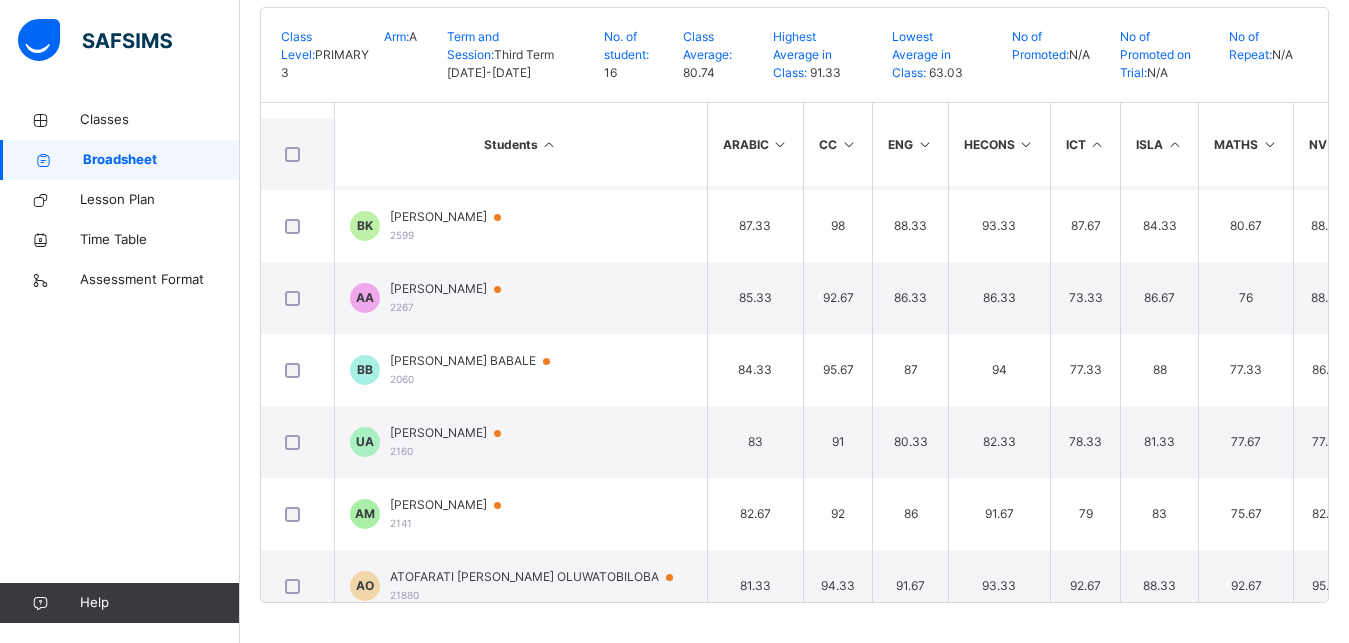 scroll, scrollTop: 452, scrollLeft: 0, axis: vertical 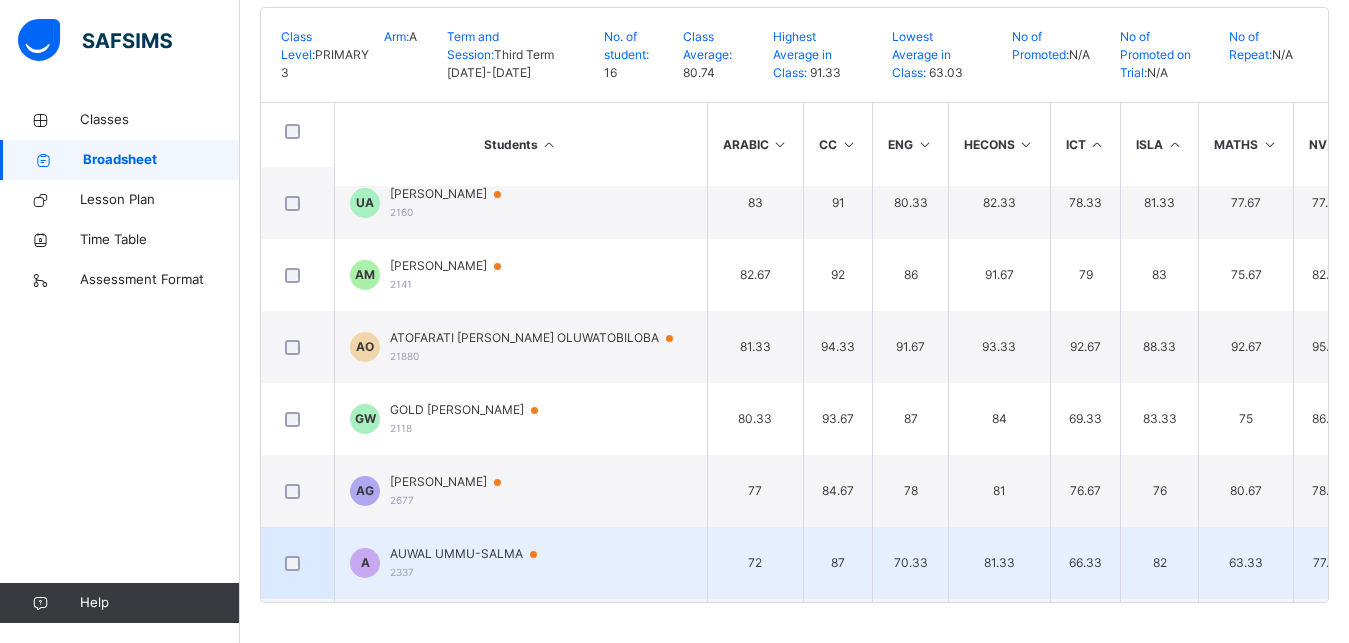 click on "77.67" at bounding box center (1328, 563) 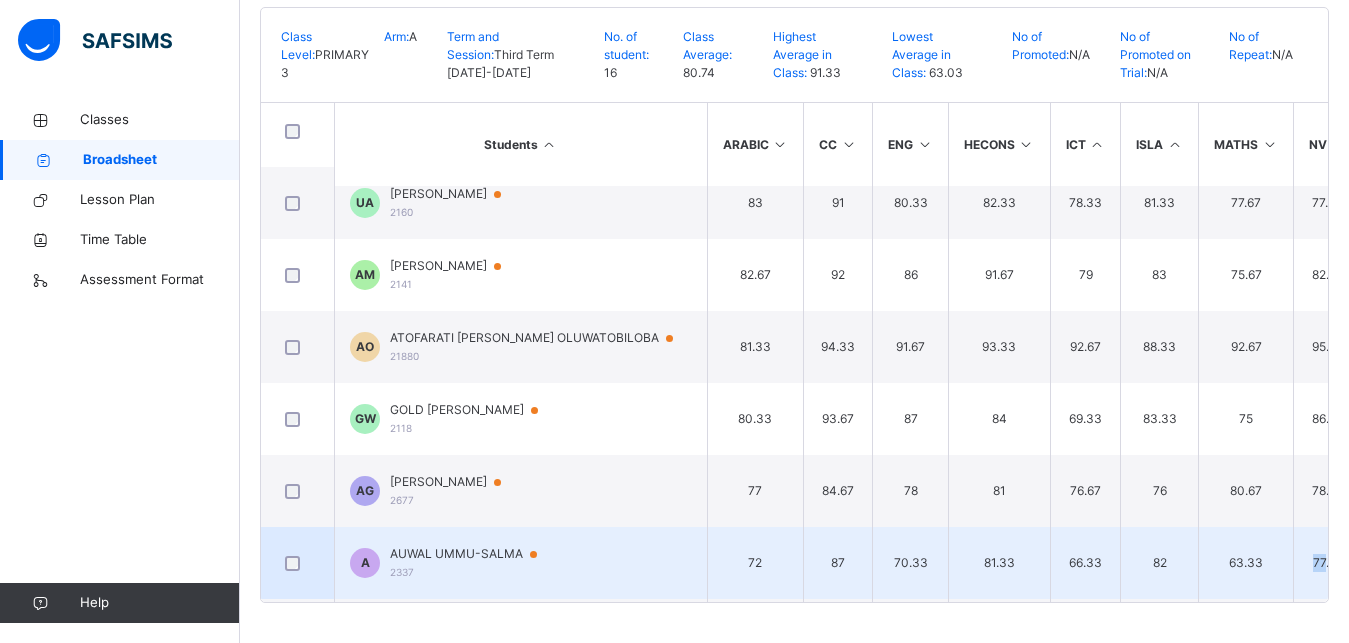 click on "77.67" at bounding box center [1328, 563] 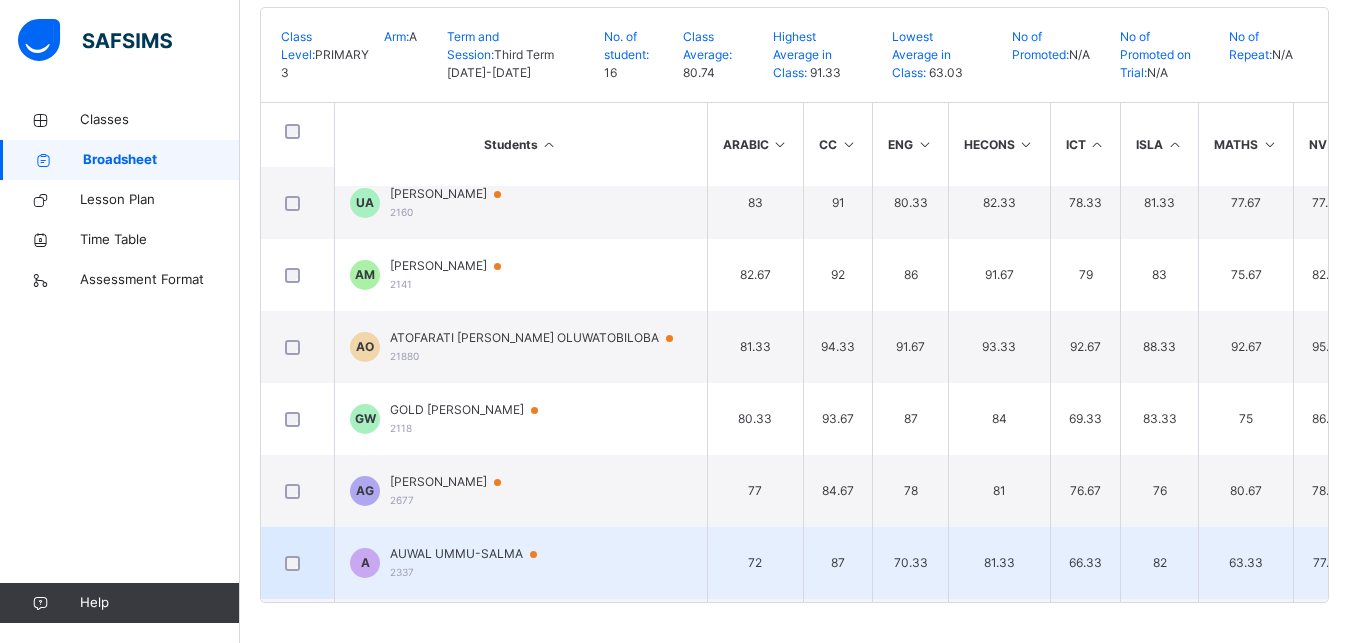 click on "77.67" at bounding box center (1328, 563) 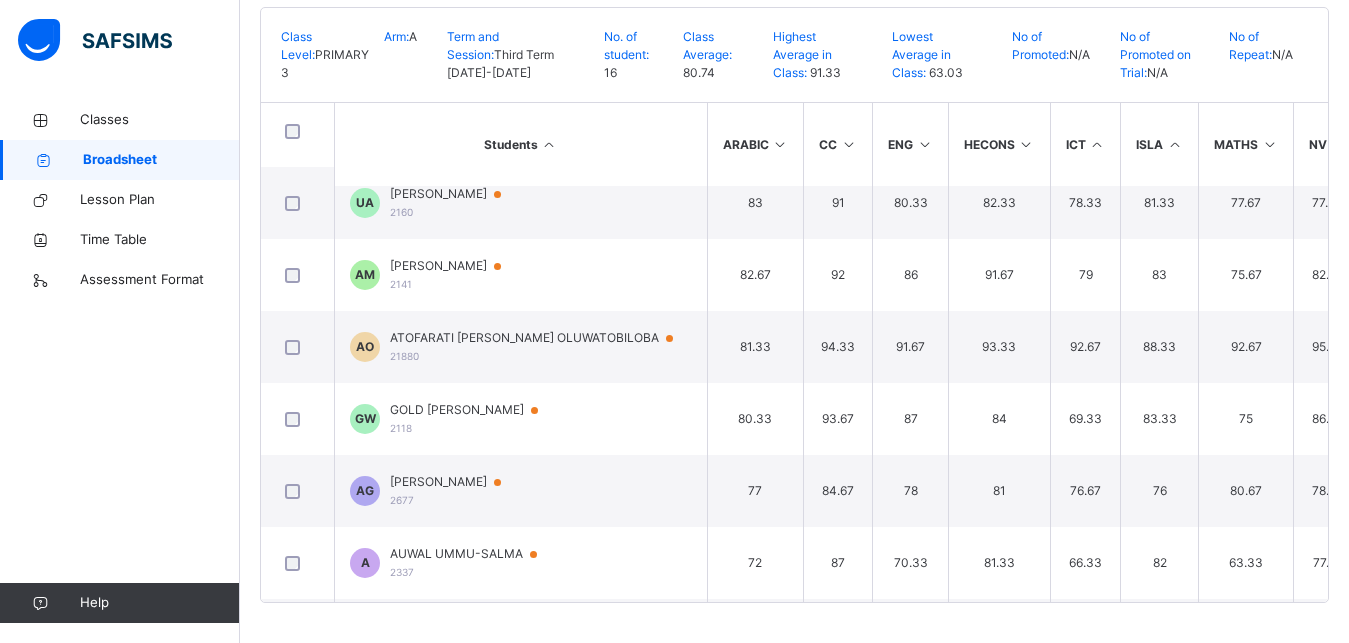 scroll, scrollTop: 452, scrollLeft: 794, axis: both 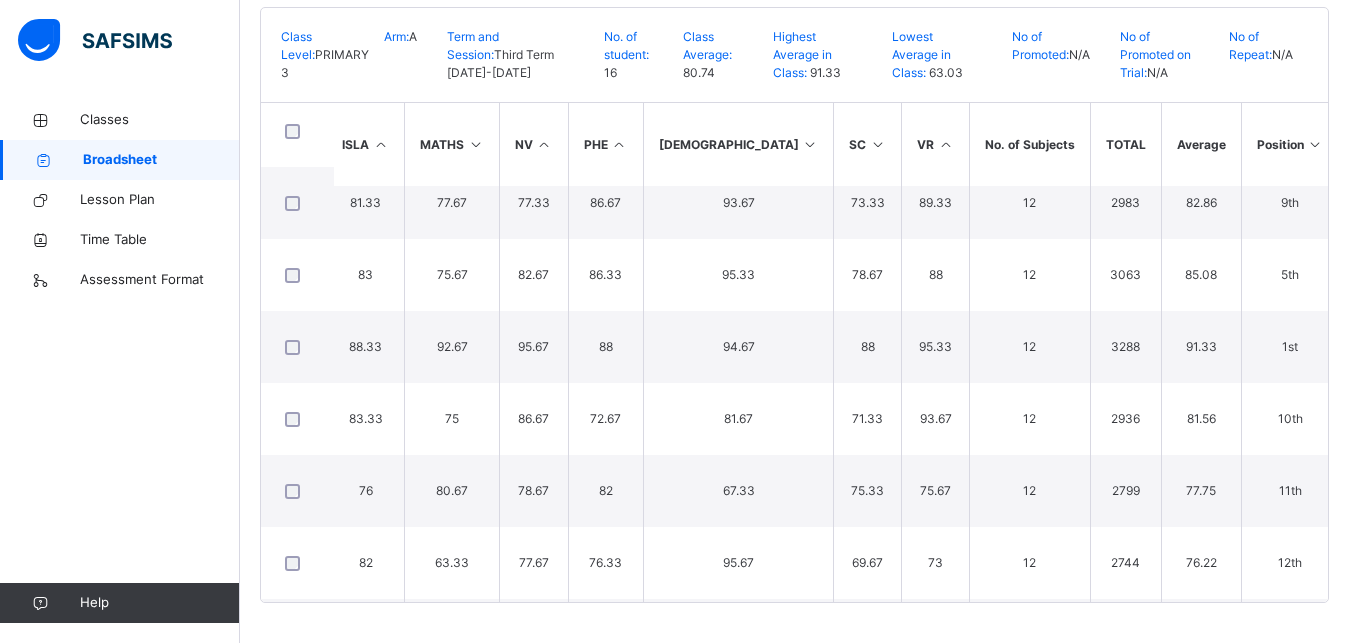click at bounding box center [1315, 144] 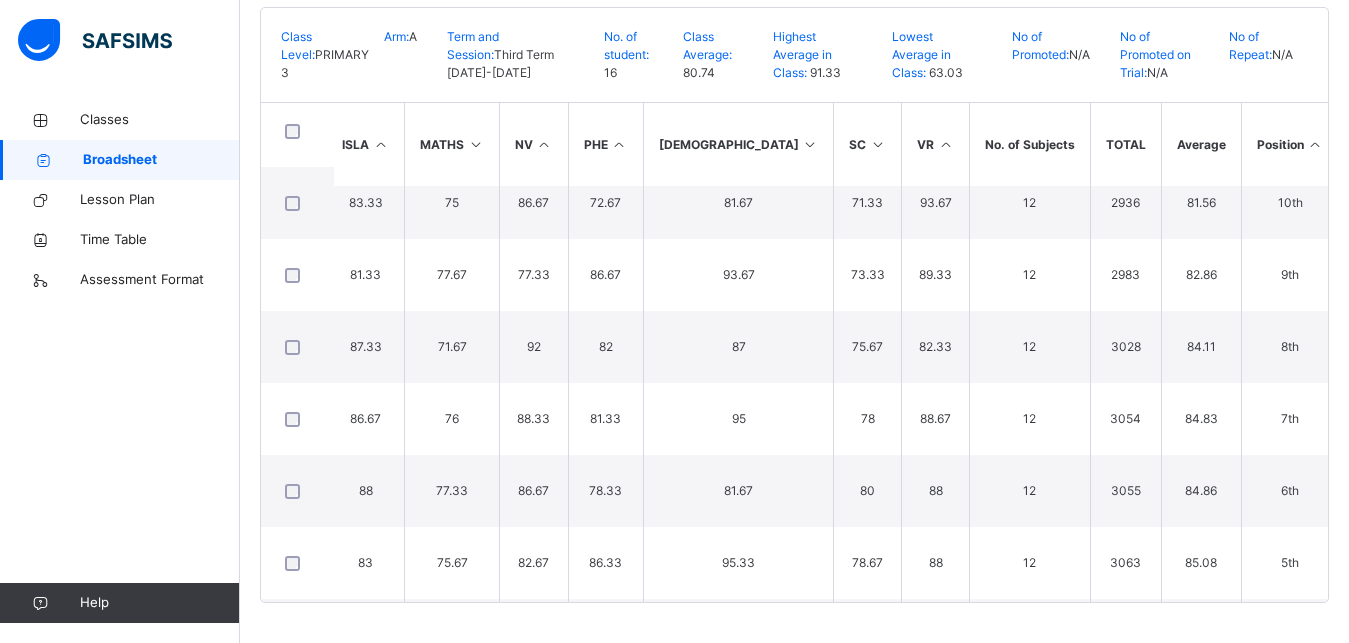click at bounding box center (1315, 144) 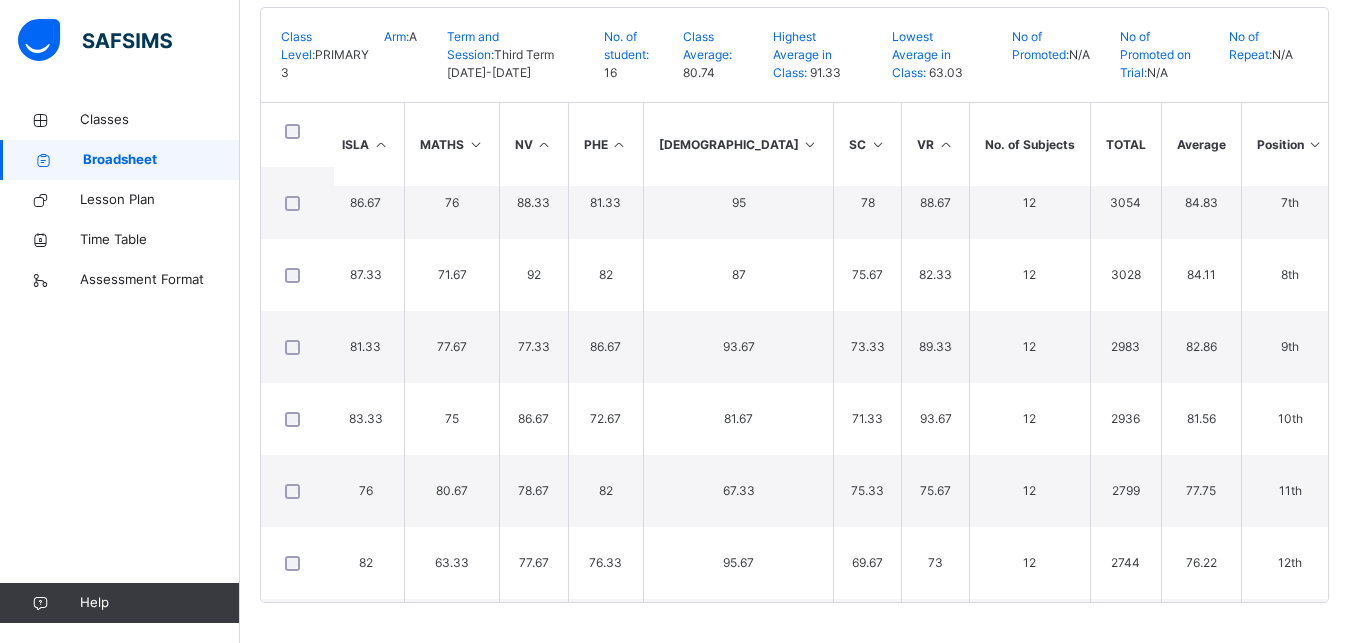 scroll, scrollTop: 41, scrollLeft: 794, axis: both 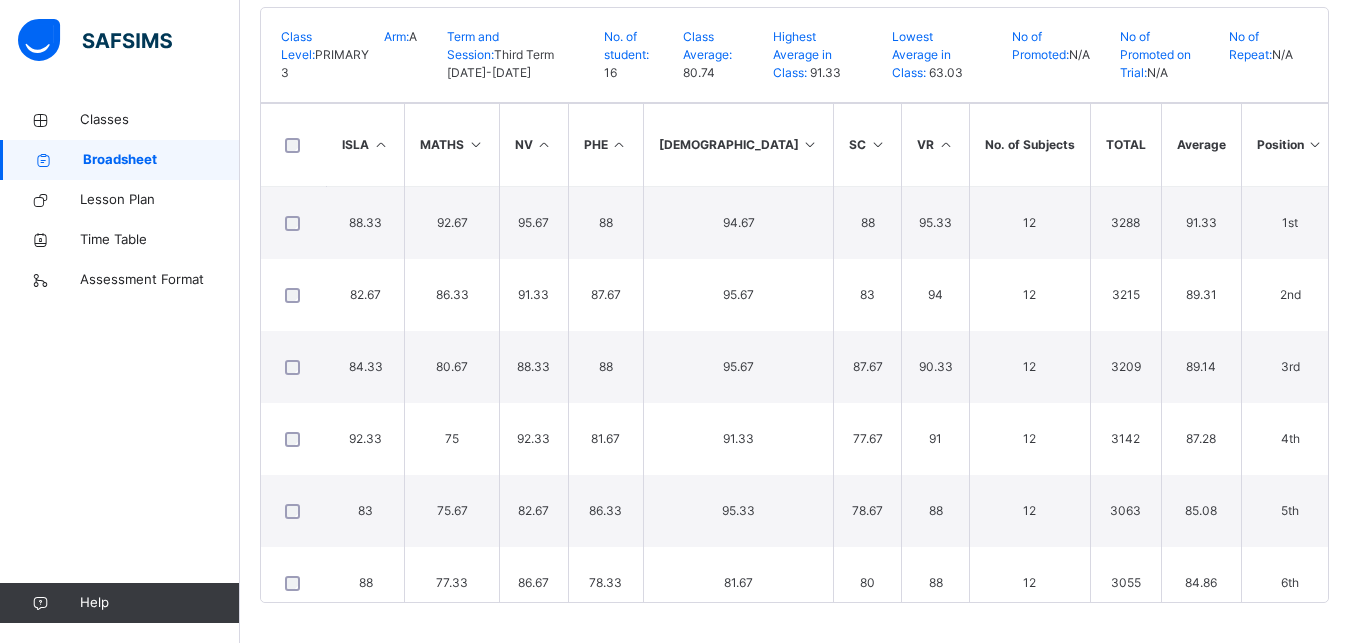 click at bounding box center (1315, 144) 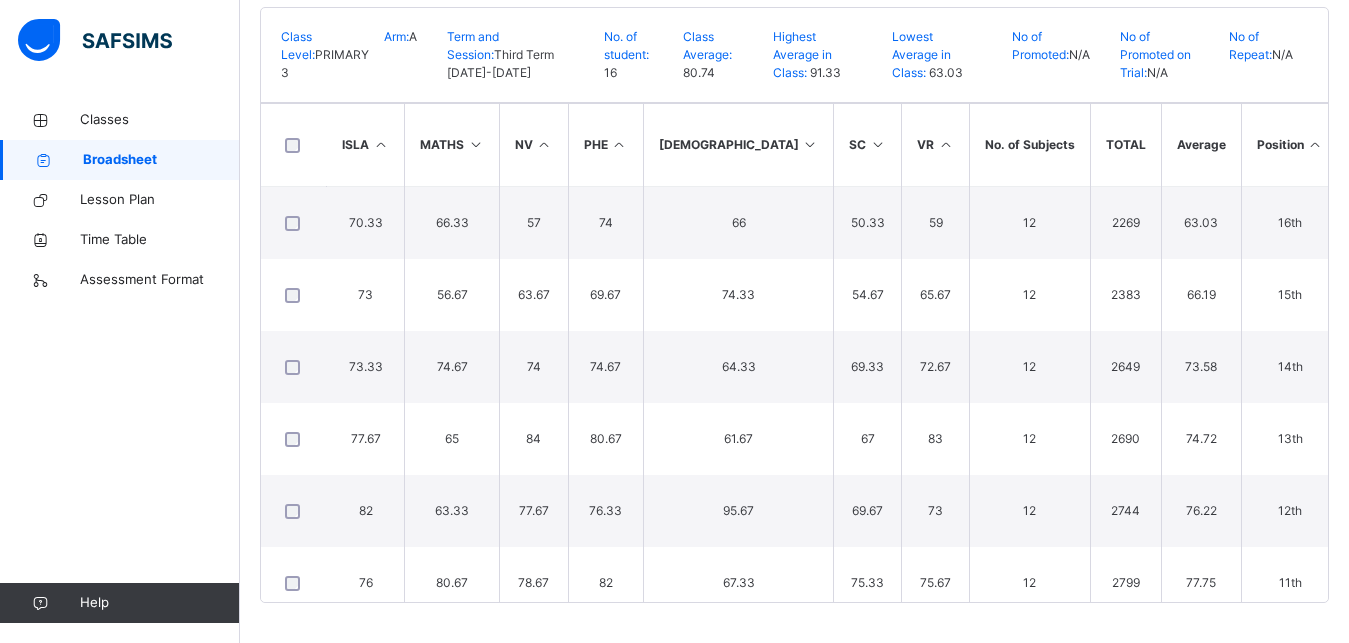 click at bounding box center (1315, 144) 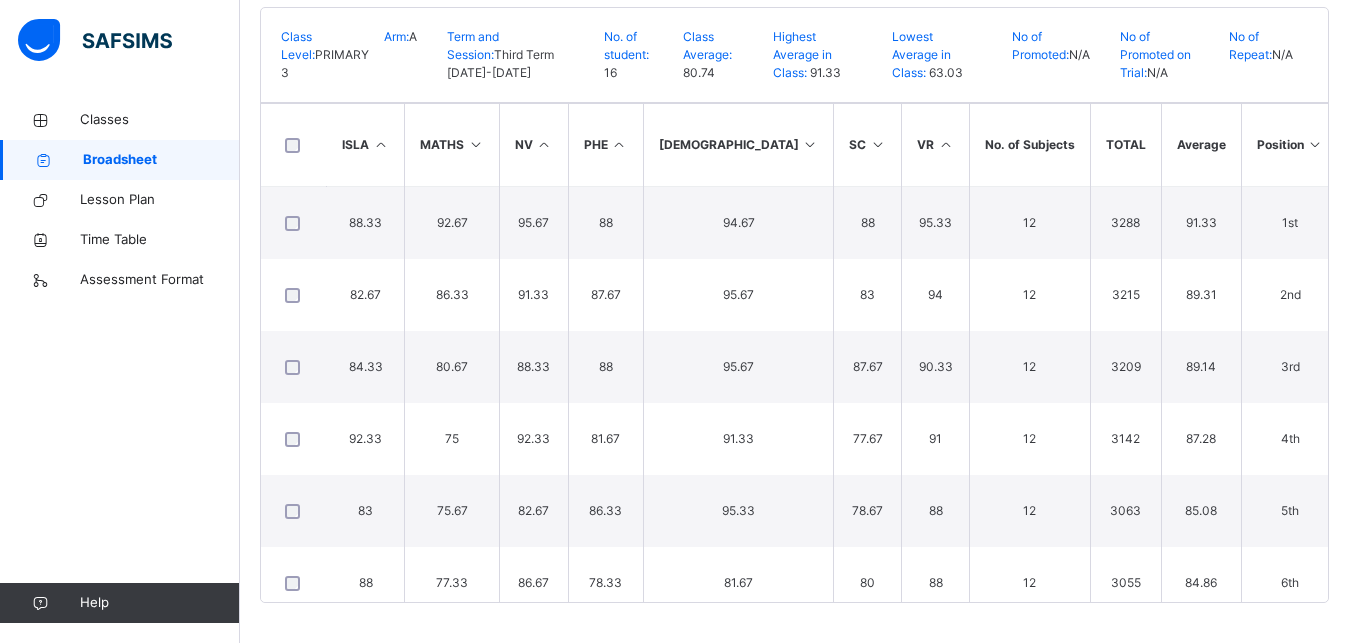 scroll, scrollTop: 0, scrollLeft: 0, axis: both 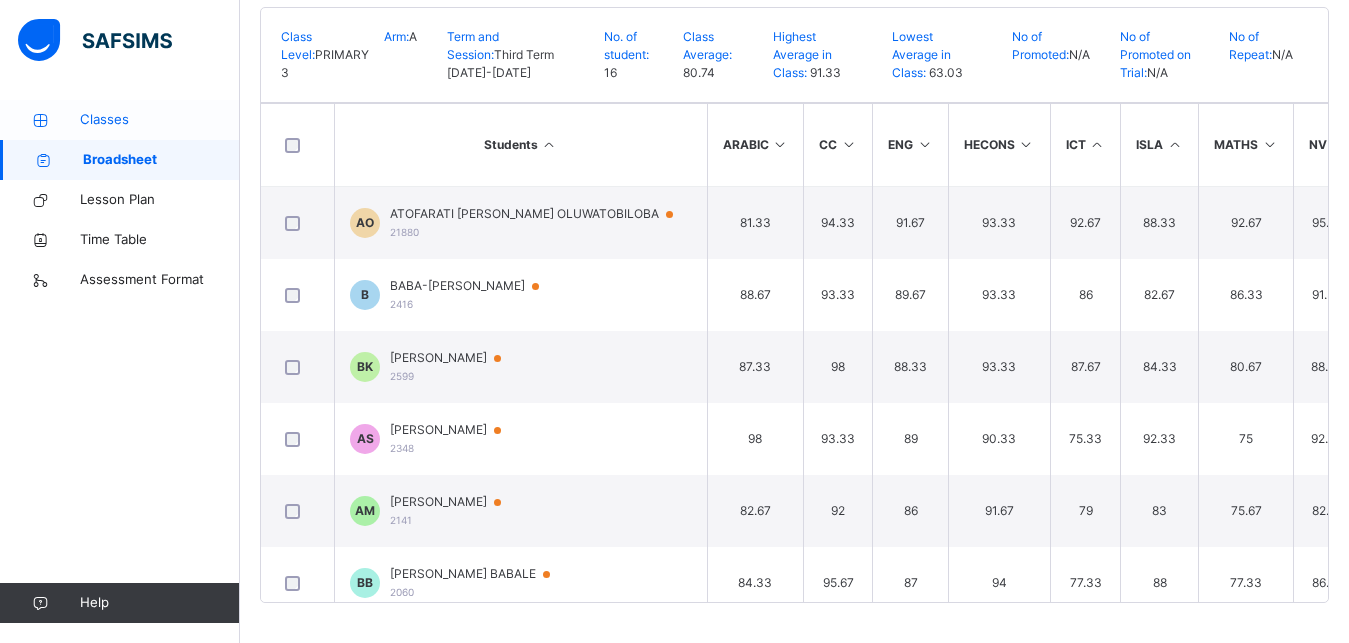 click at bounding box center [40, 120] 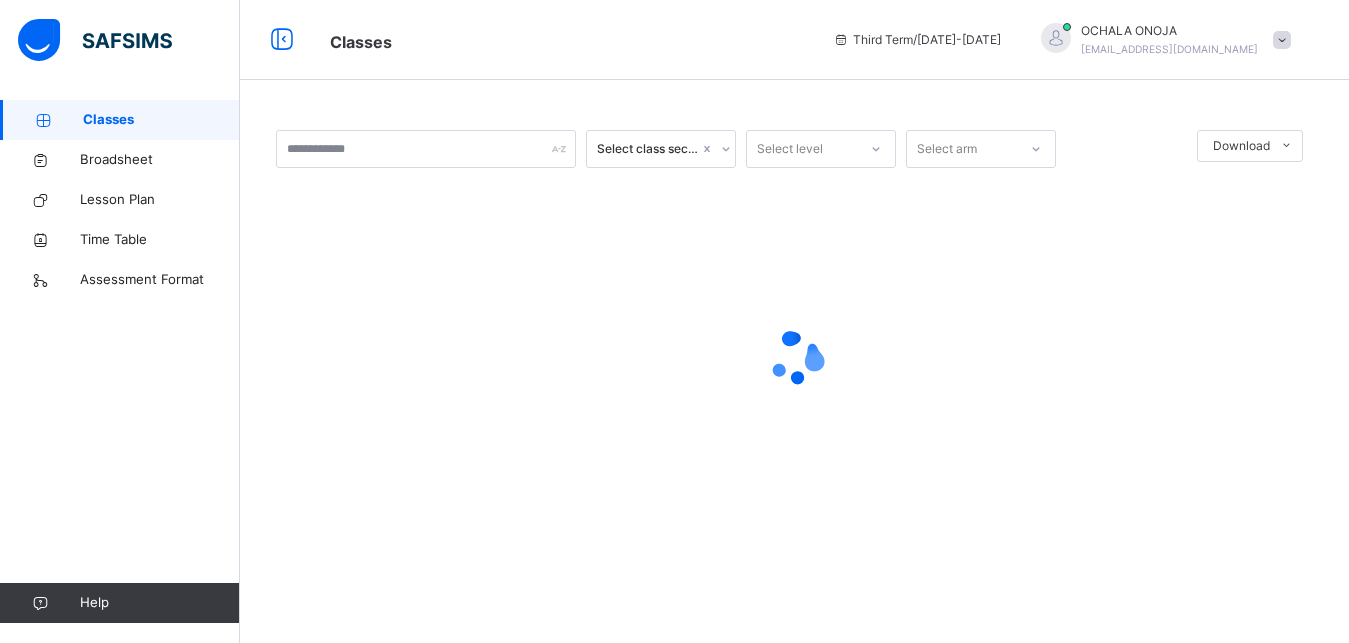 scroll, scrollTop: 0, scrollLeft: 0, axis: both 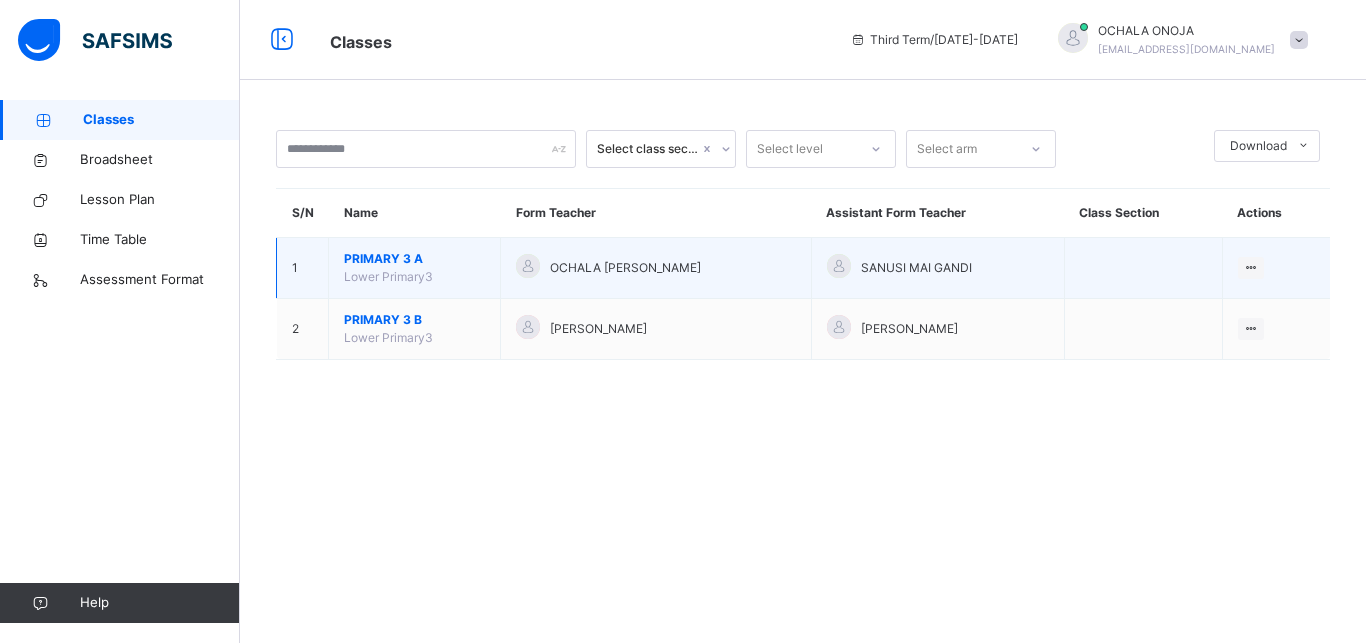 click on "PRIMARY 3   A" at bounding box center [414, 259] 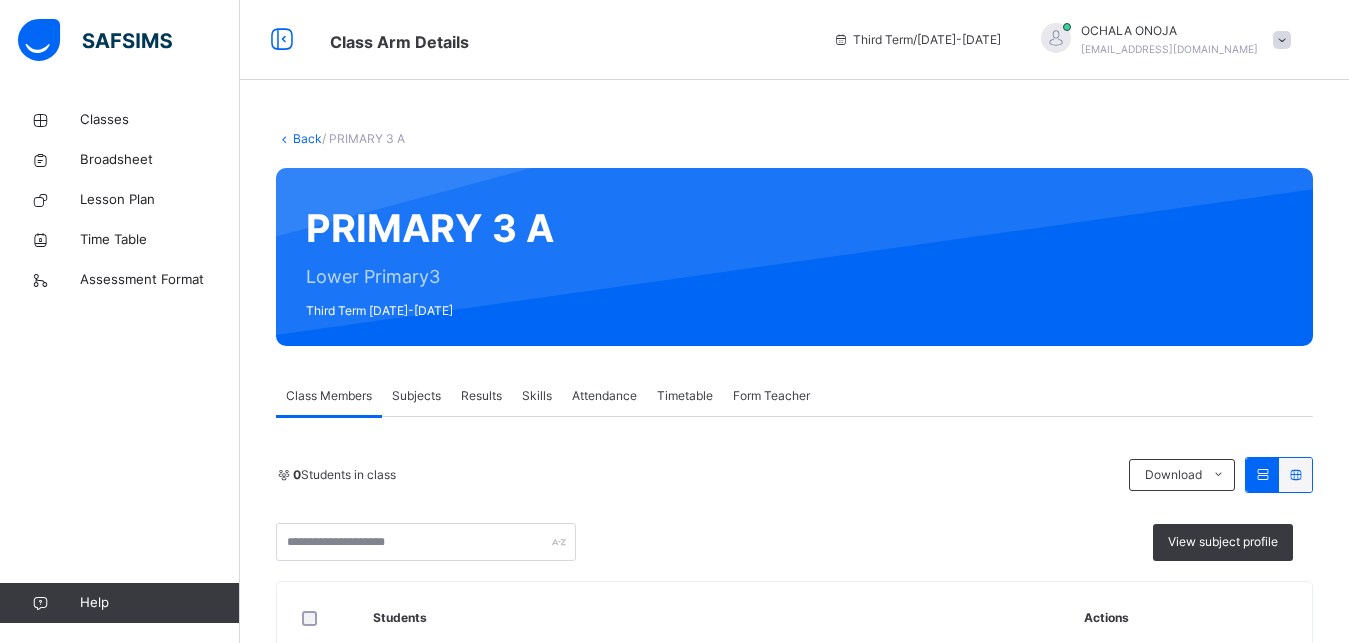 click on "Results" at bounding box center (481, 396) 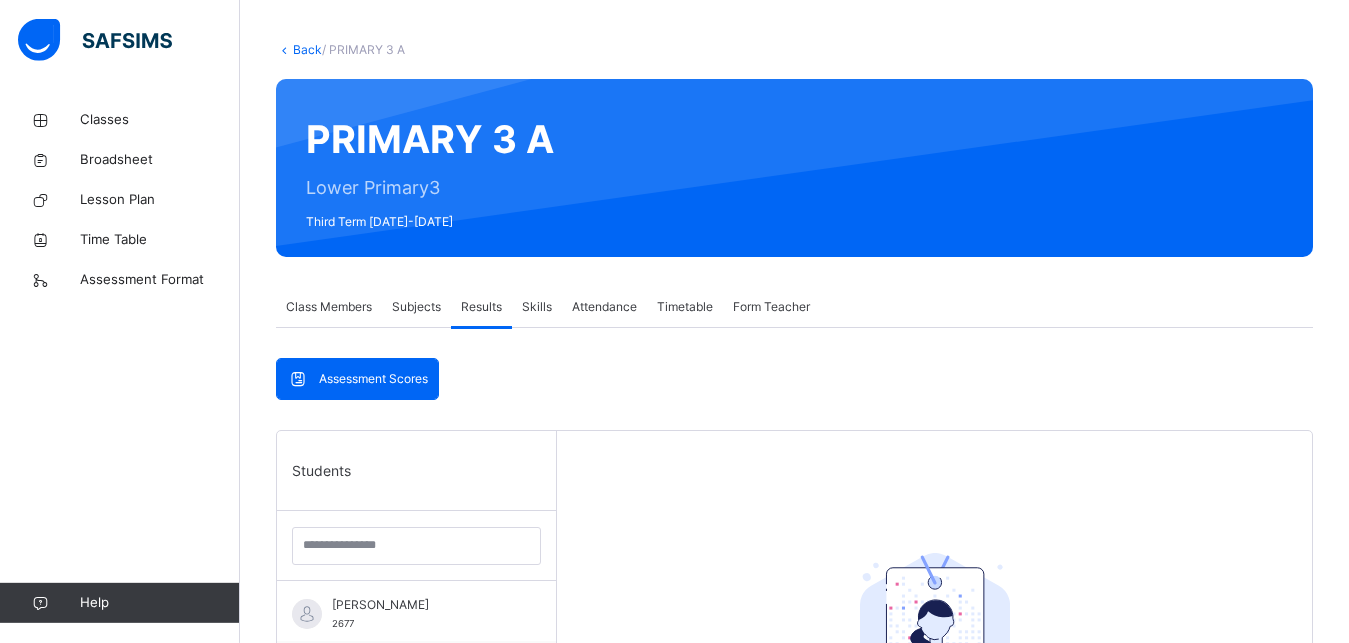 scroll, scrollTop: 581, scrollLeft: 0, axis: vertical 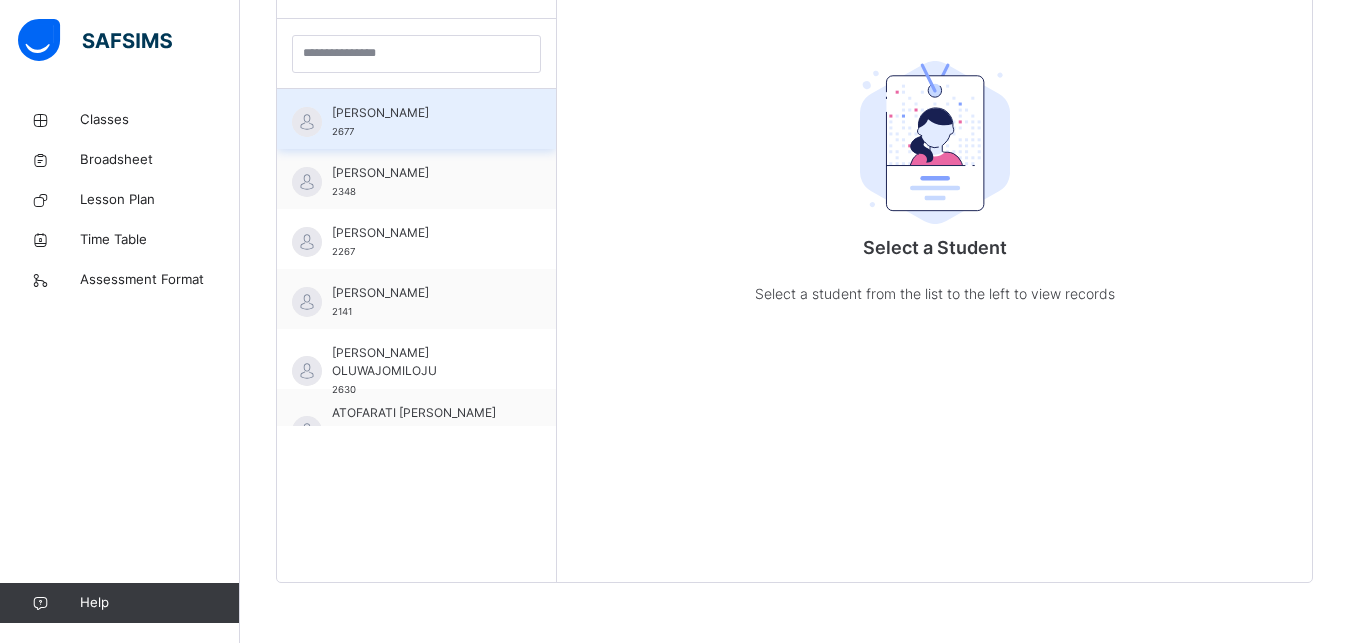 click on "[PERSON_NAME] 2677" at bounding box center (421, 122) 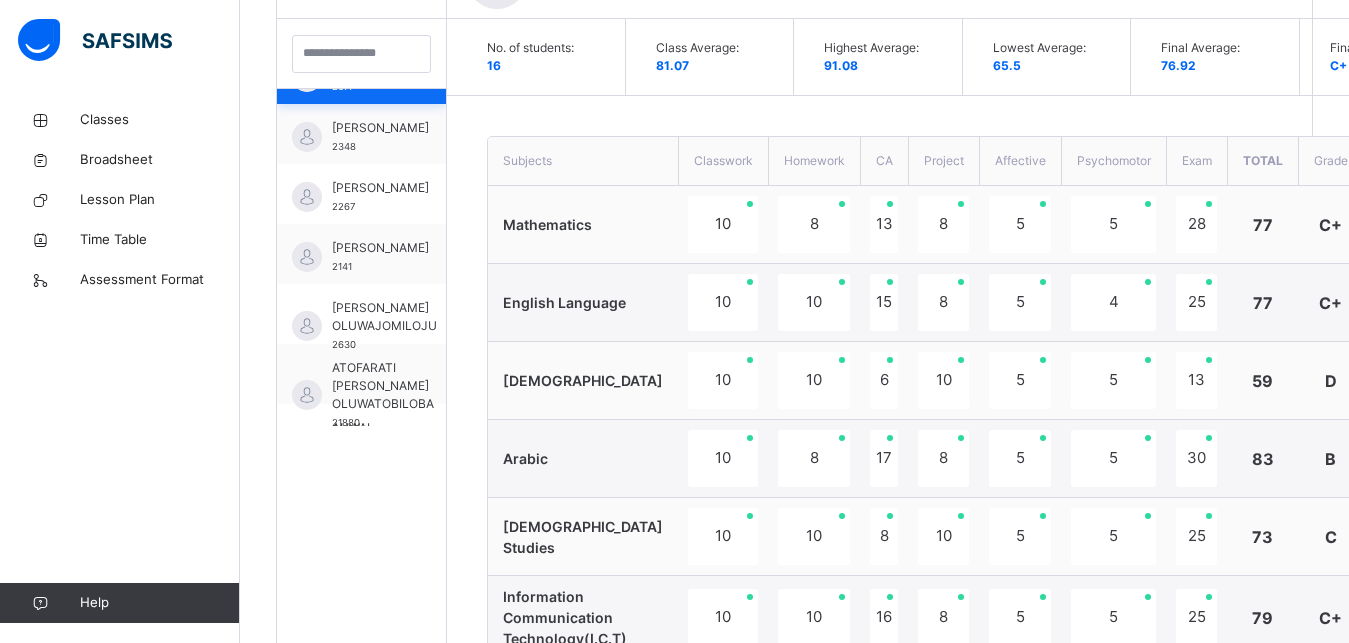 scroll, scrollTop: 0, scrollLeft: 0, axis: both 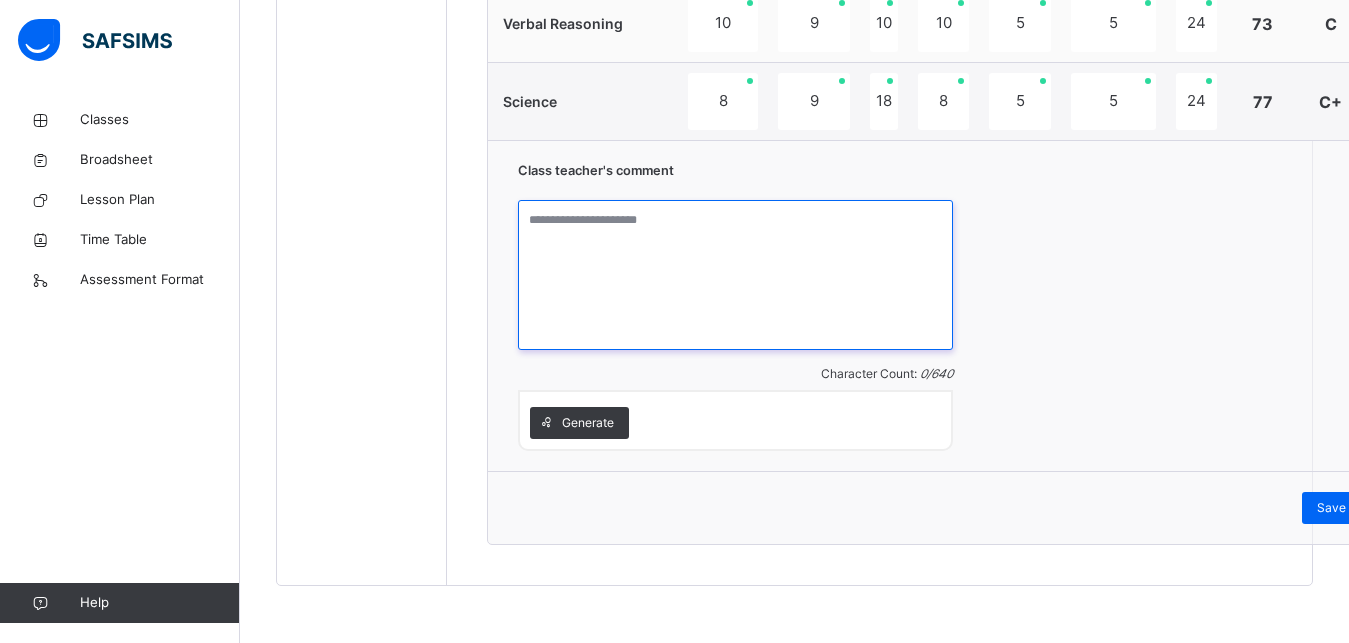click at bounding box center (735, 275) 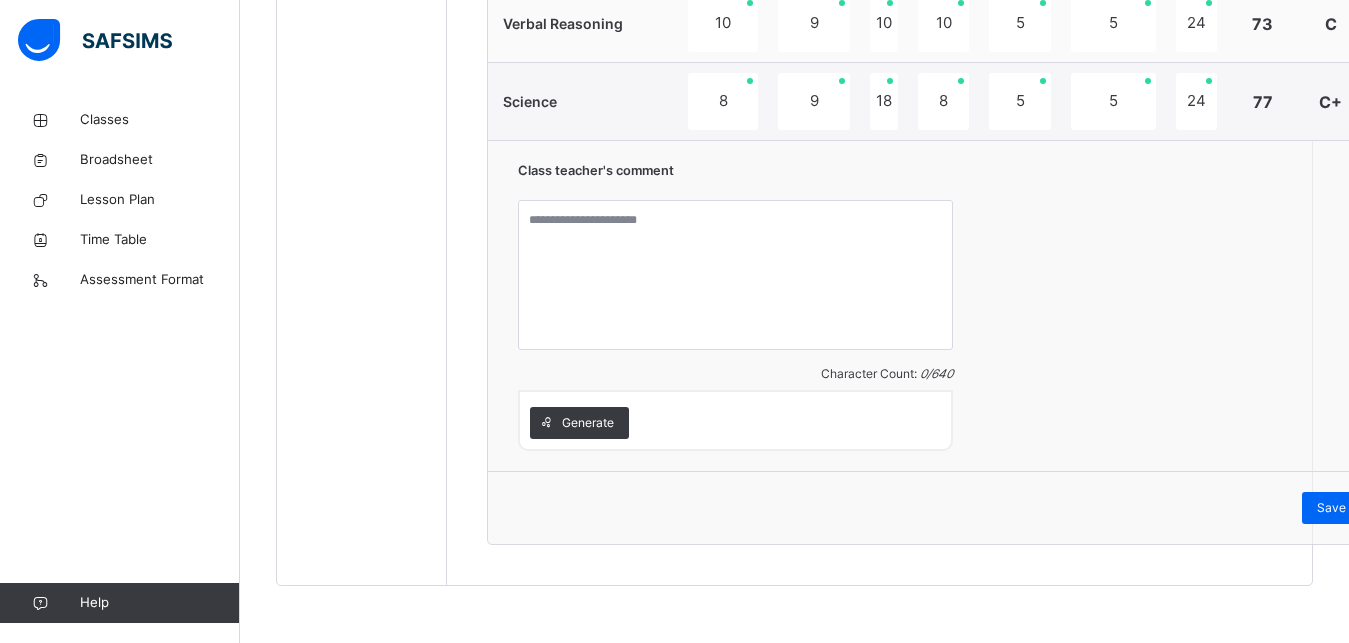 click on "Class teacher's comment Character Count:   0 / 640   Generate" at bounding box center [968, 305] 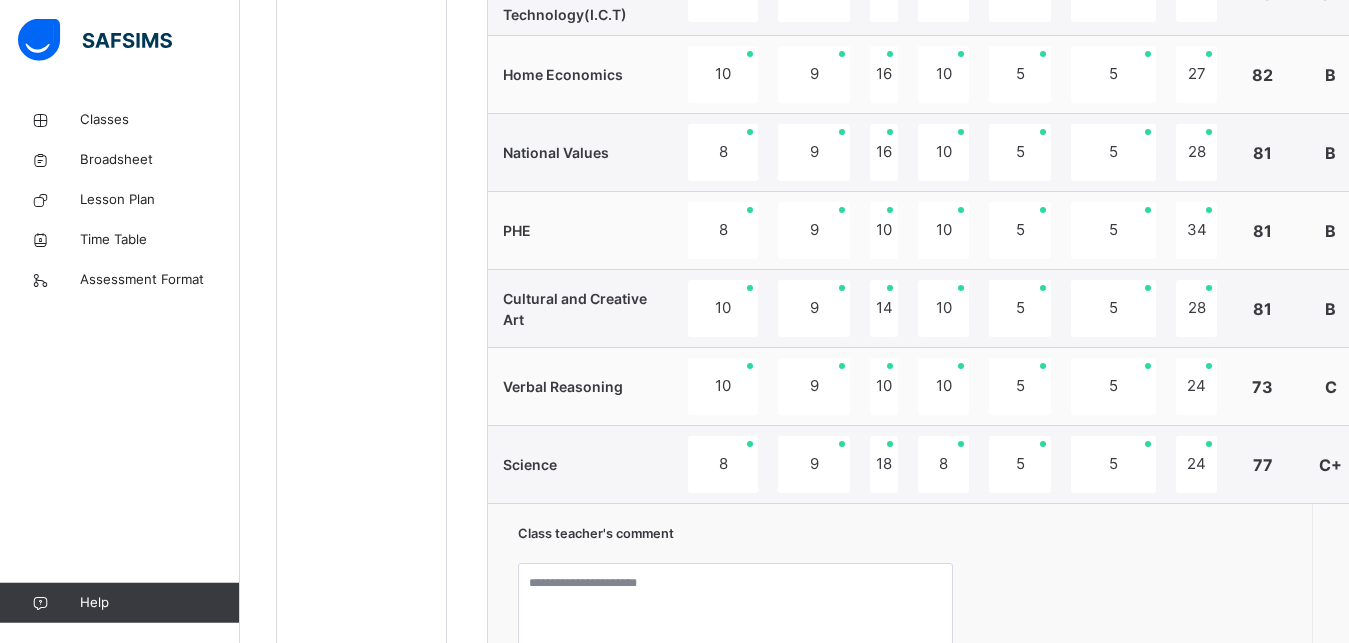 scroll, scrollTop: 1568, scrollLeft: 0, axis: vertical 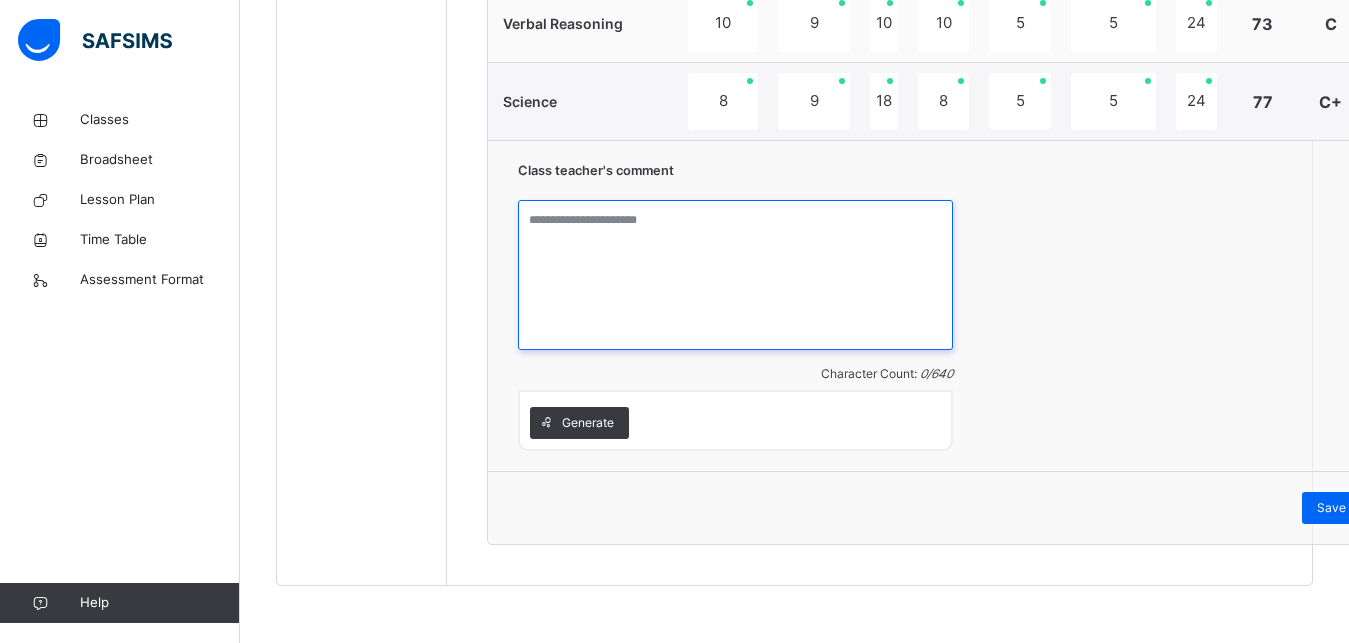 click at bounding box center [735, 275] 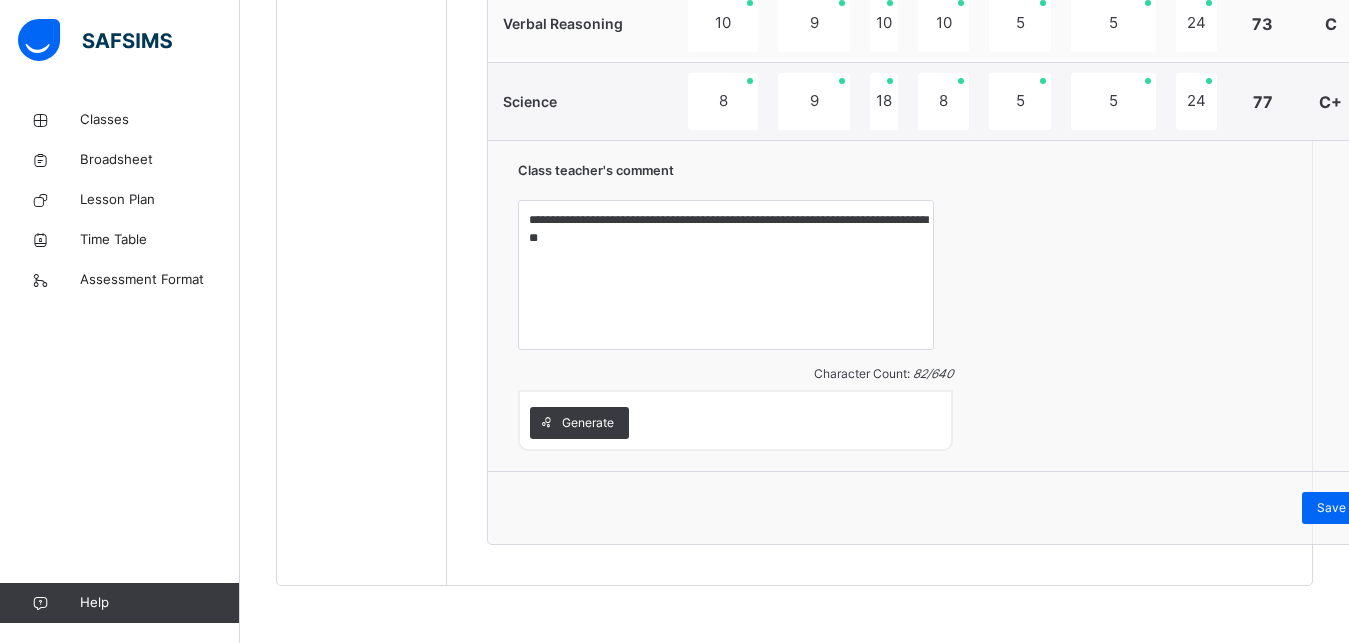 click on "**********" at bounding box center [968, 305] 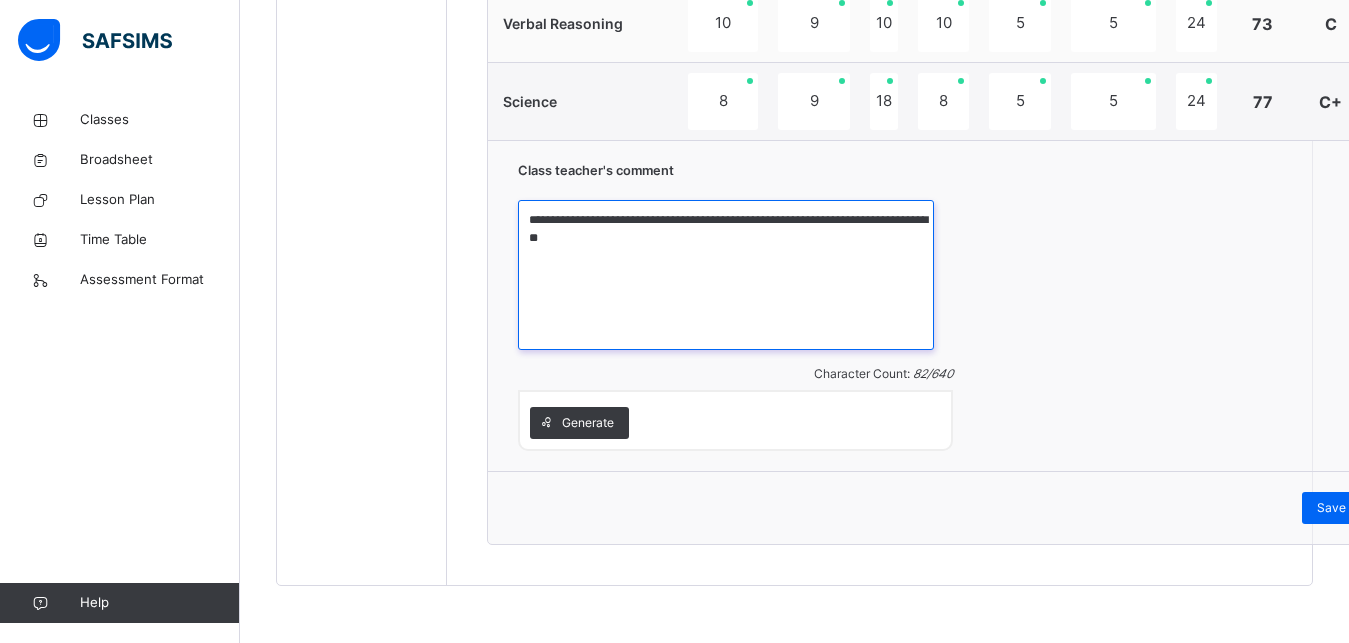 click on "**********" at bounding box center (726, 275) 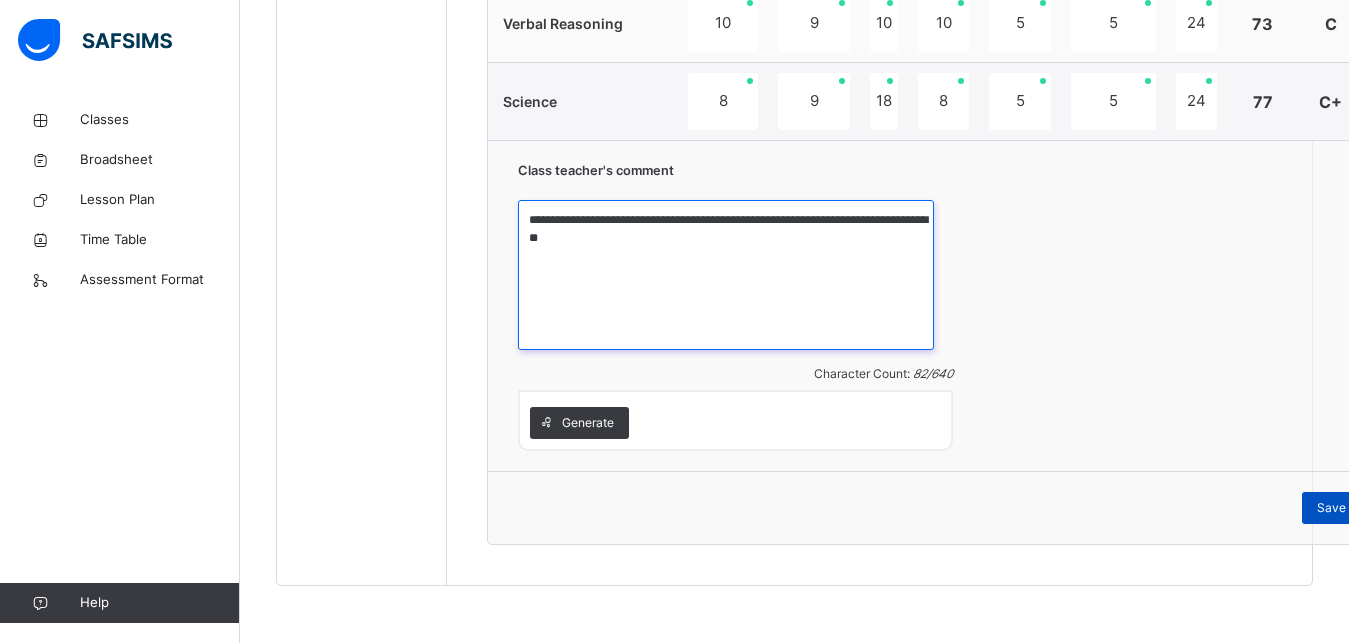 type on "**********" 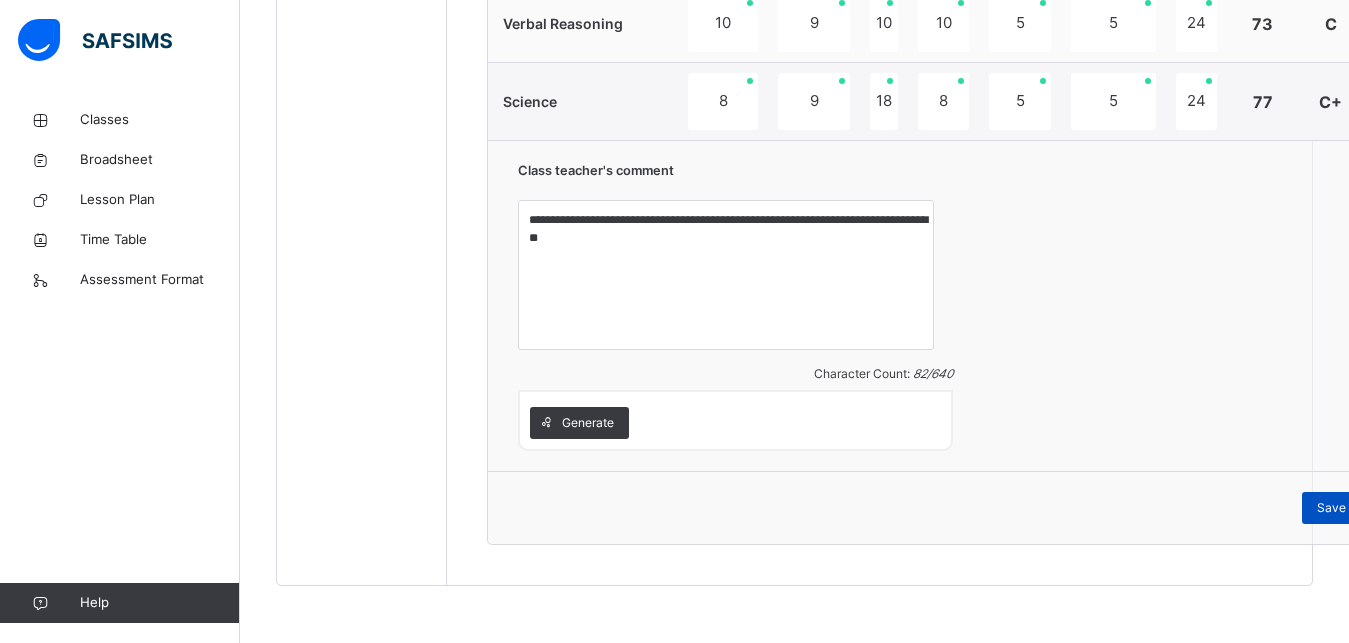 click on "Save Comment" at bounding box center [1360, 508] 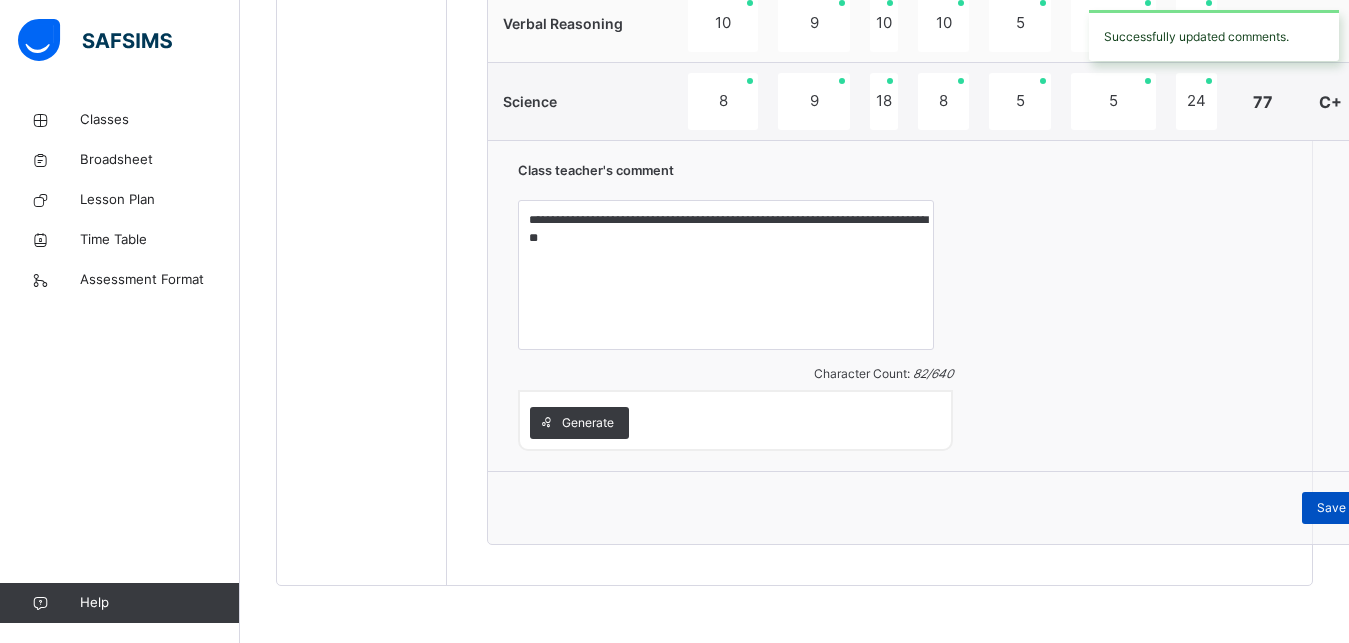 click on "Save Comment" at bounding box center [1360, 508] 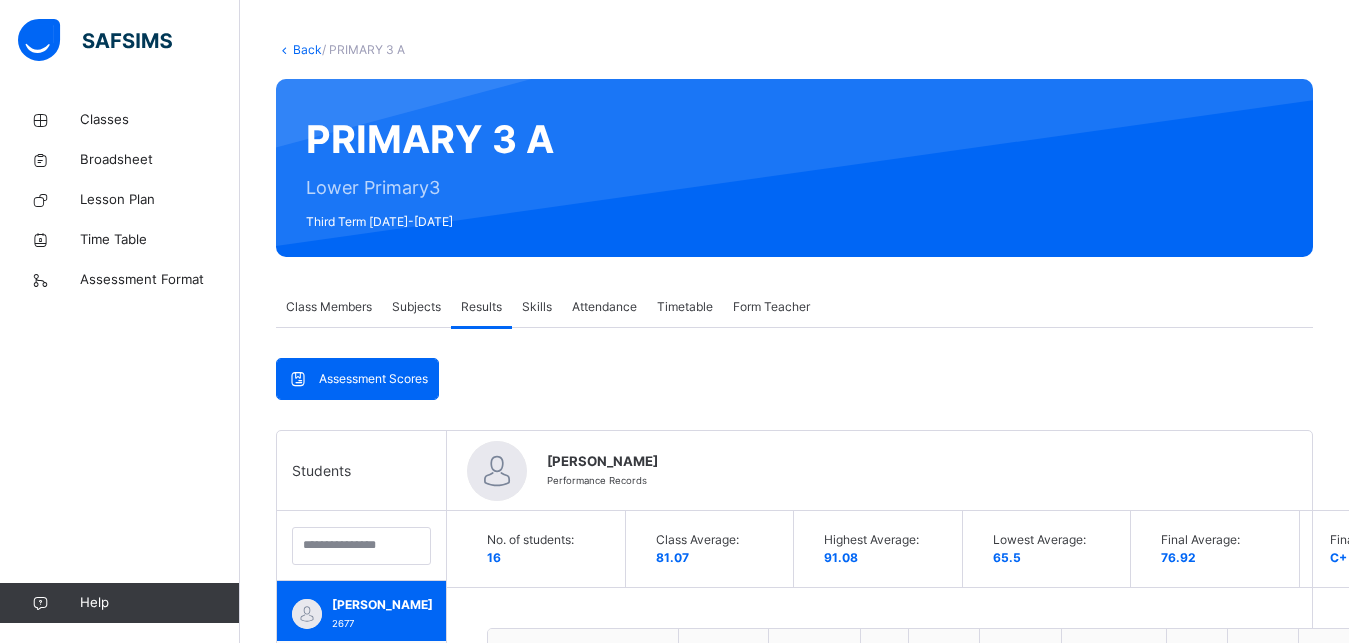 scroll, scrollTop: 395, scrollLeft: 0, axis: vertical 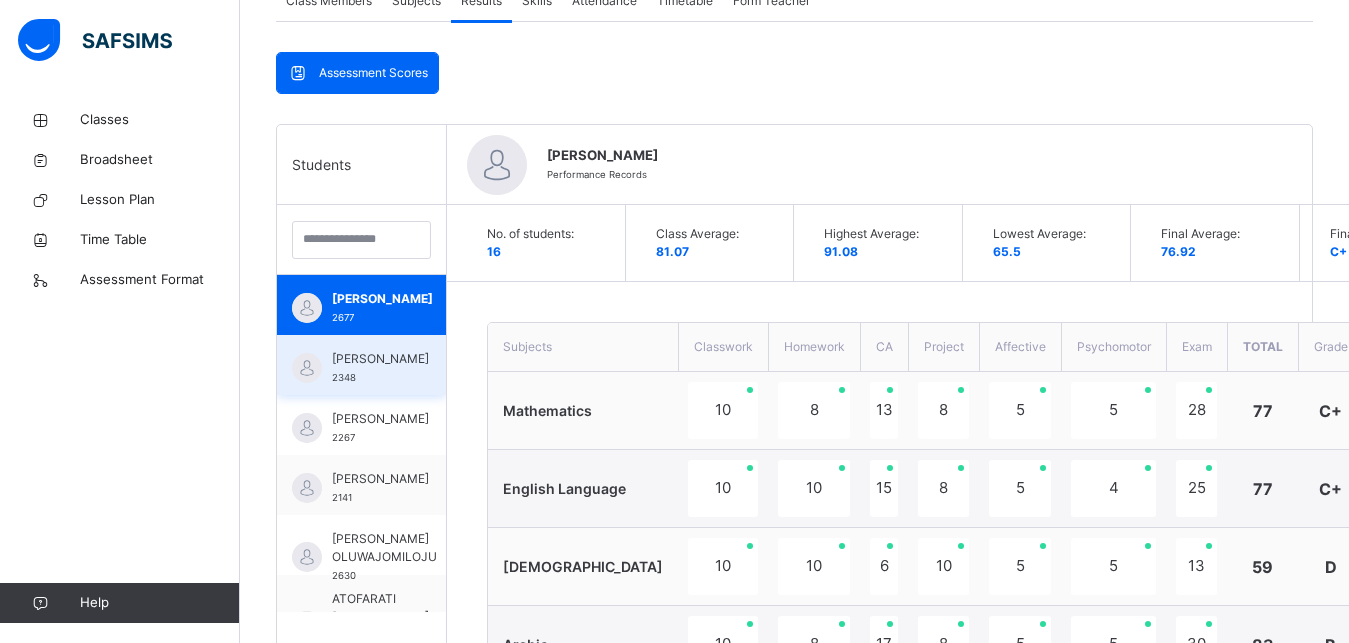 click on "ABUBAKAR [PERSON_NAME] 2348" at bounding box center [361, 365] 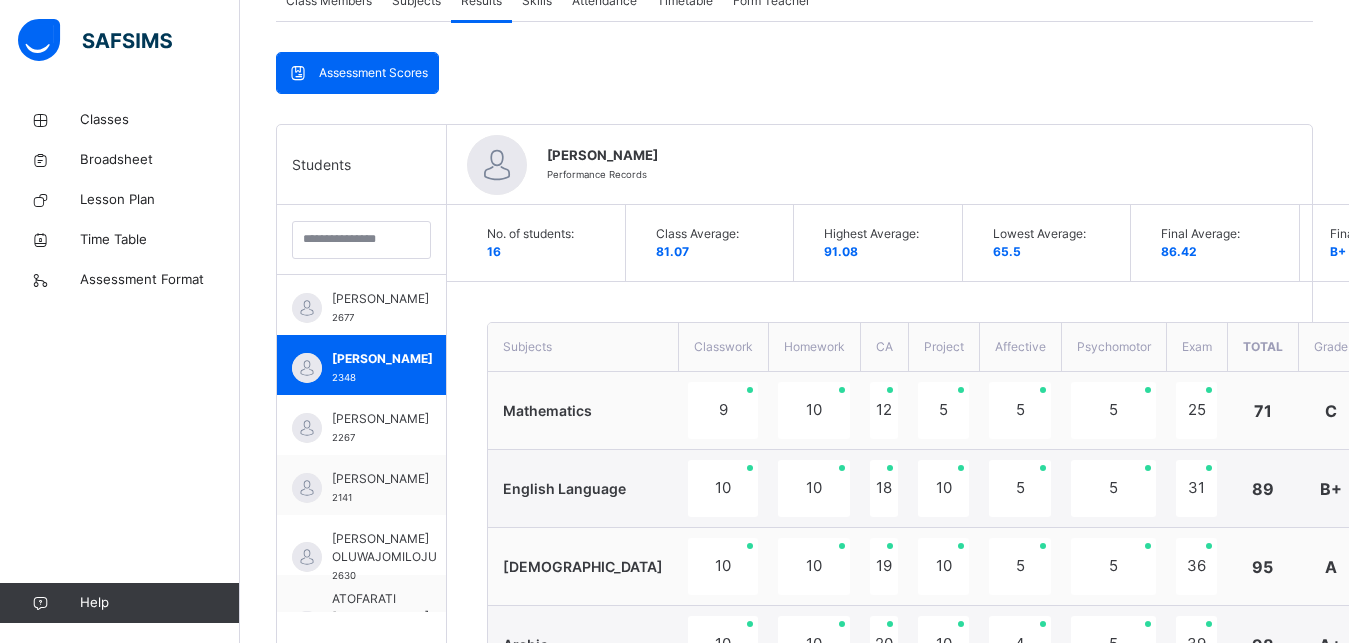 click on "5" at bounding box center [1020, 411] 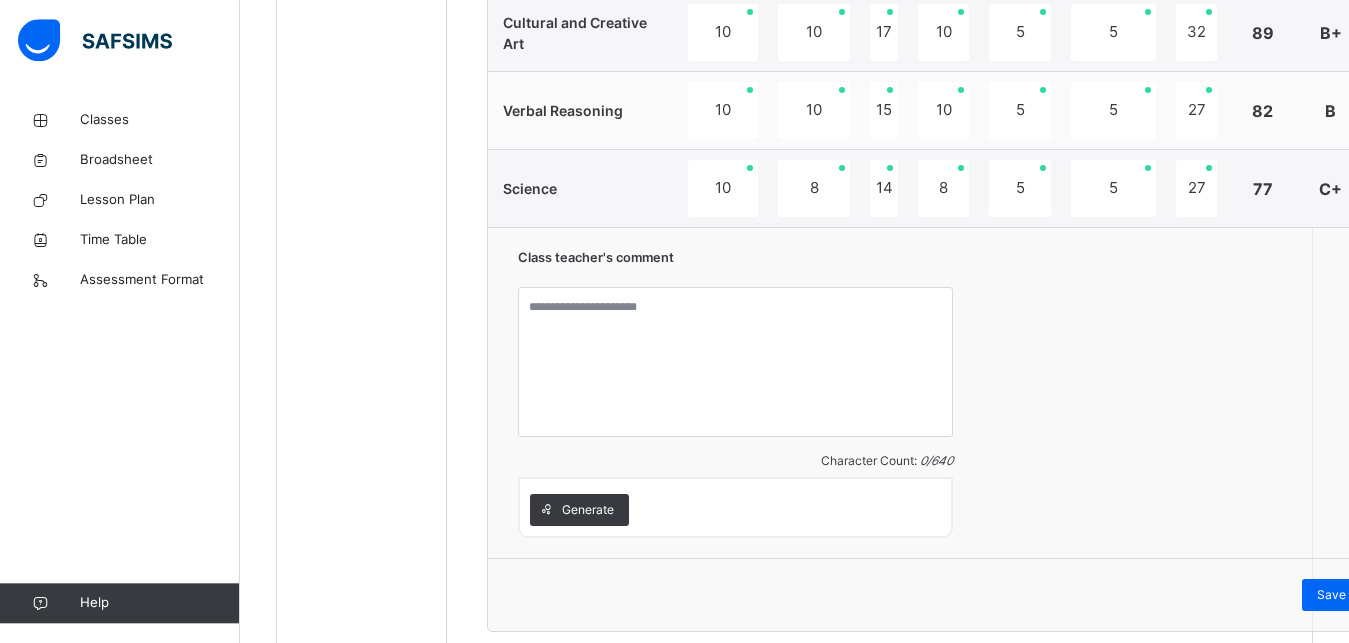 scroll, scrollTop: 1568, scrollLeft: 0, axis: vertical 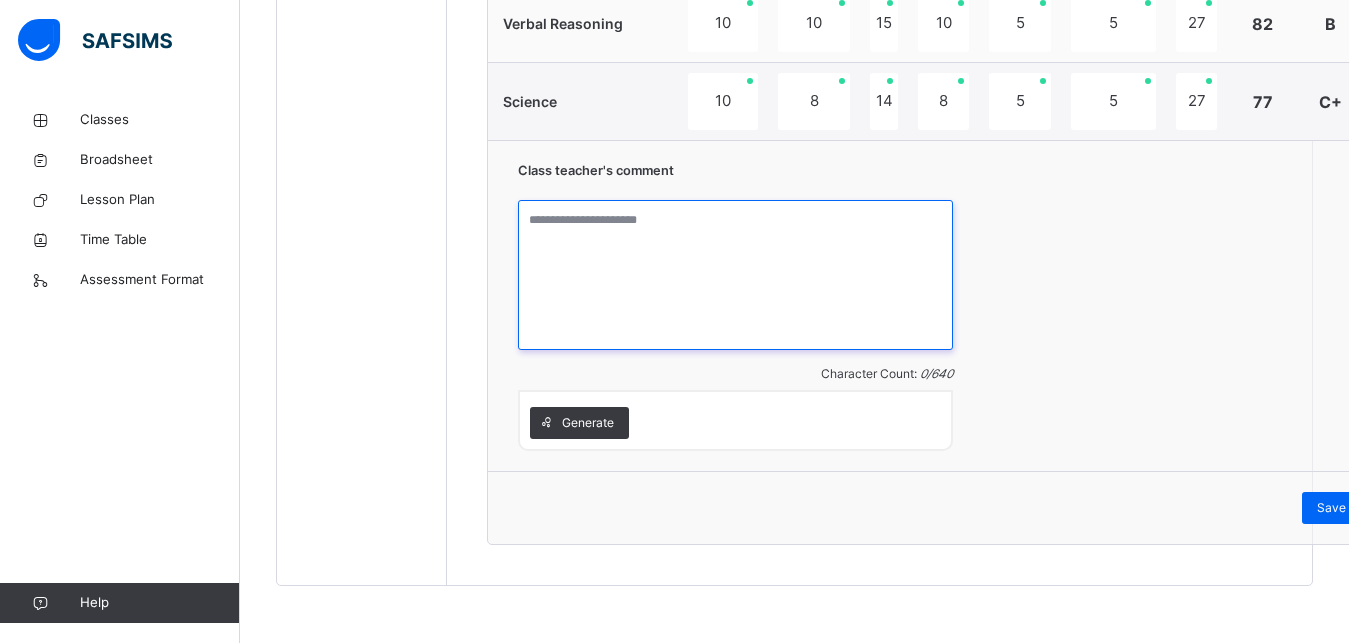 click at bounding box center (735, 275) 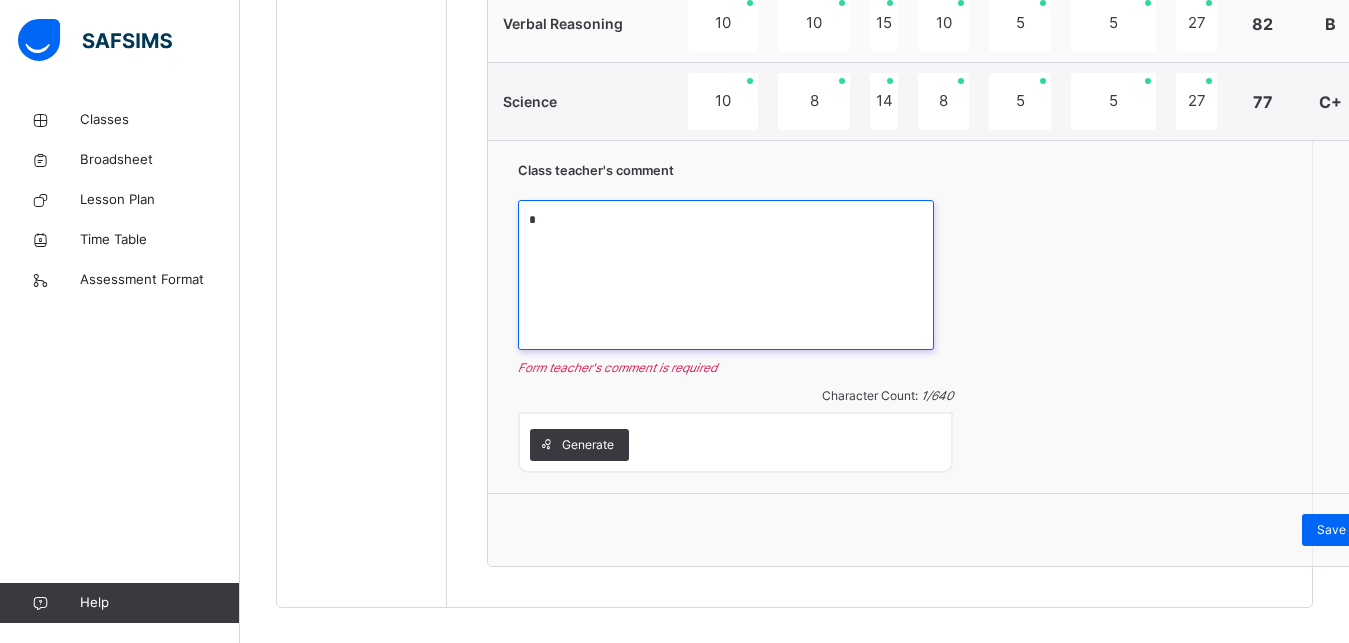 click on "*" at bounding box center [726, 275] 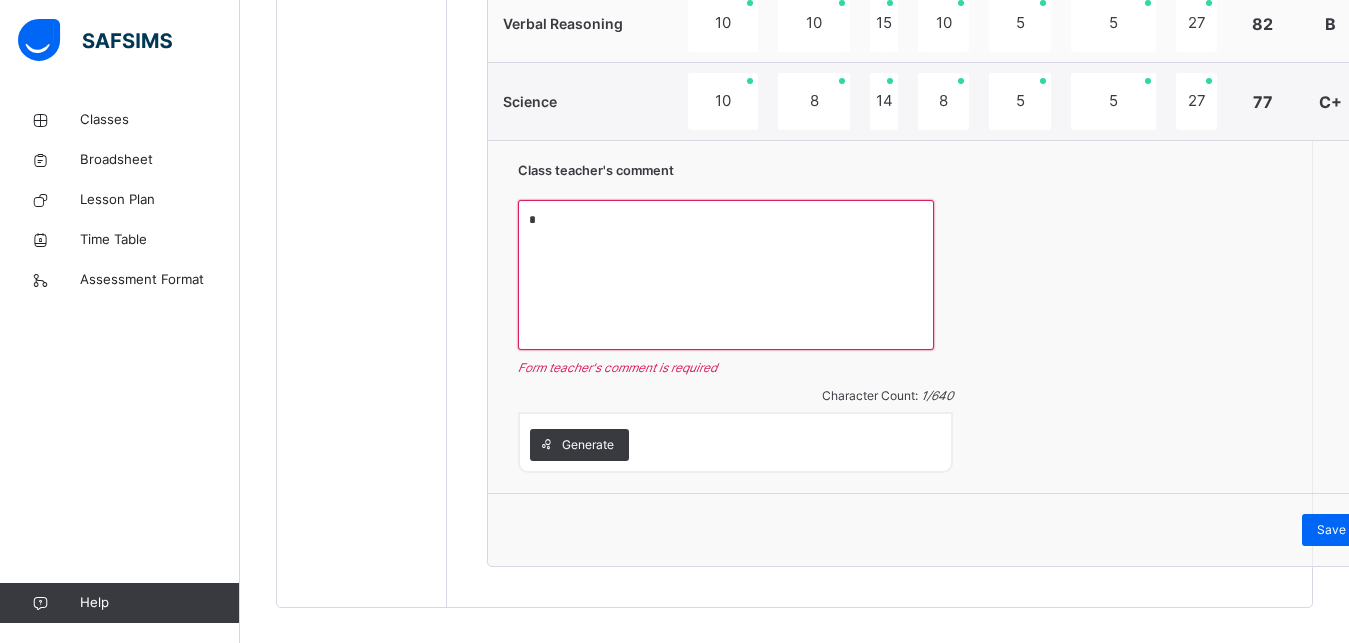 click on "Class teacher's comment * Form teacher's comment is required Character Count:   1 / 640   Generate" at bounding box center [968, 316] 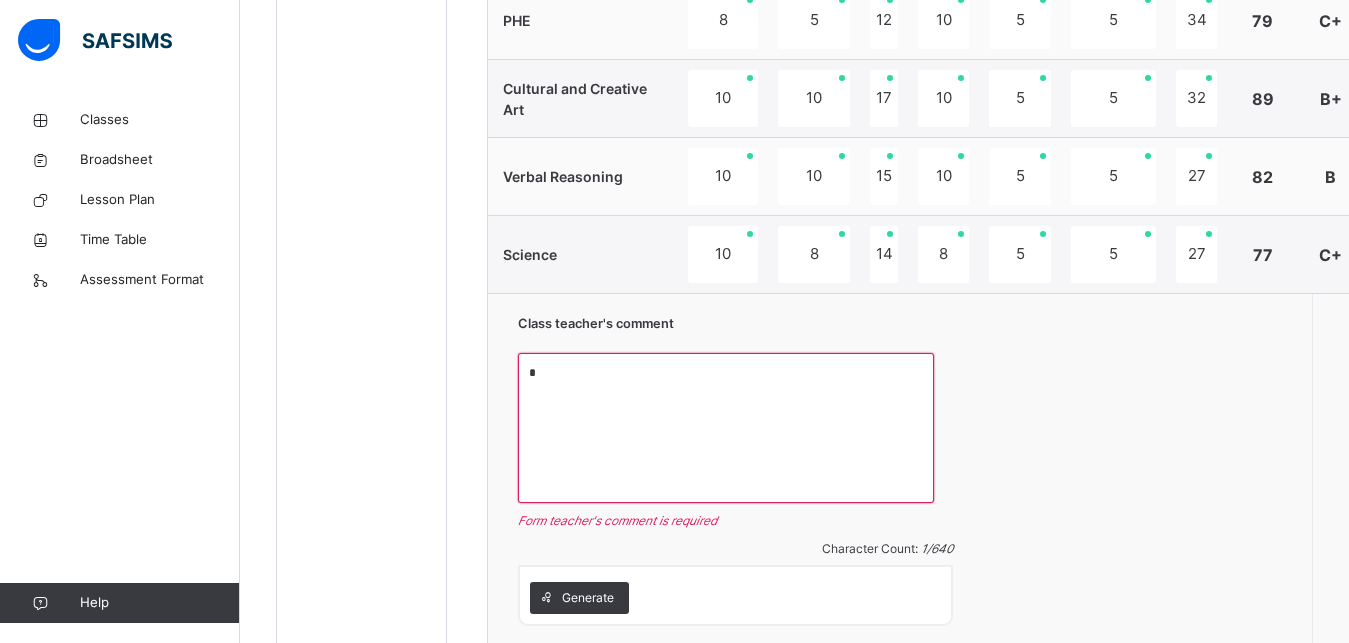 scroll, scrollTop: 1466, scrollLeft: 0, axis: vertical 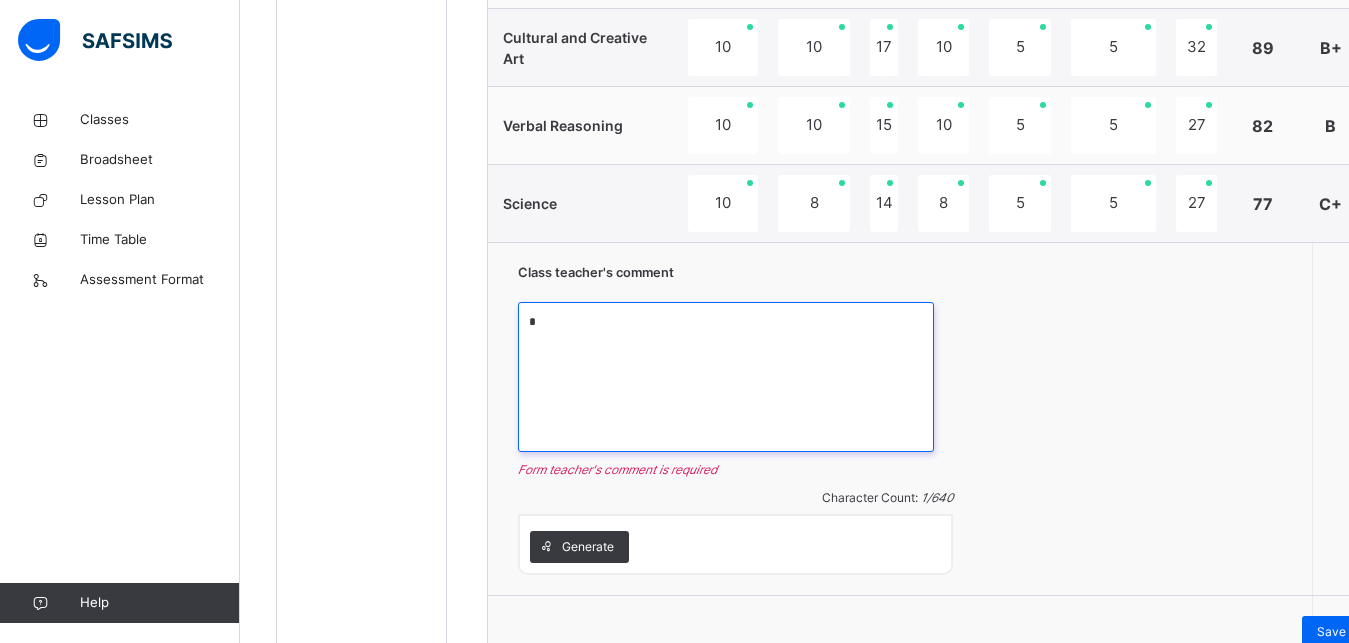 click on "*" at bounding box center (726, 377) 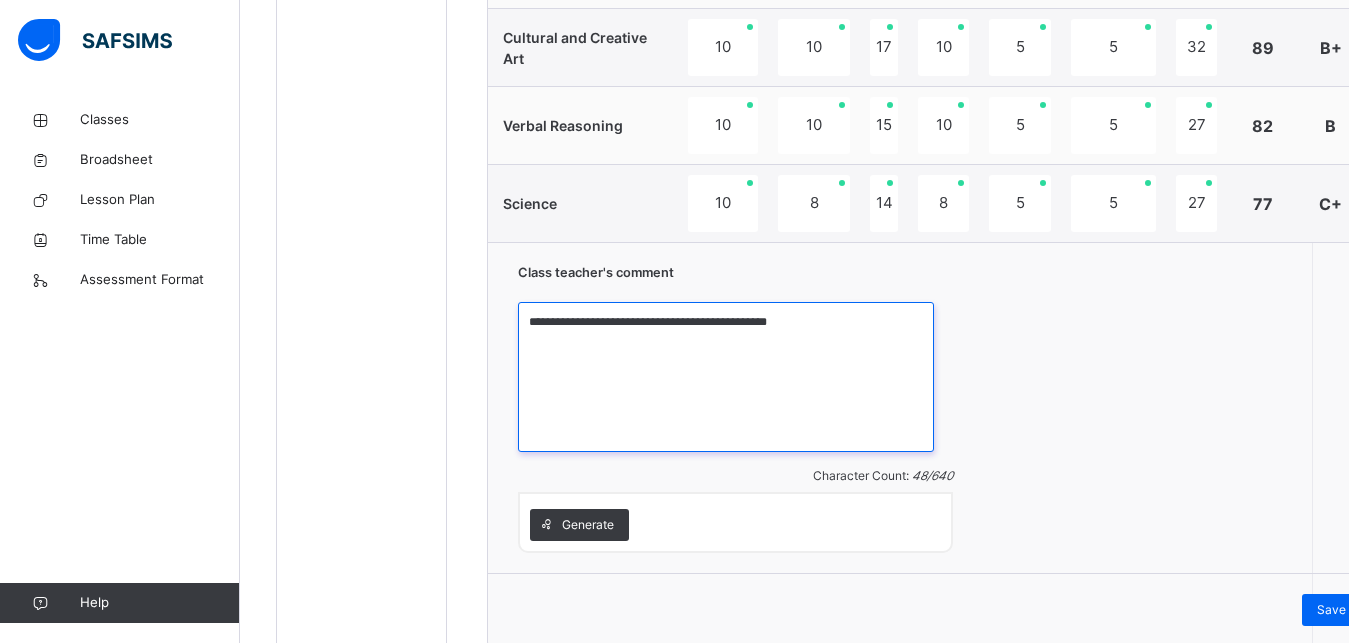 click on "**********" at bounding box center [726, 377] 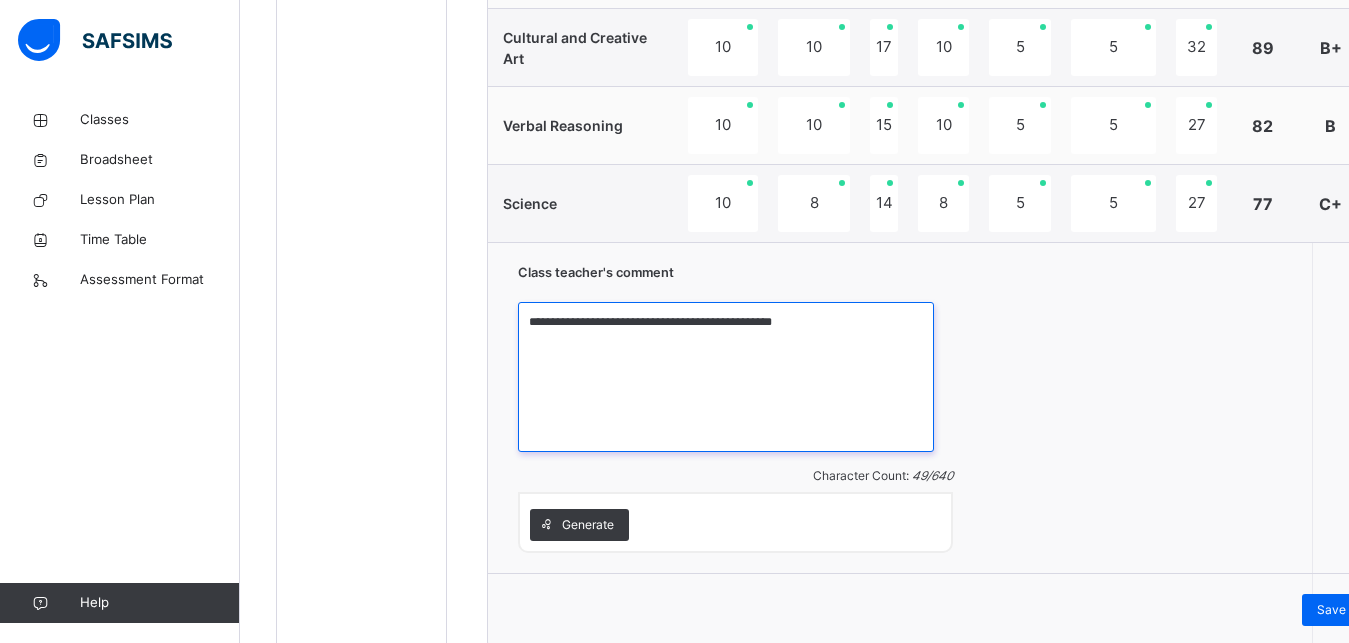 click on "**********" at bounding box center (726, 377) 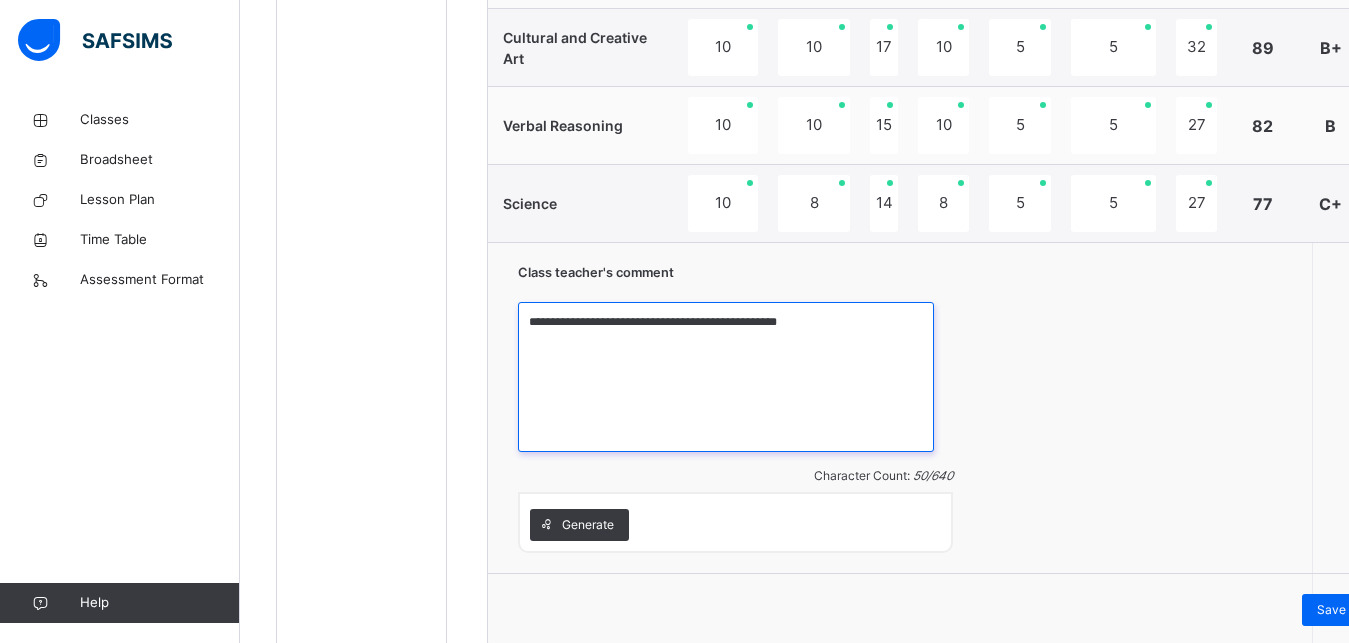 click on "**********" at bounding box center [726, 377] 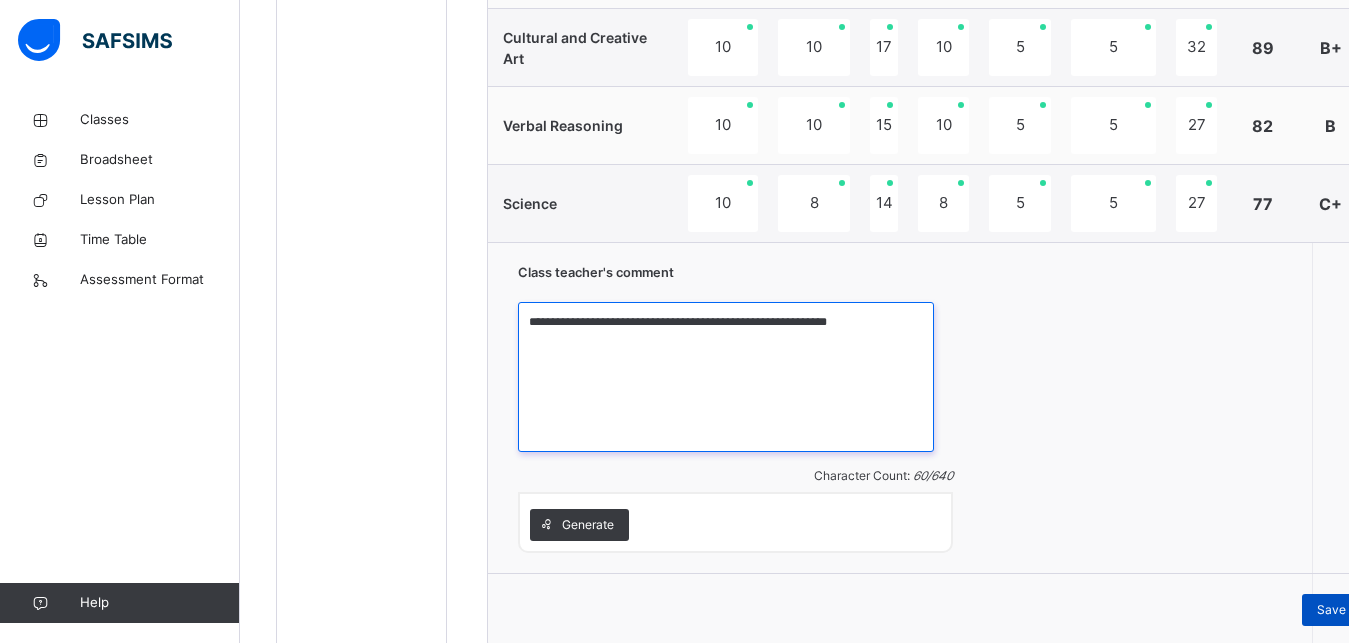 type on "**********" 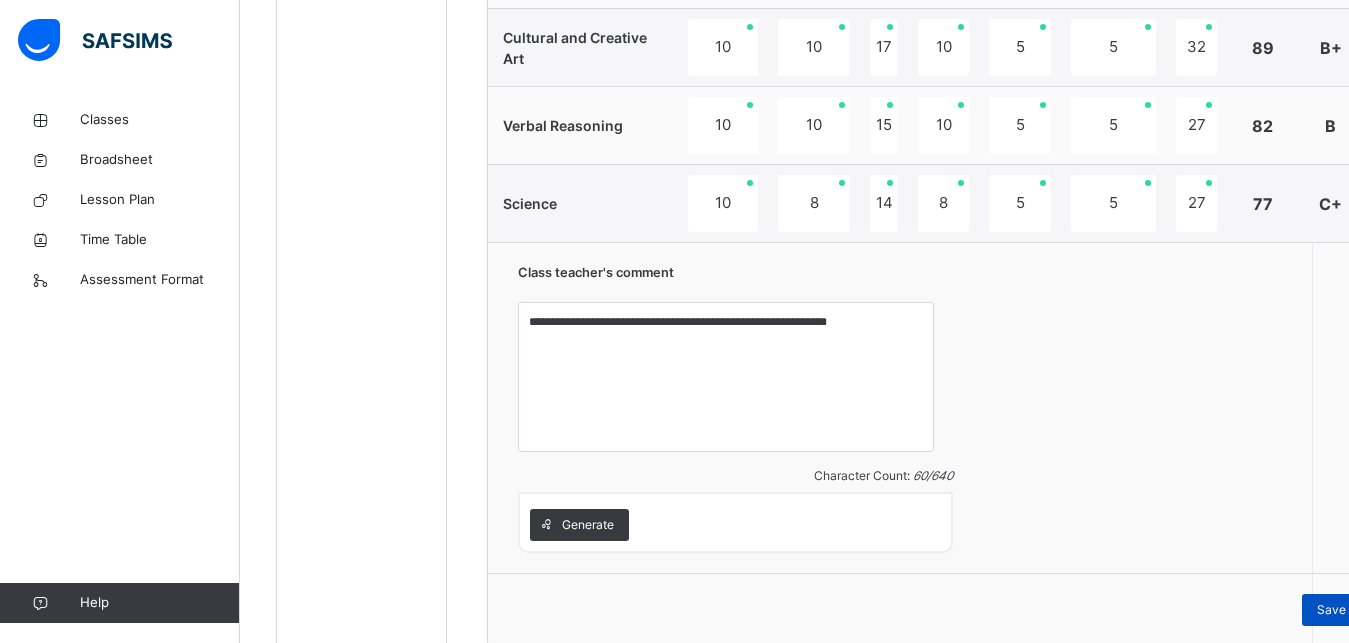 click on "Save Comment" at bounding box center [1360, 610] 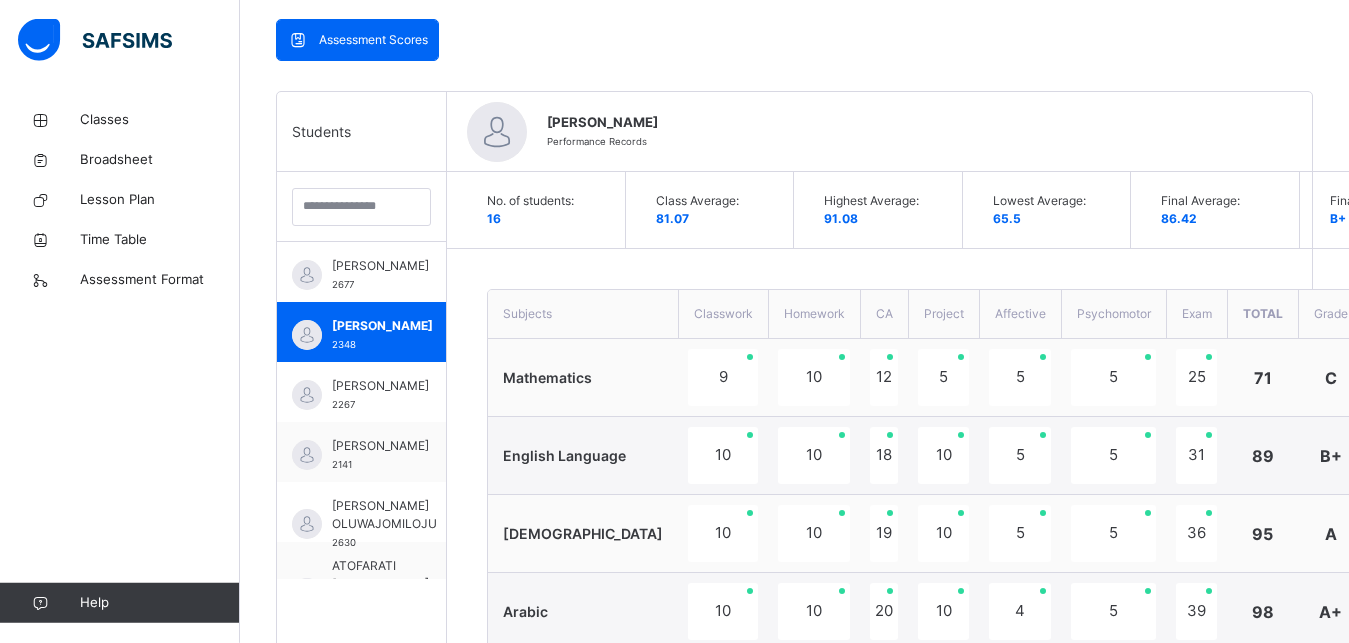 scroll, scrollTop: 395, scrollLeft: 0, axis: vertical 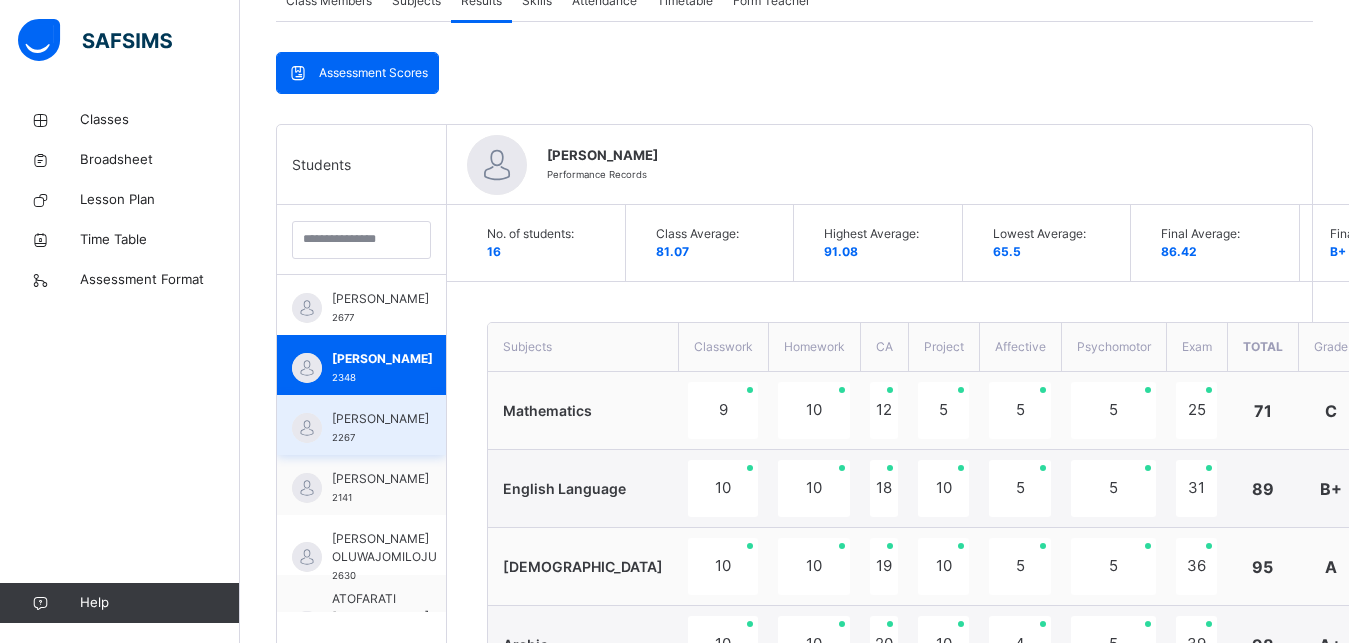 click on "[PERSON_NAME]" at bounding box center [380, 419] 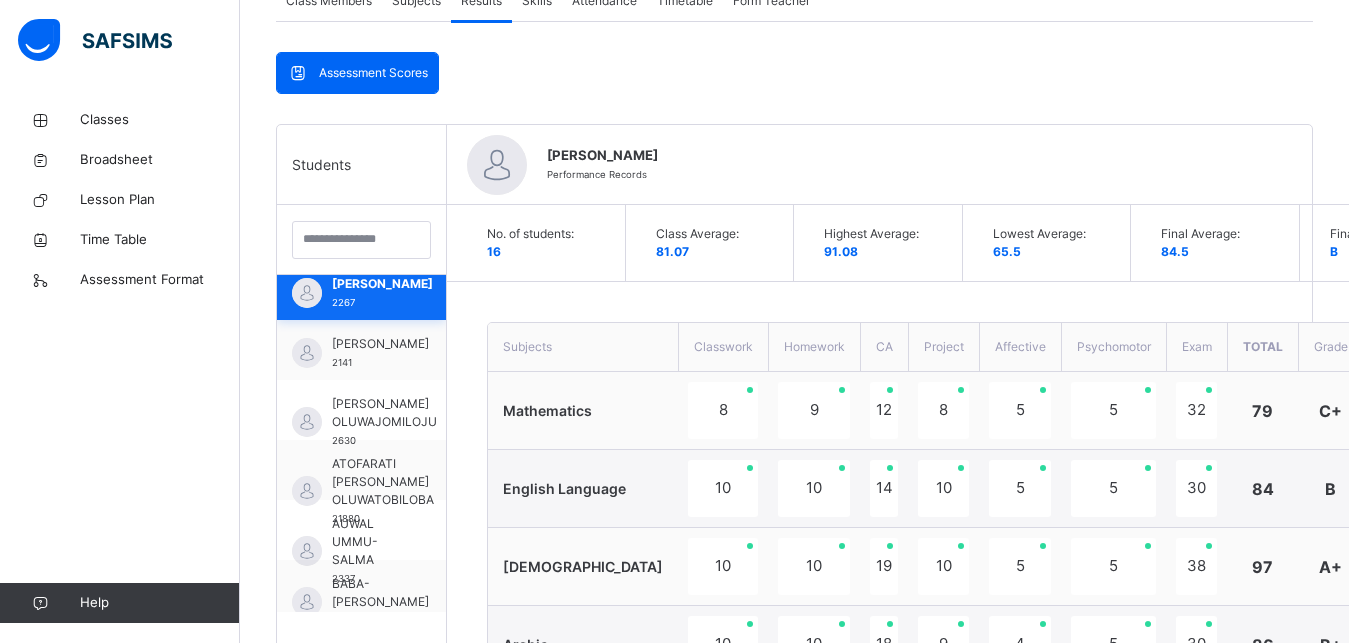 scroll, scrollTop: 0, scrollLeft: 0, axis: both 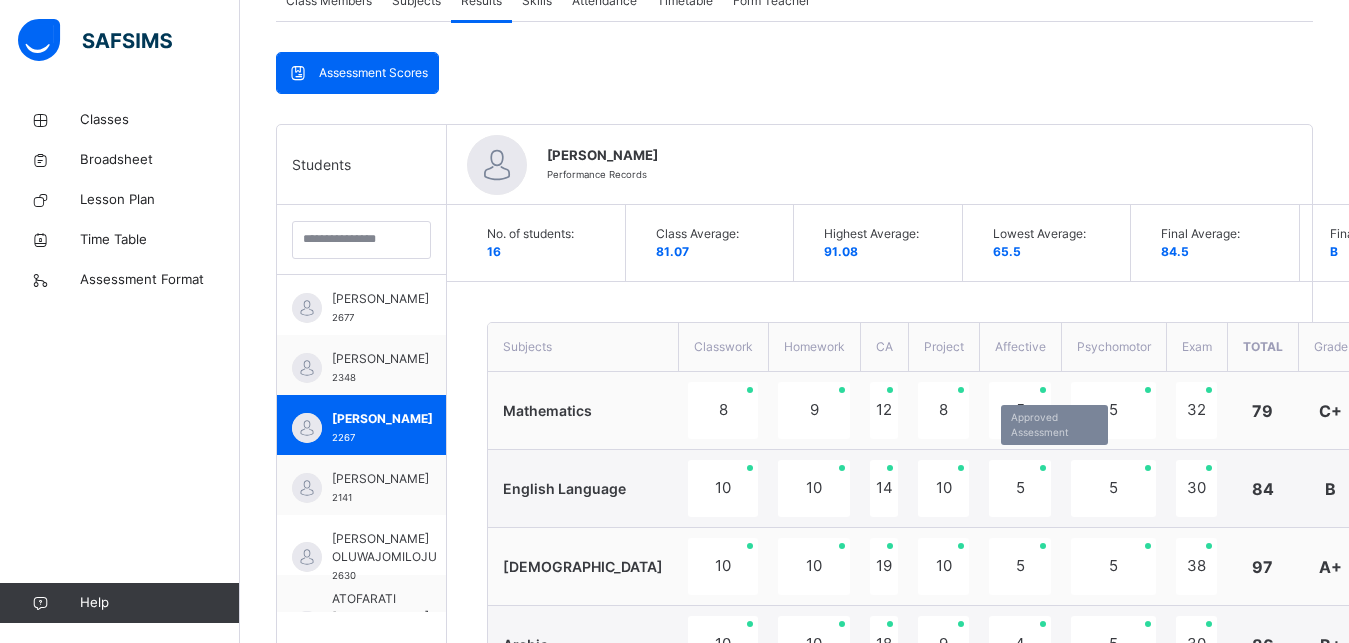 click on "5" at bounding box center (1020, 488) 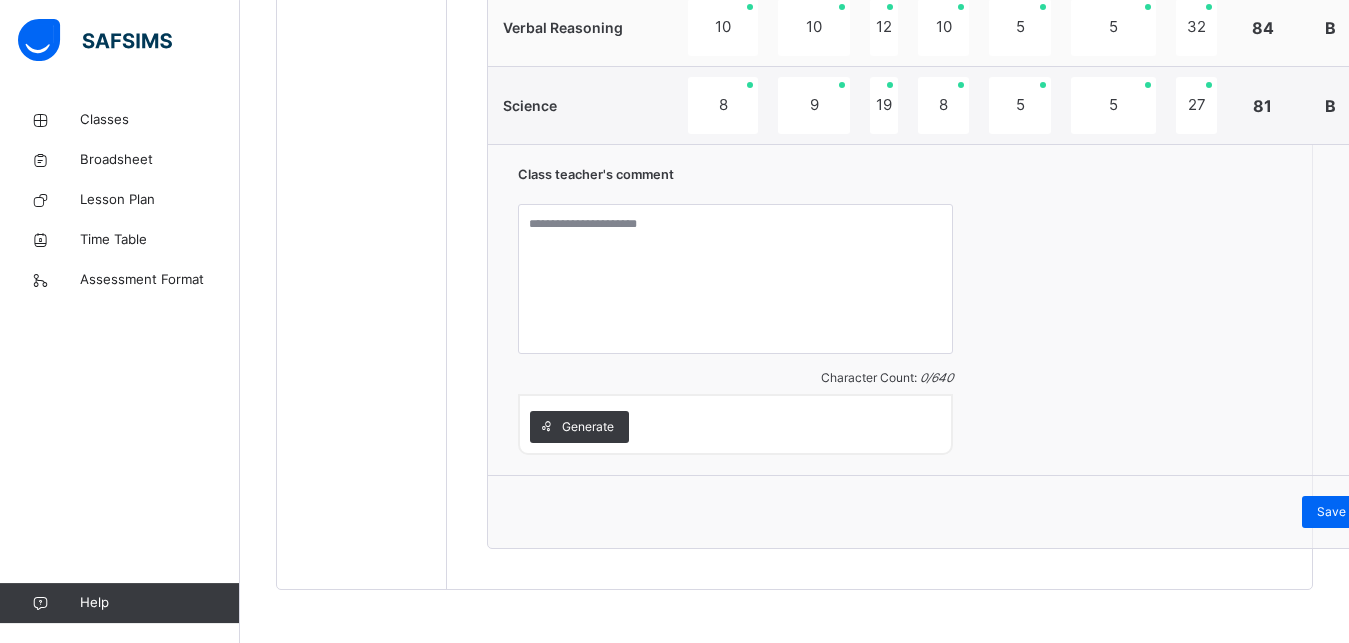 scroll, scrollTop: 1568, scrollLeft: 0, axis: vertical 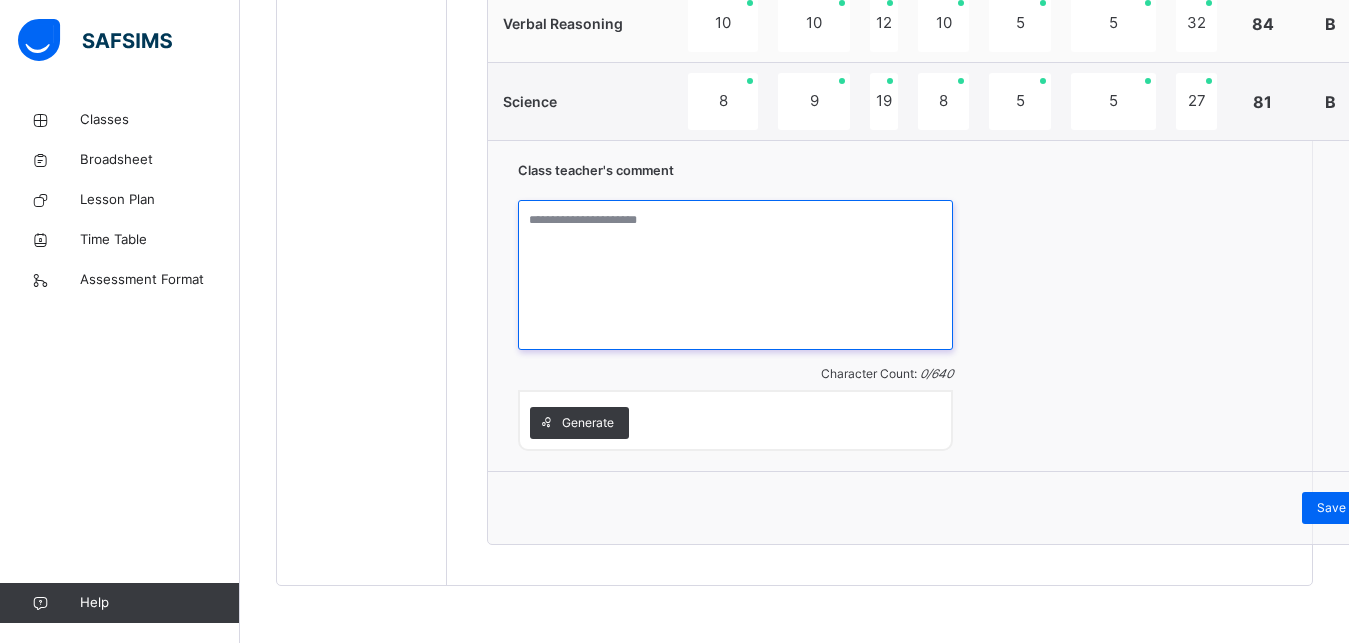 click at bounding box center [735, 275] 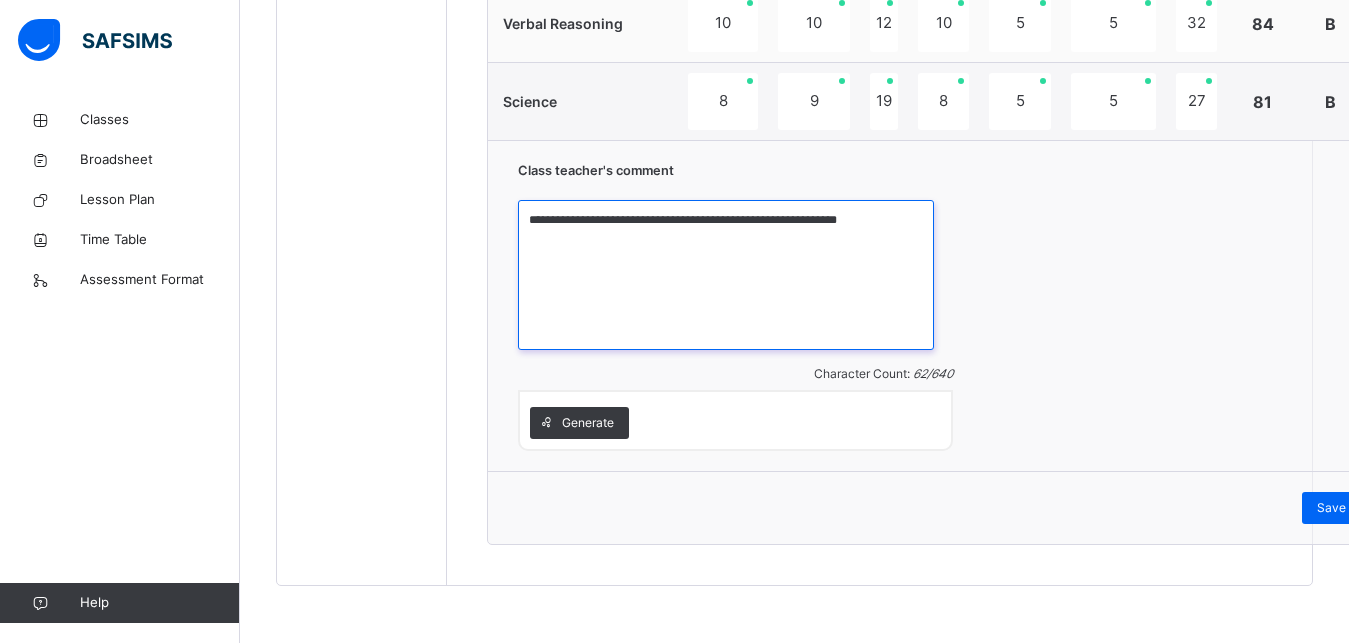 click on "**********" at bounding box center [726, 275] 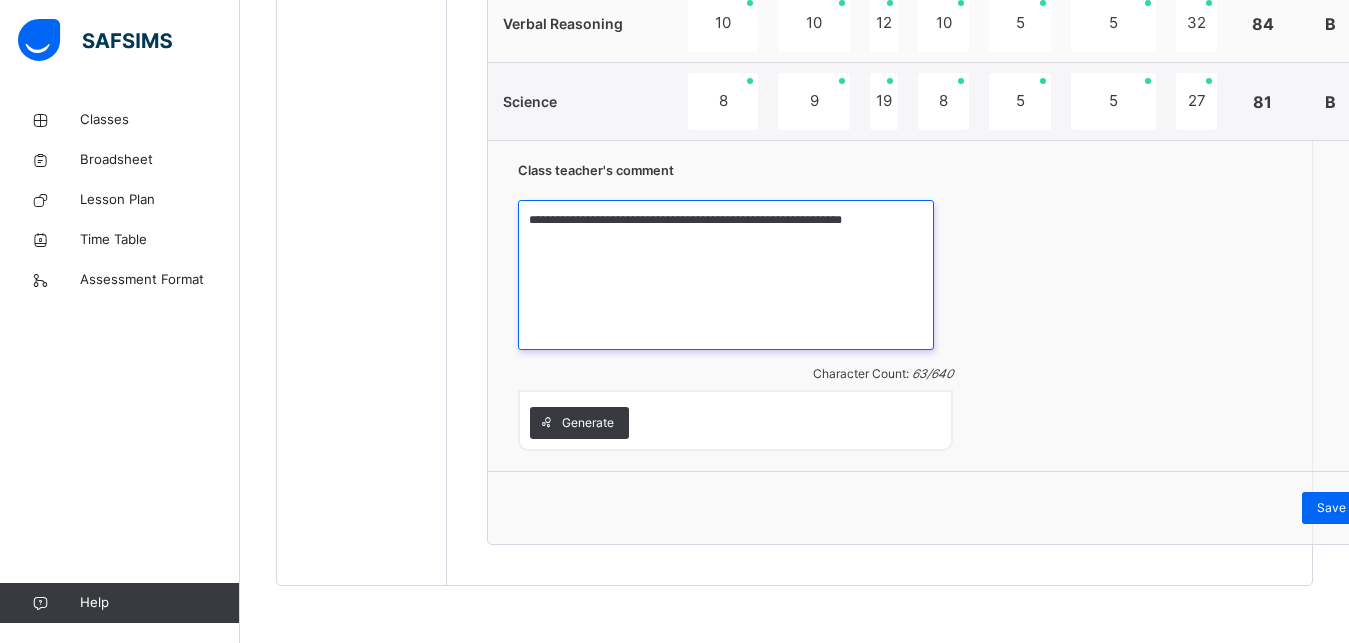 click on "**********" at bounding box center [726, 275] 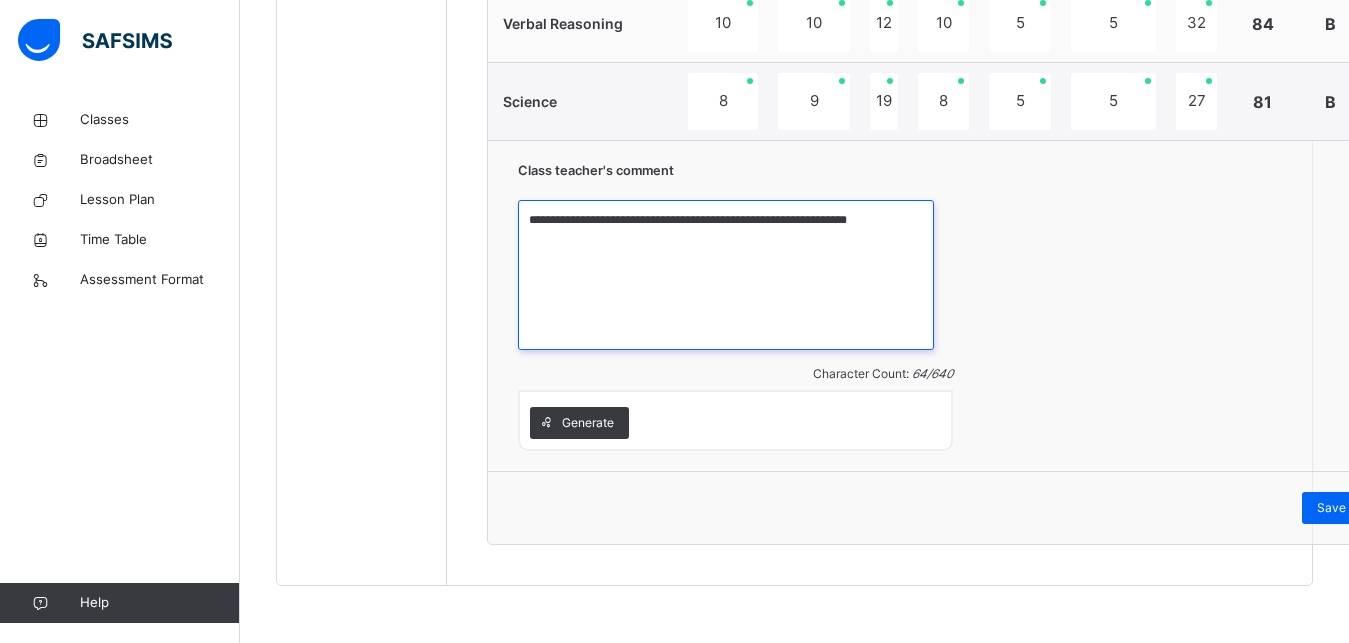 click on "**********" at bounding box center (726, 275) 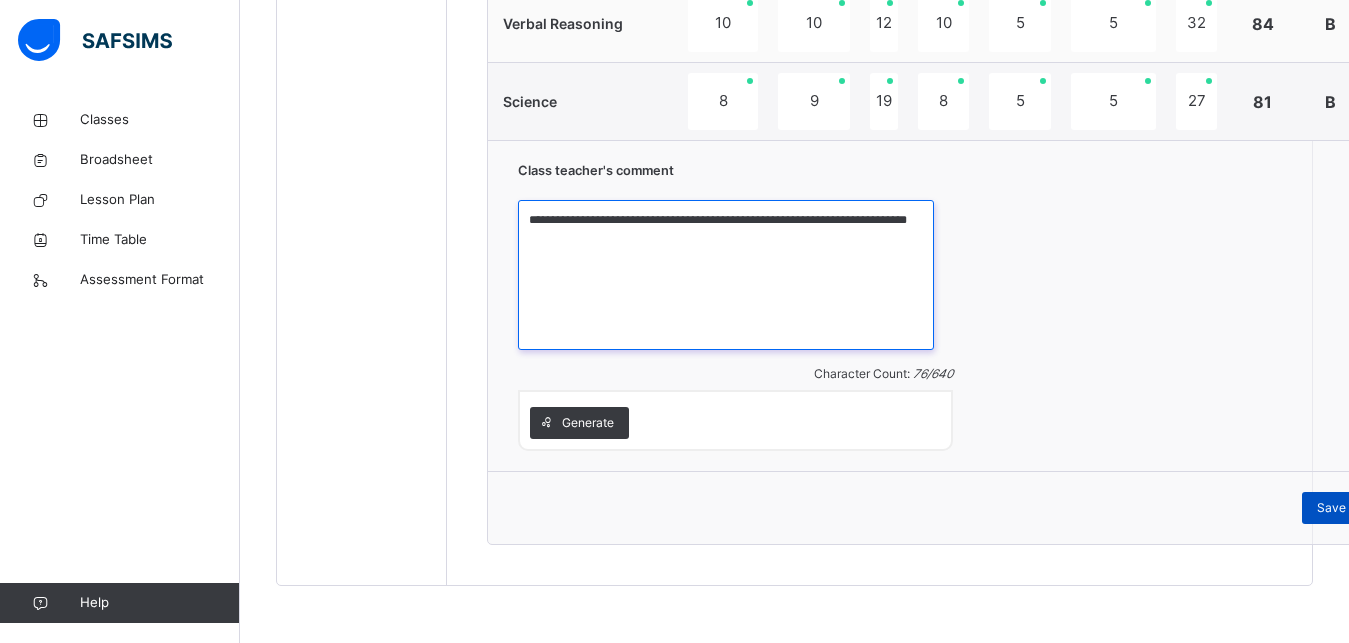 type on "**********" 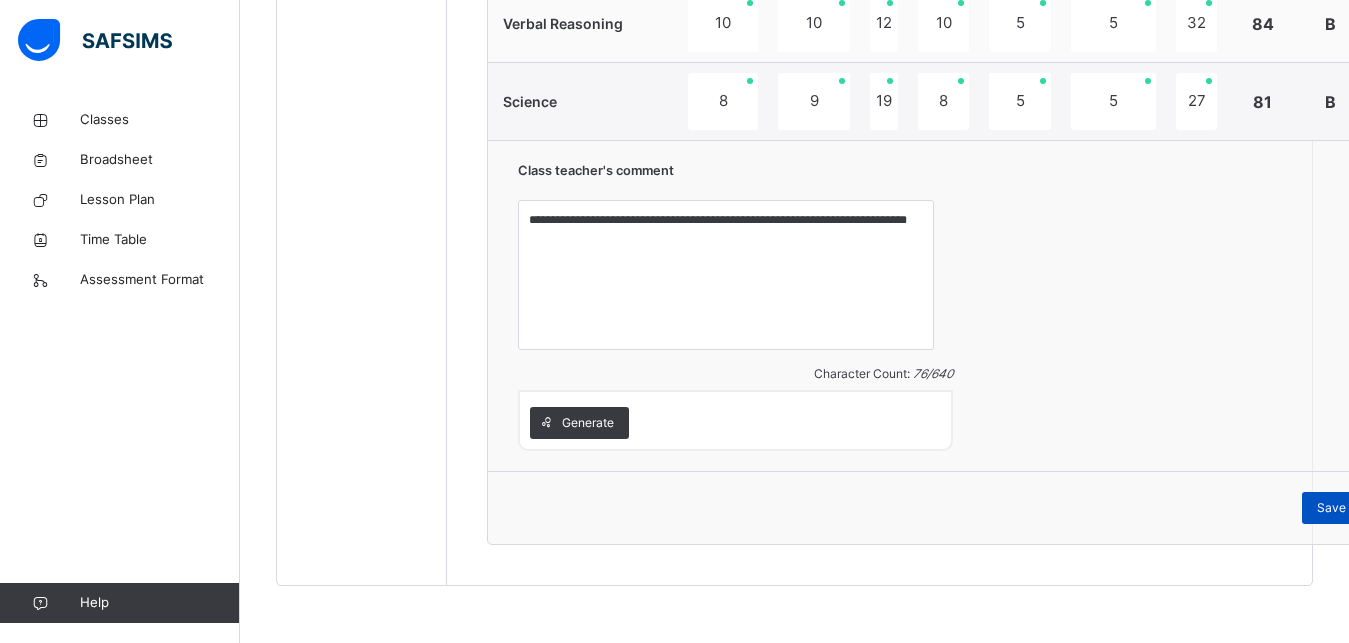 click on "Save Comment" at bounding box center (1360, 508) 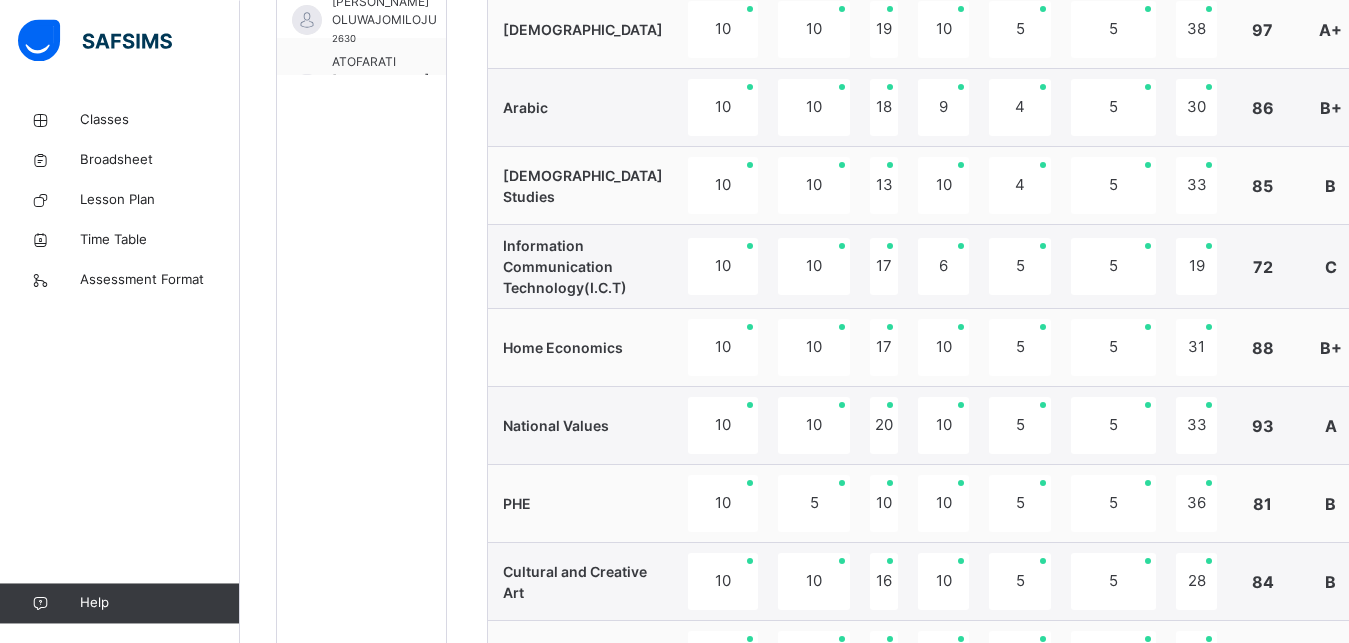 scroll, scrollTop: 599, scrollLeft: 0, axis: vertical 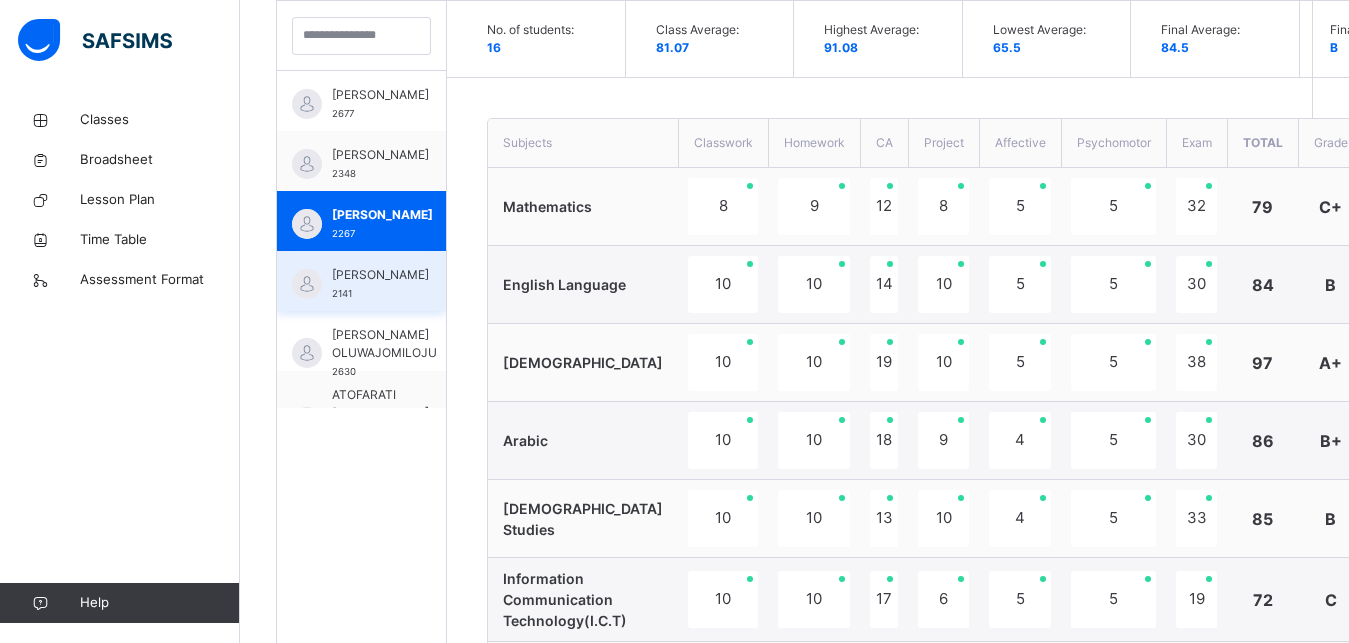click on "[PERSON_NAME]" at bounding box center (380, 275) 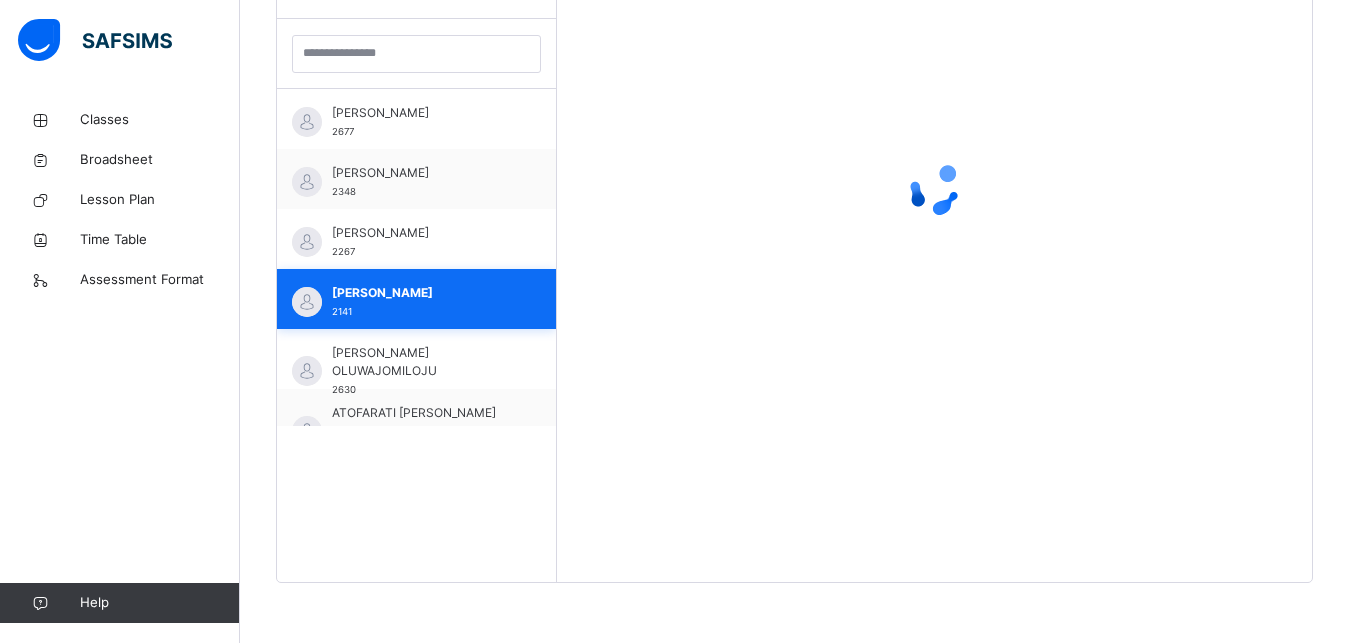 scroll, scrollTop: 581, scrollLeft: 0, axis: vertical 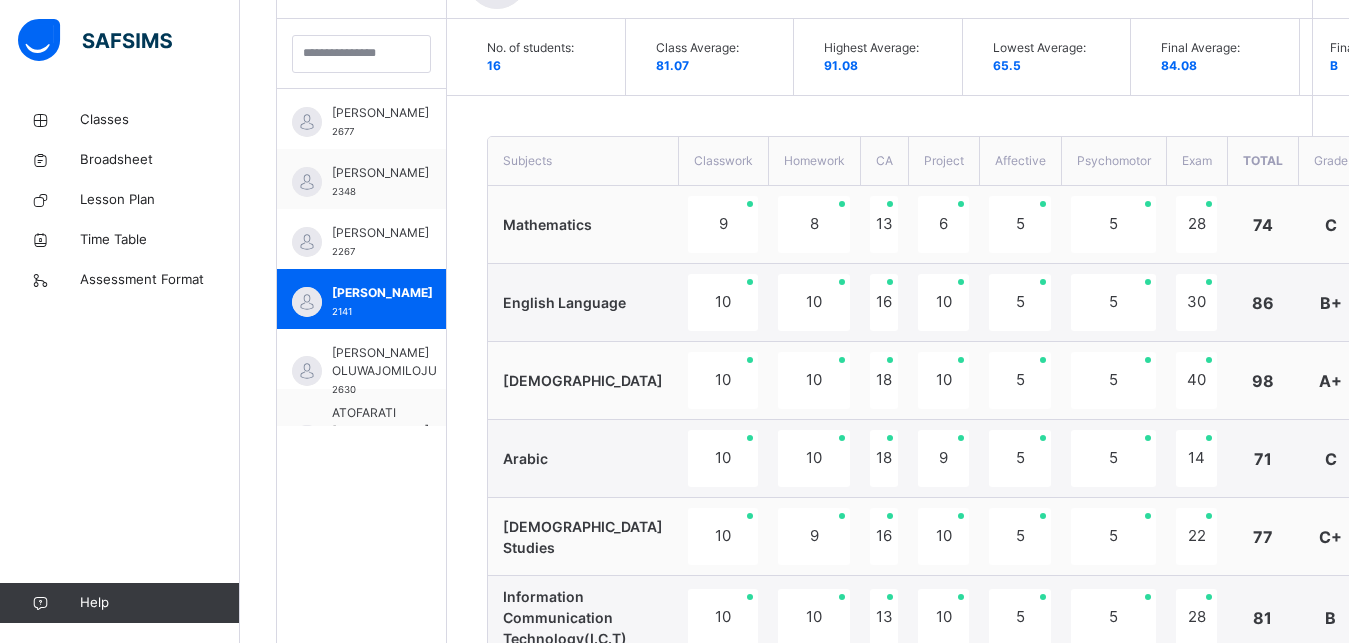 click on "71" at bounding box center (1262, 459) 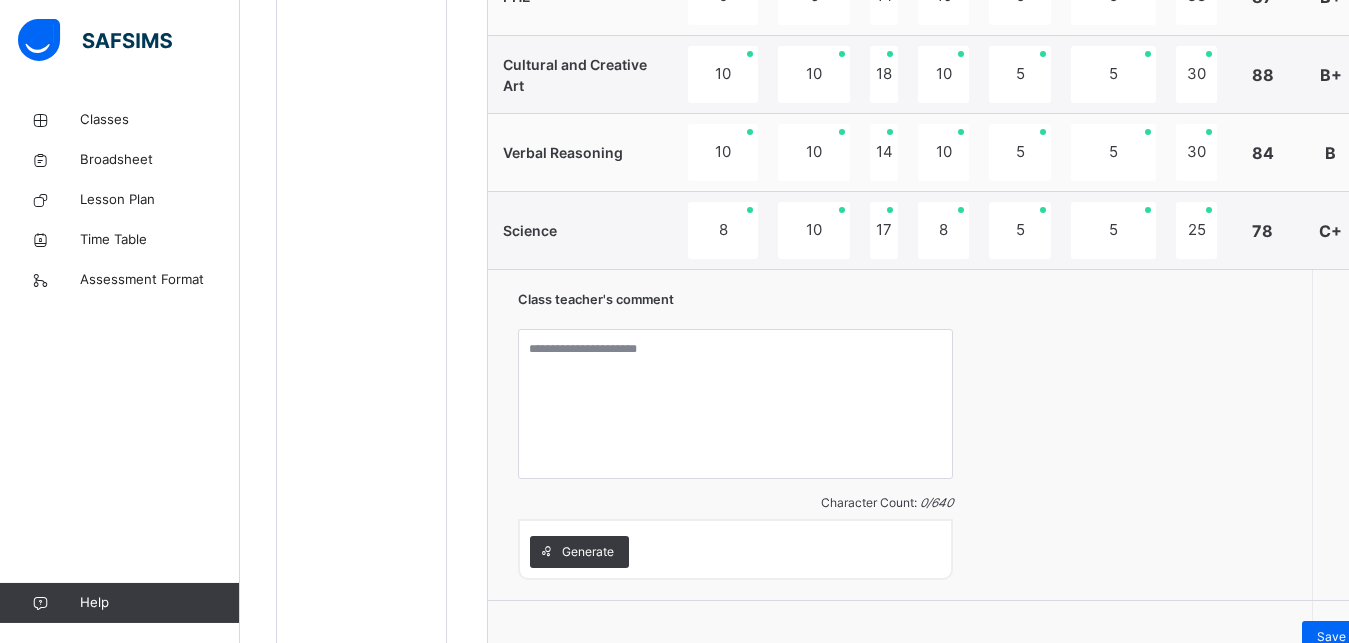 scroll, scrollTop: 1568, scrollLeft: 0, axis: vertical 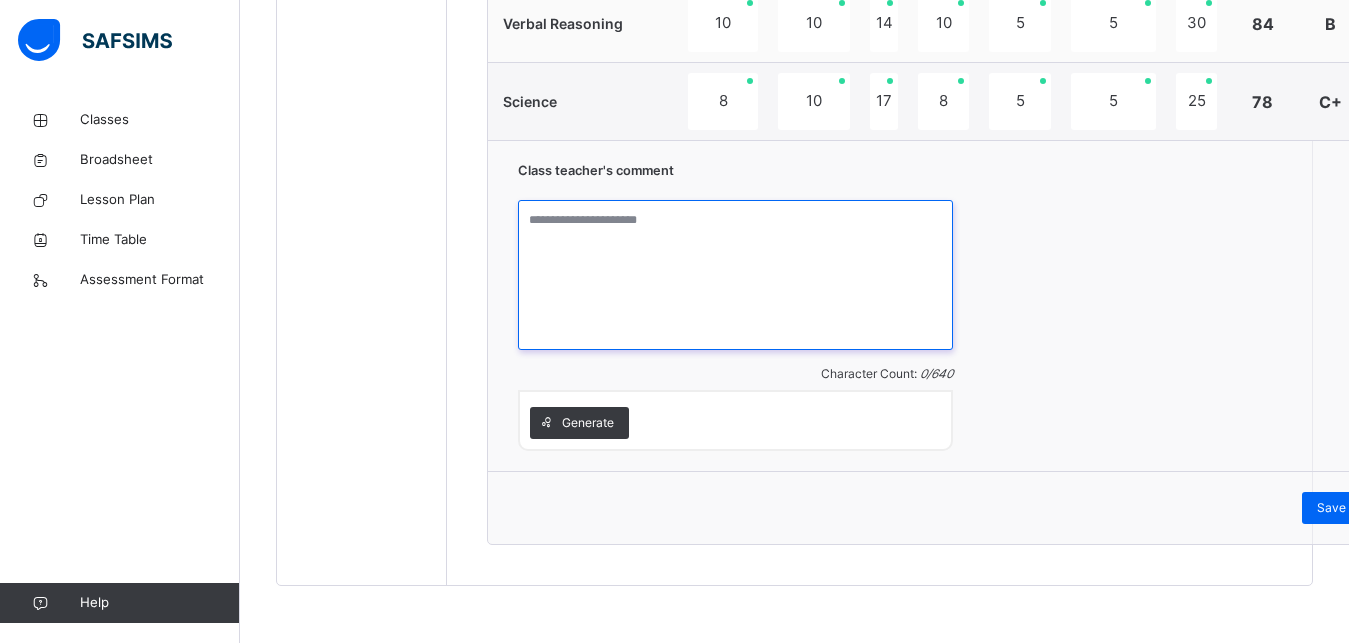click at bounding box center (735, 275) 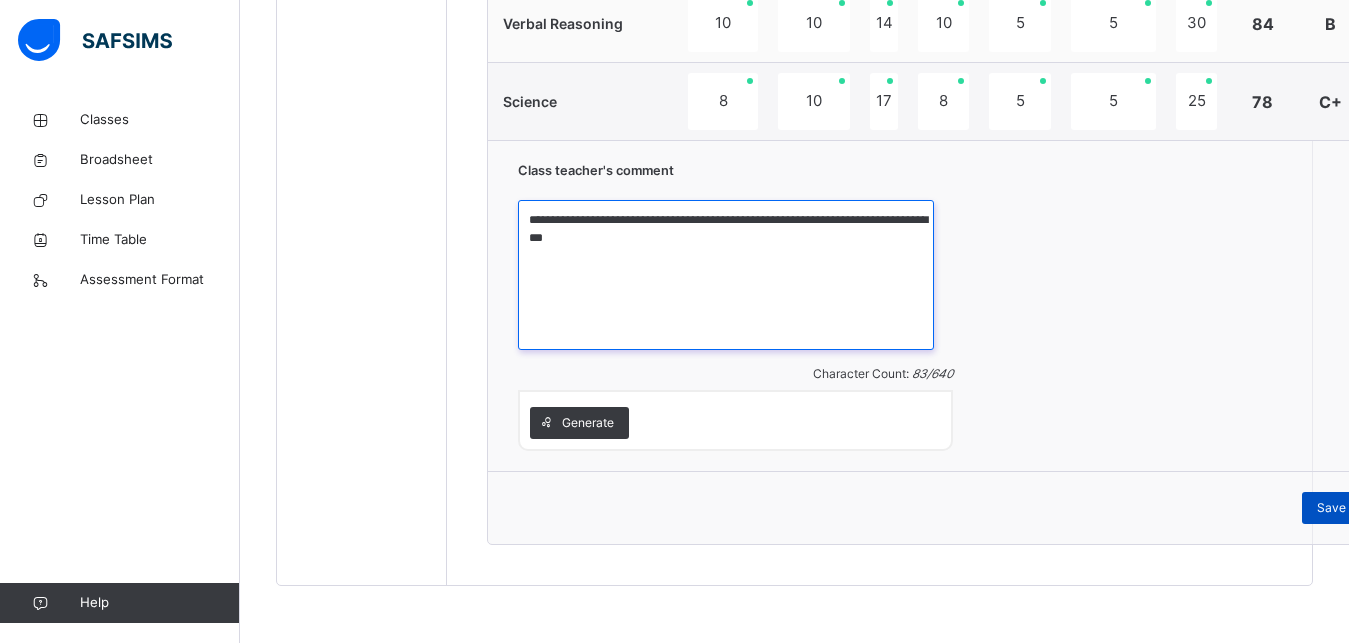type on "**********" 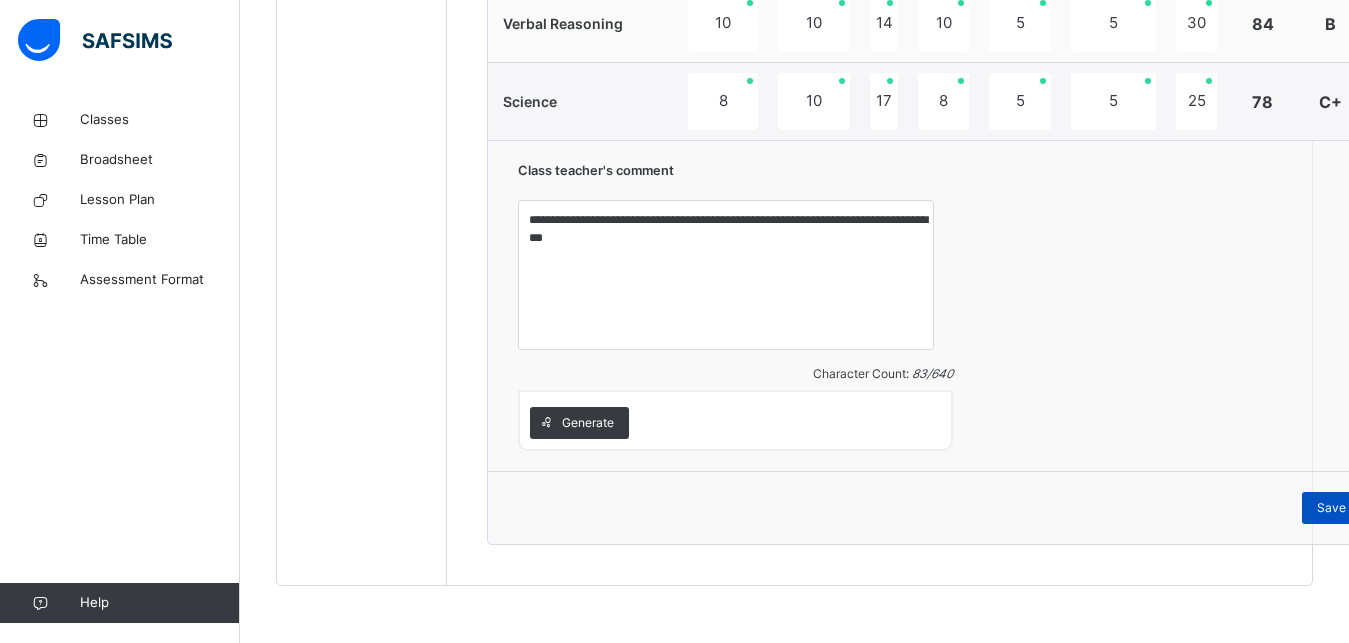 click on "Save Comment" at bounding box center [1360, 508] 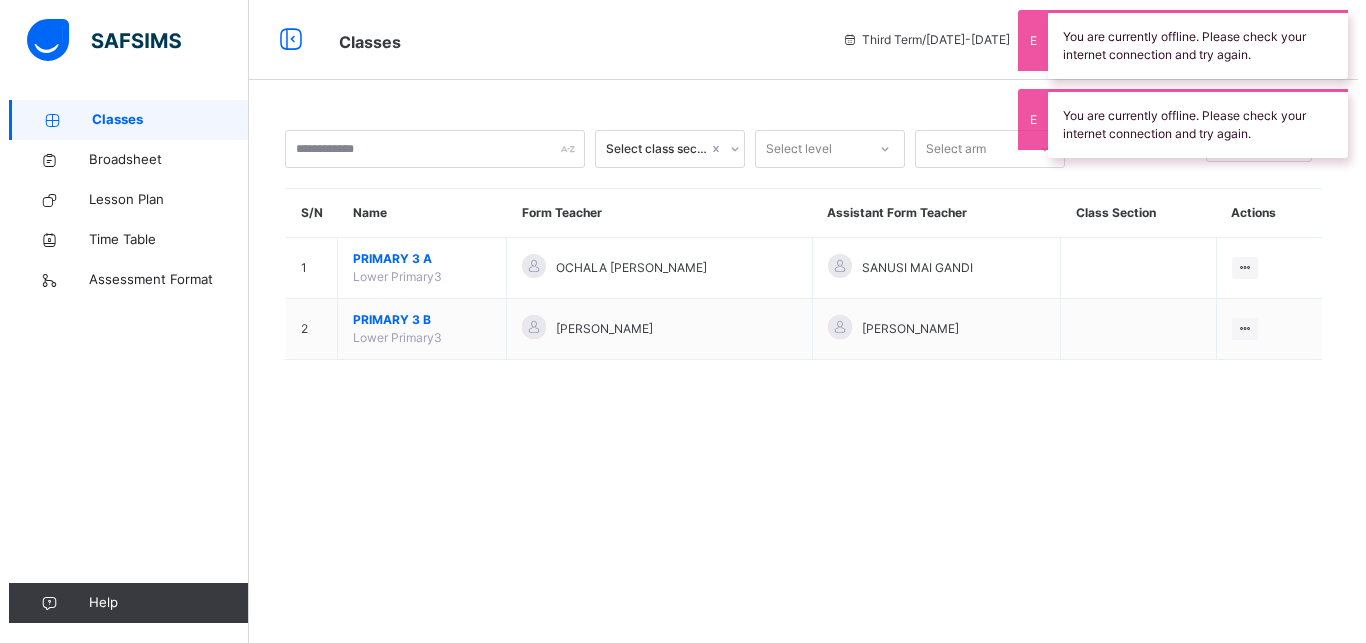 scroll, scrollTop: 0, scrollLeft: 0, axis: both 